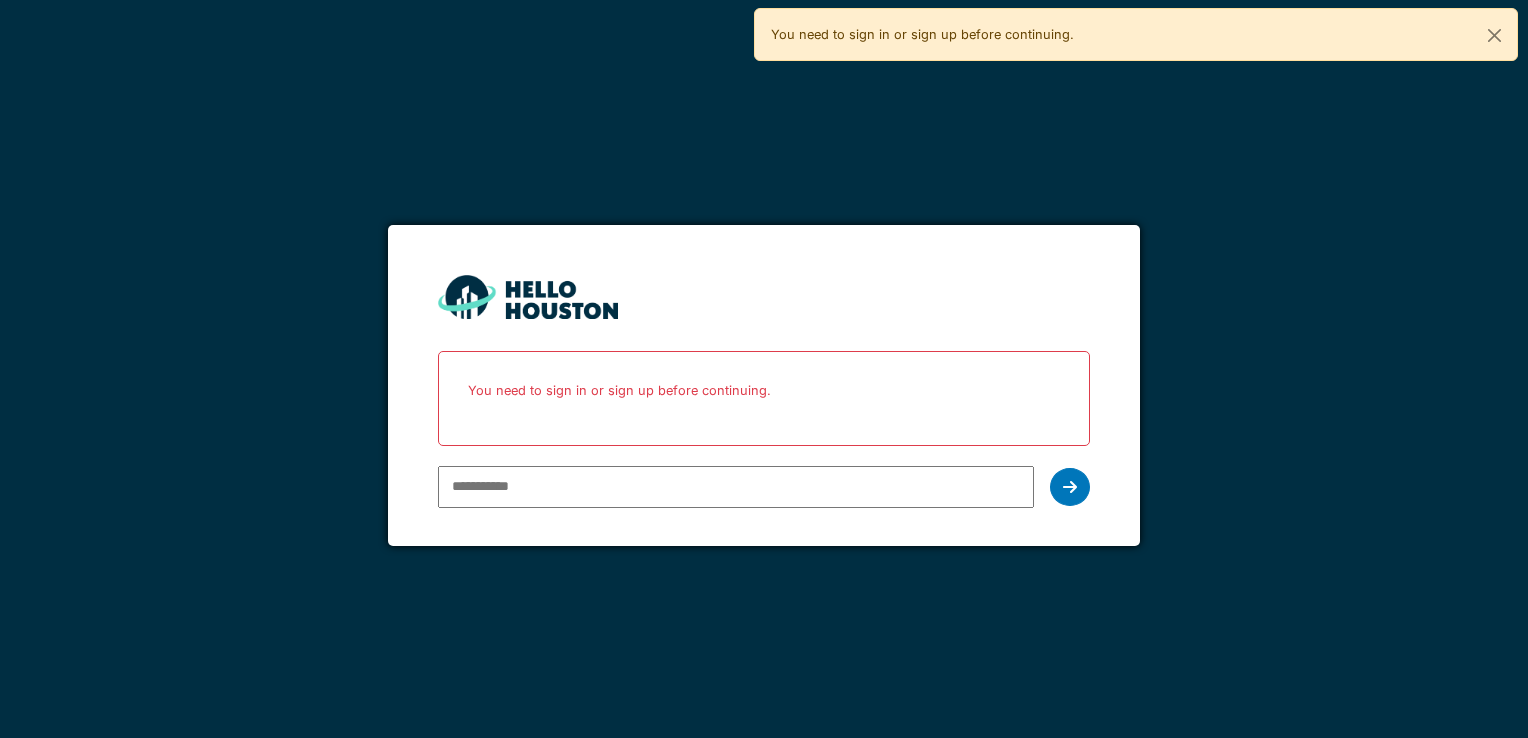 scroll, scrollTop: 0, scrollLeft: 0, axis: both 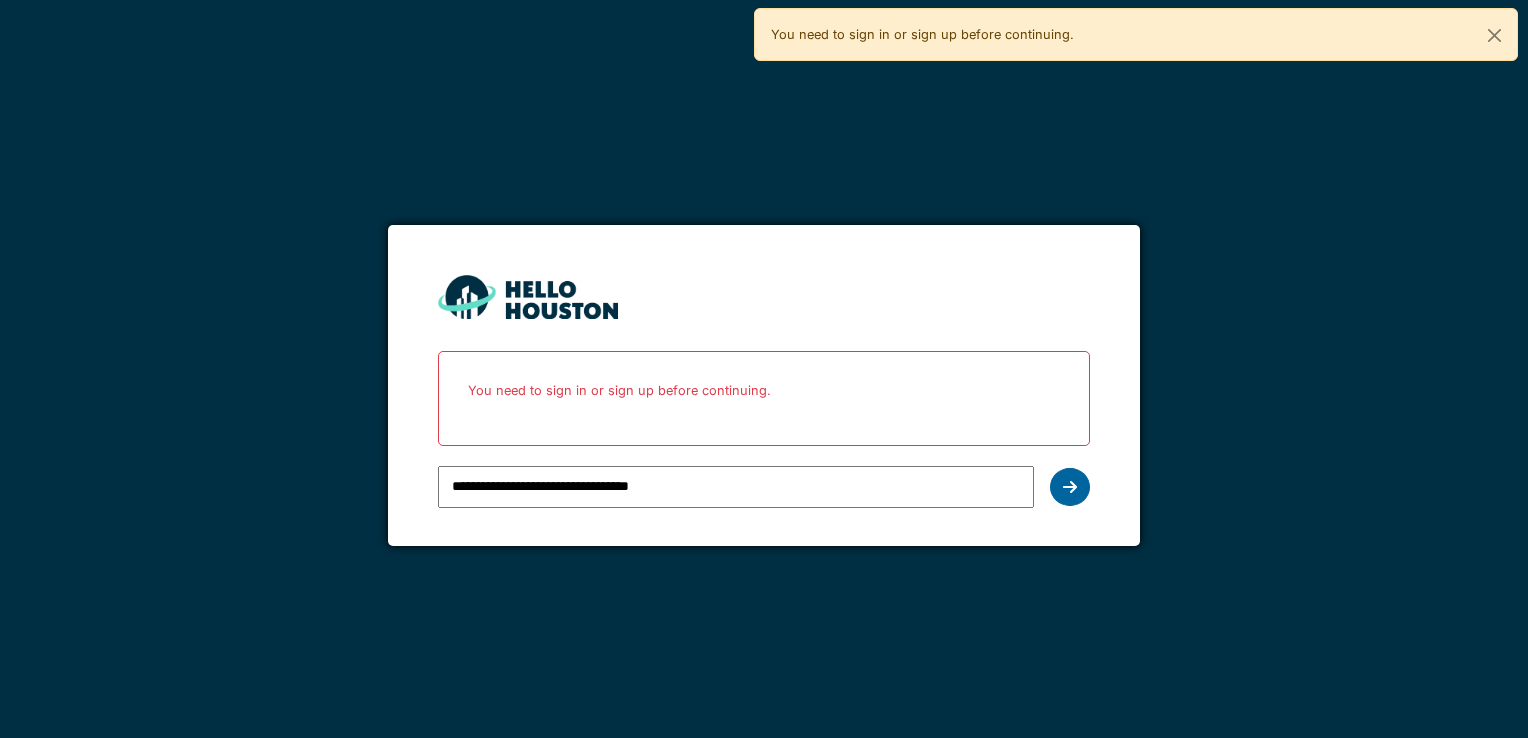 click at bounding box center (1070, 487) 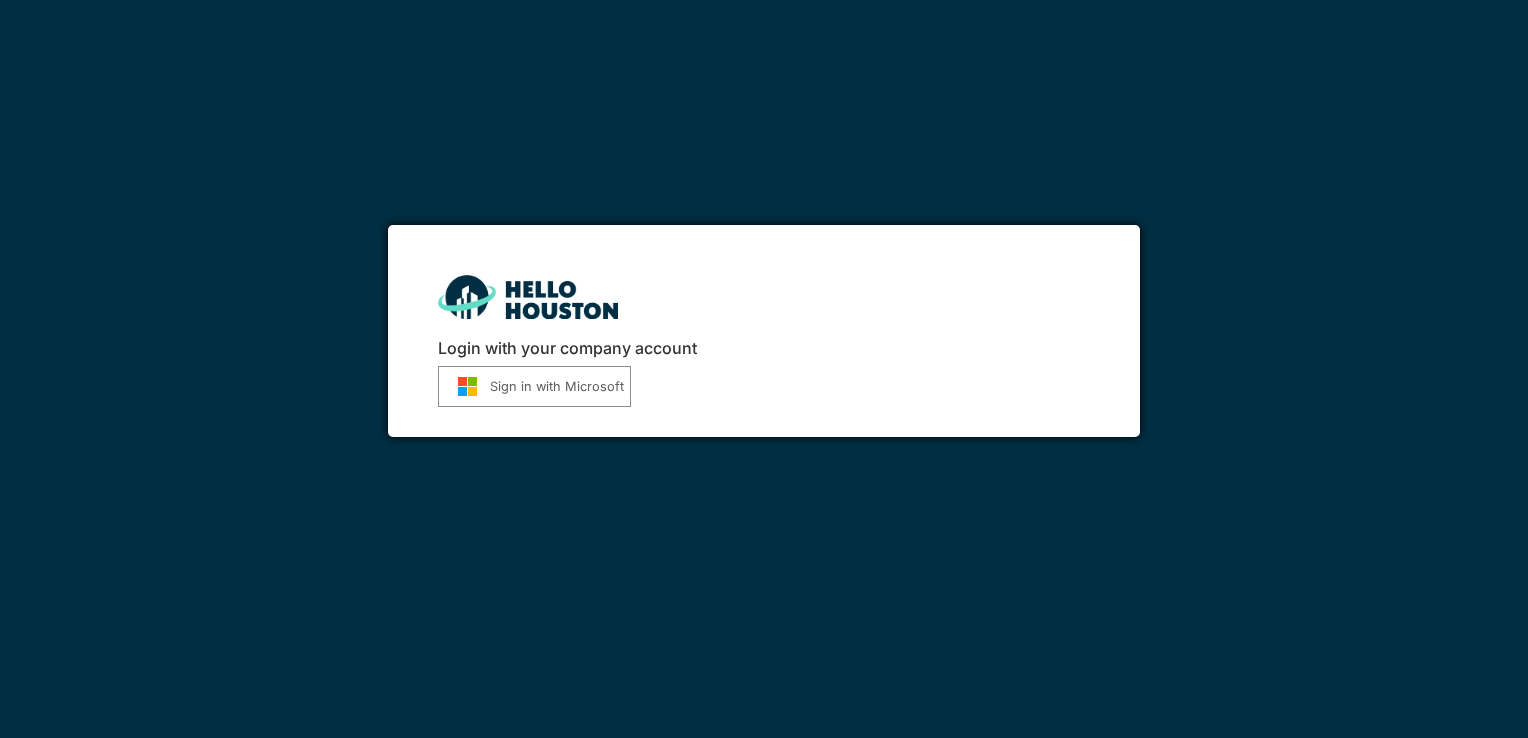scroll, scrollTop: 0, scrollLeft: 0, axis: both 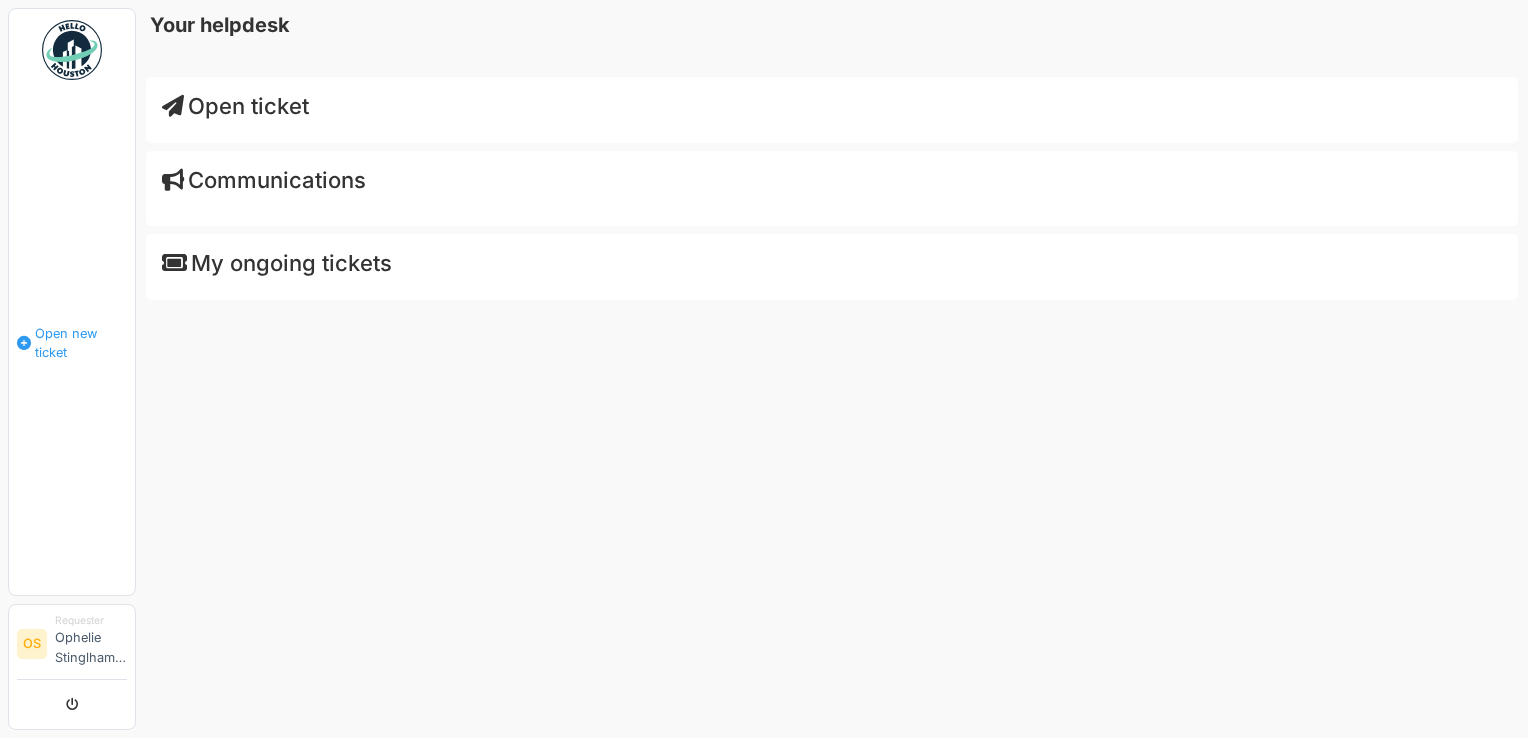 click on "Open new ticket" at bounding box center (81, 343) 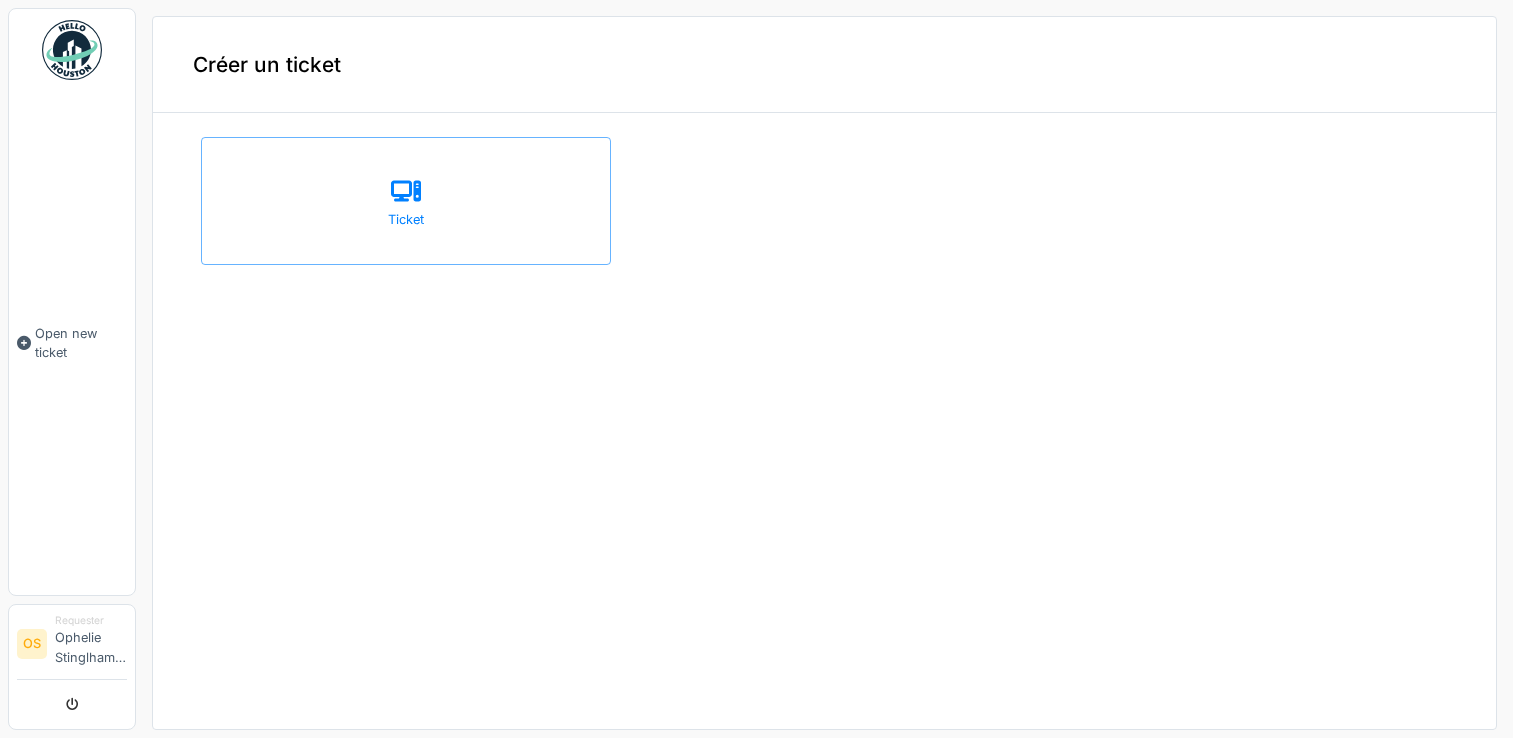 scroll, scrollTop: 0, scrollLeft: 0, axis: both 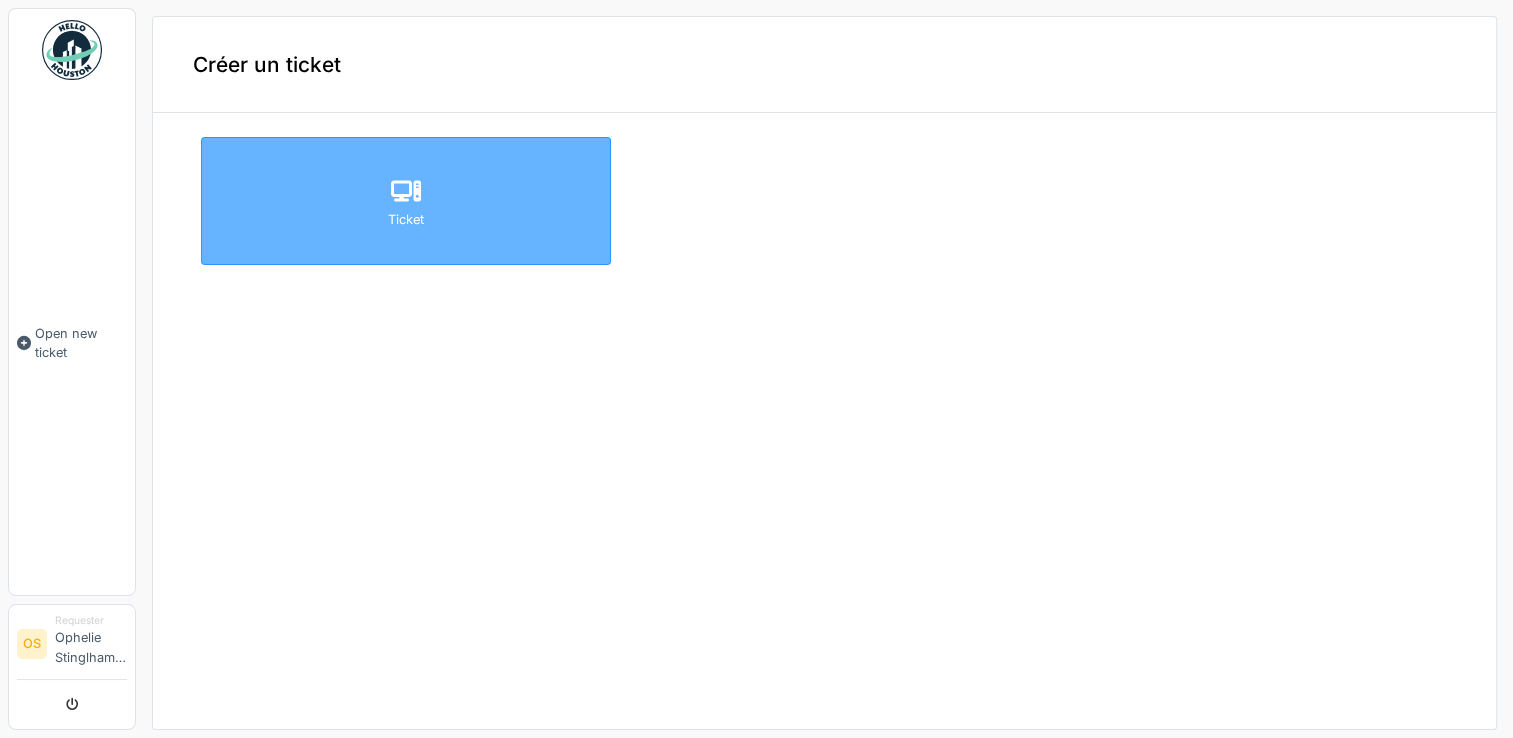 click on "Ticket" at bounding box center (406, 201) 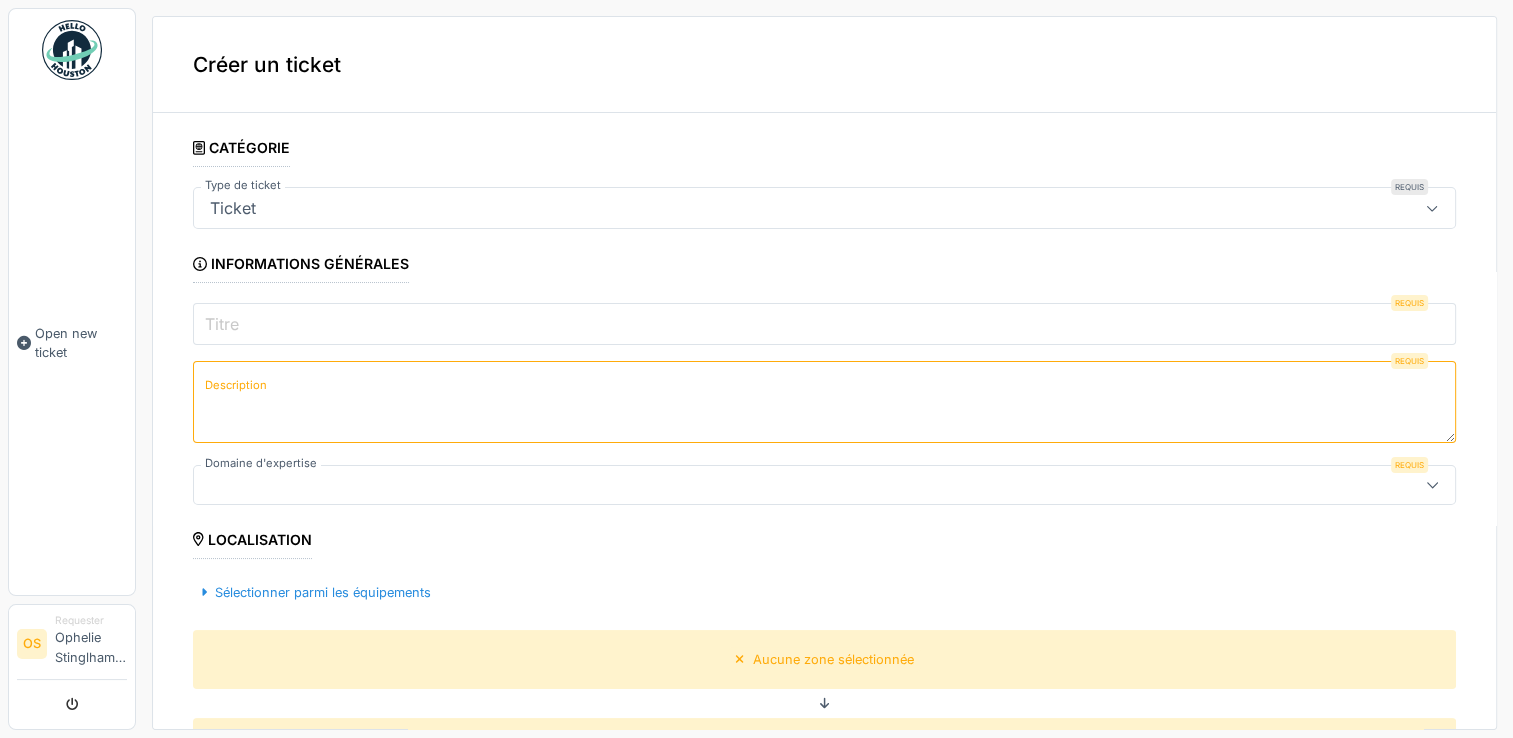 click on "Titre" at bounding box center [824, 324] 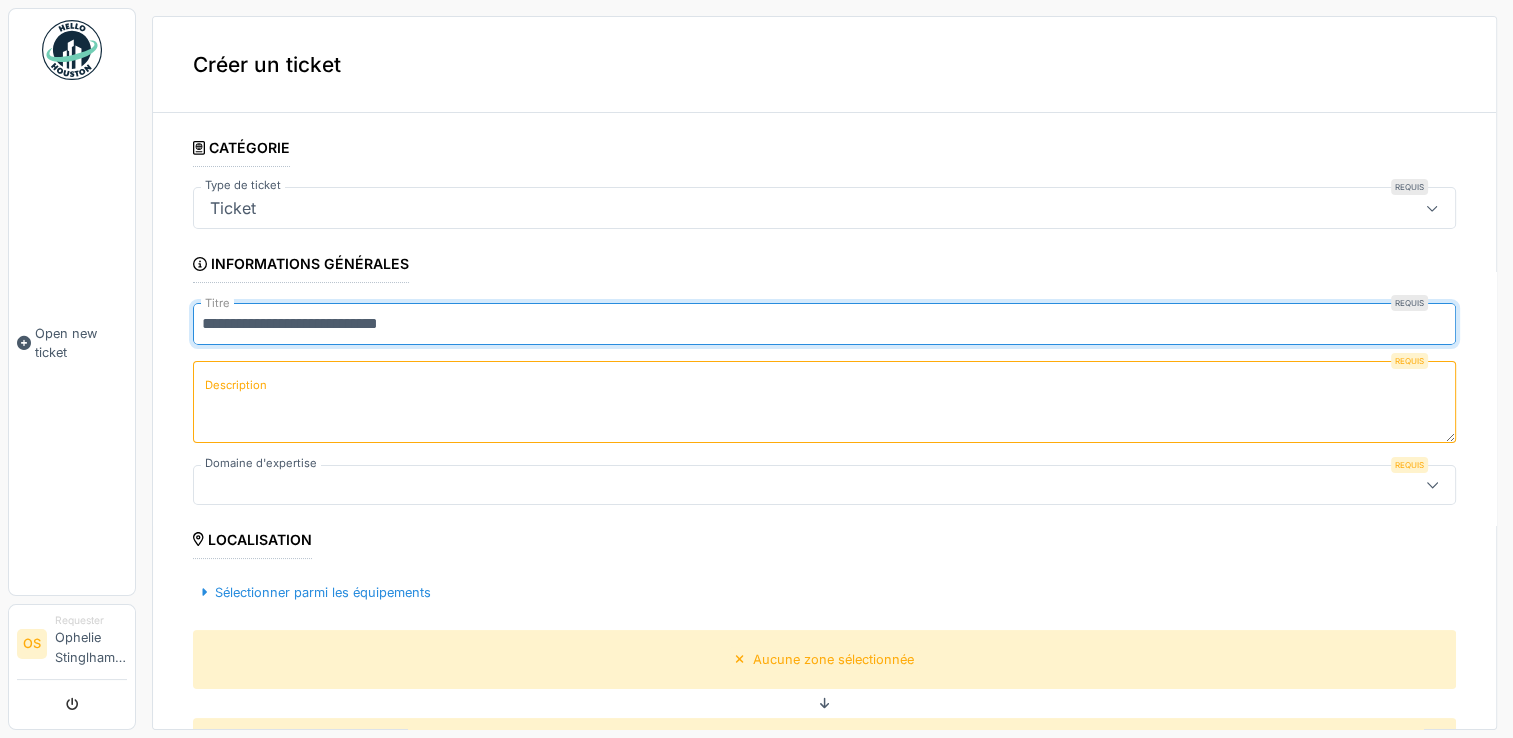type on "**********" 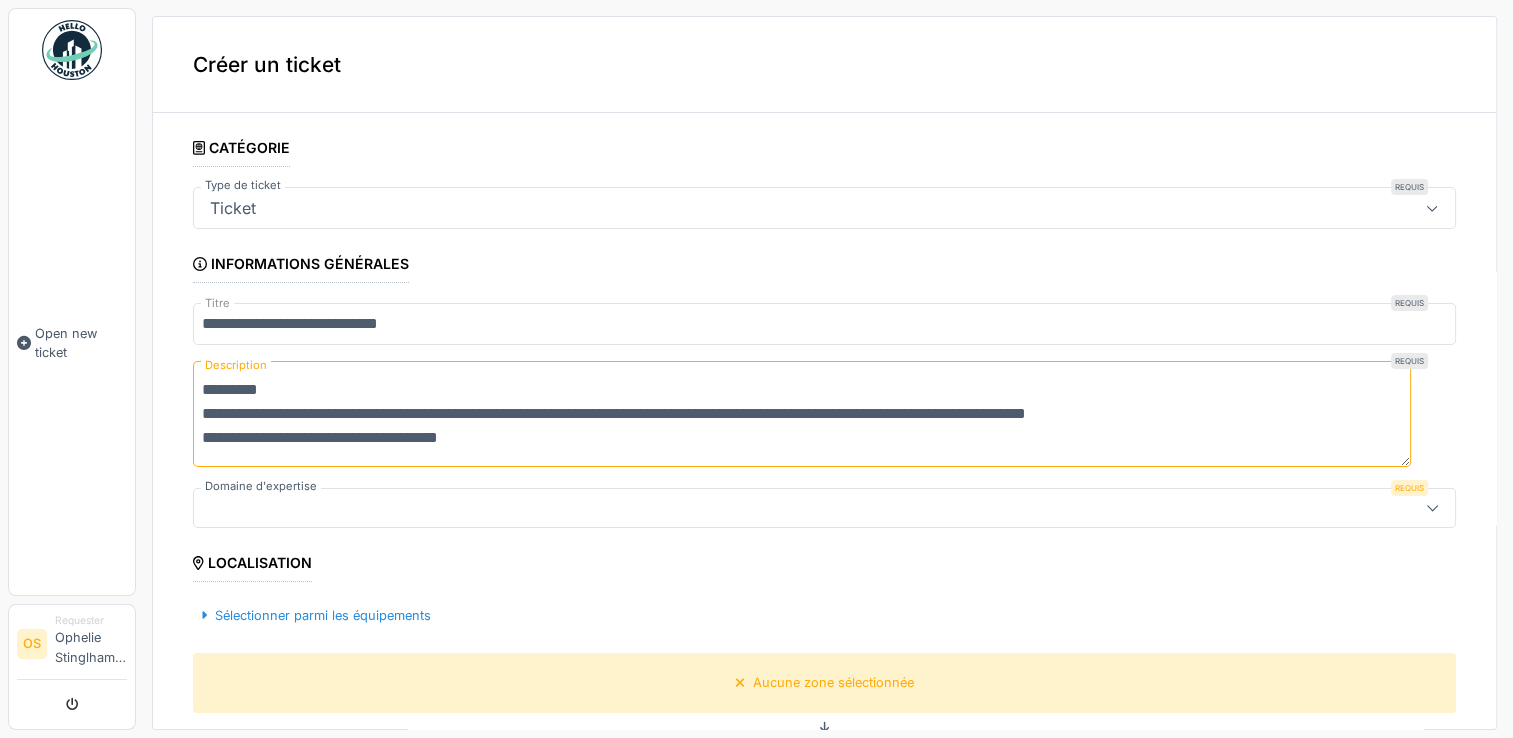 scroll, scrollTop: 0, scrollLeft: 0, axis: both 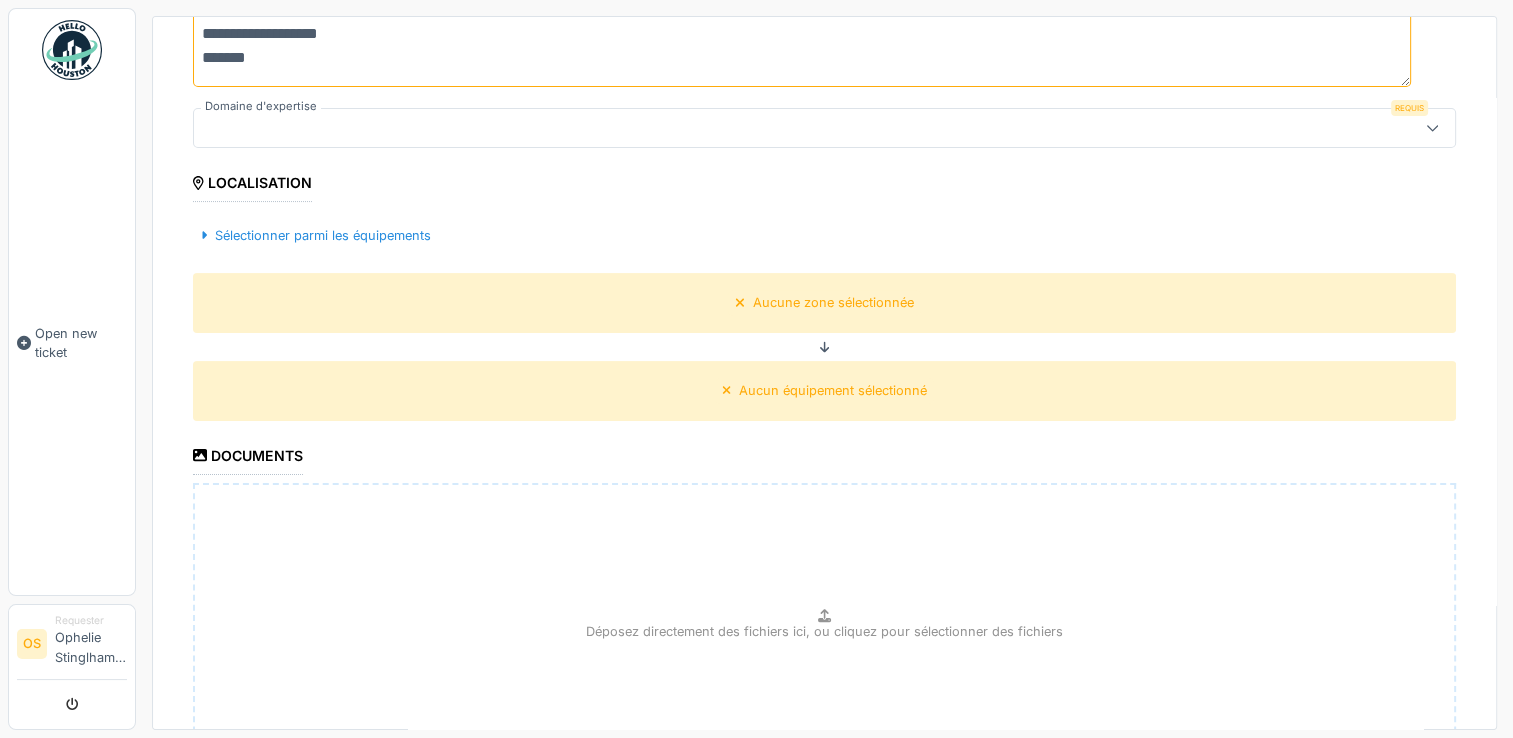 type on "**********" 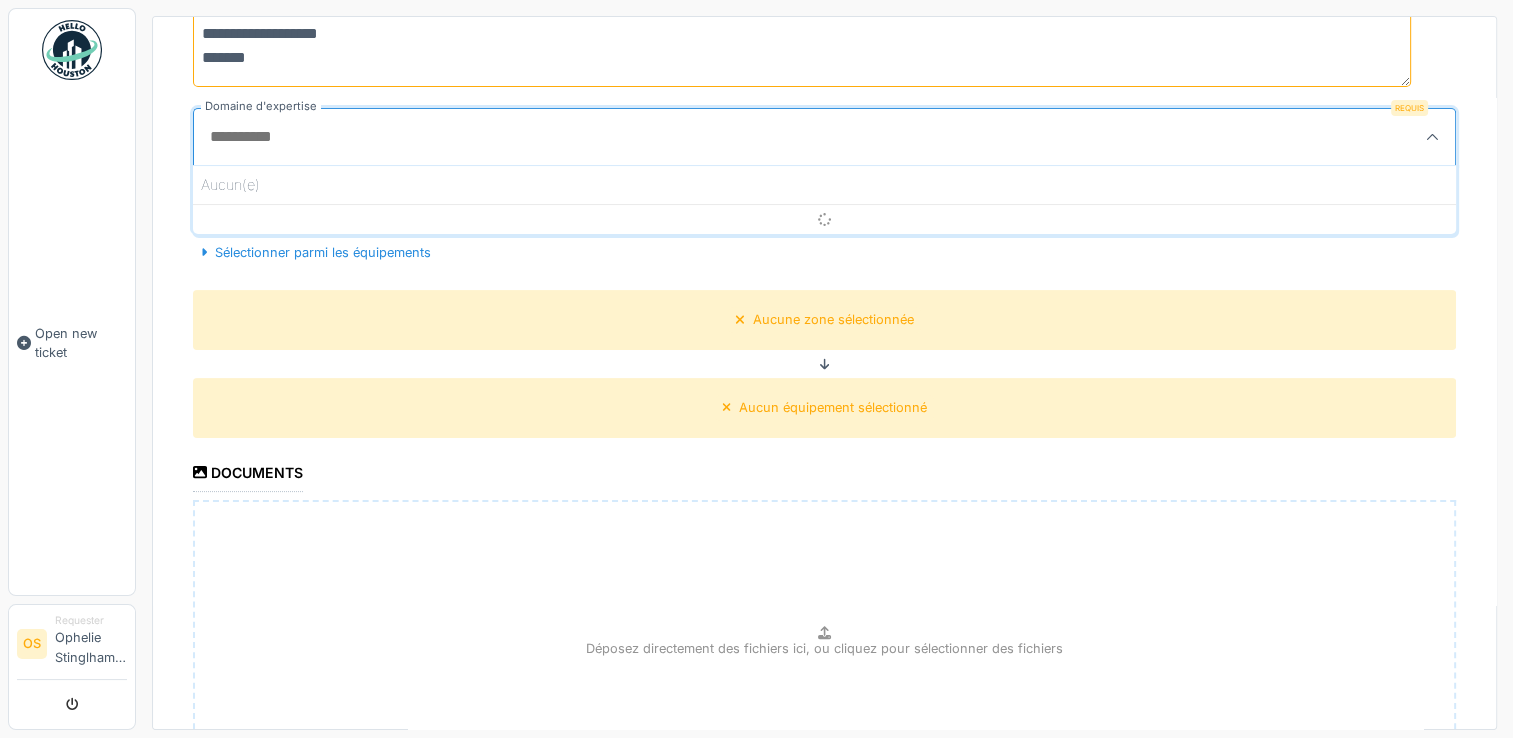 scroll, scrollTop: 4, scrollLeft: 0, axis: vertical 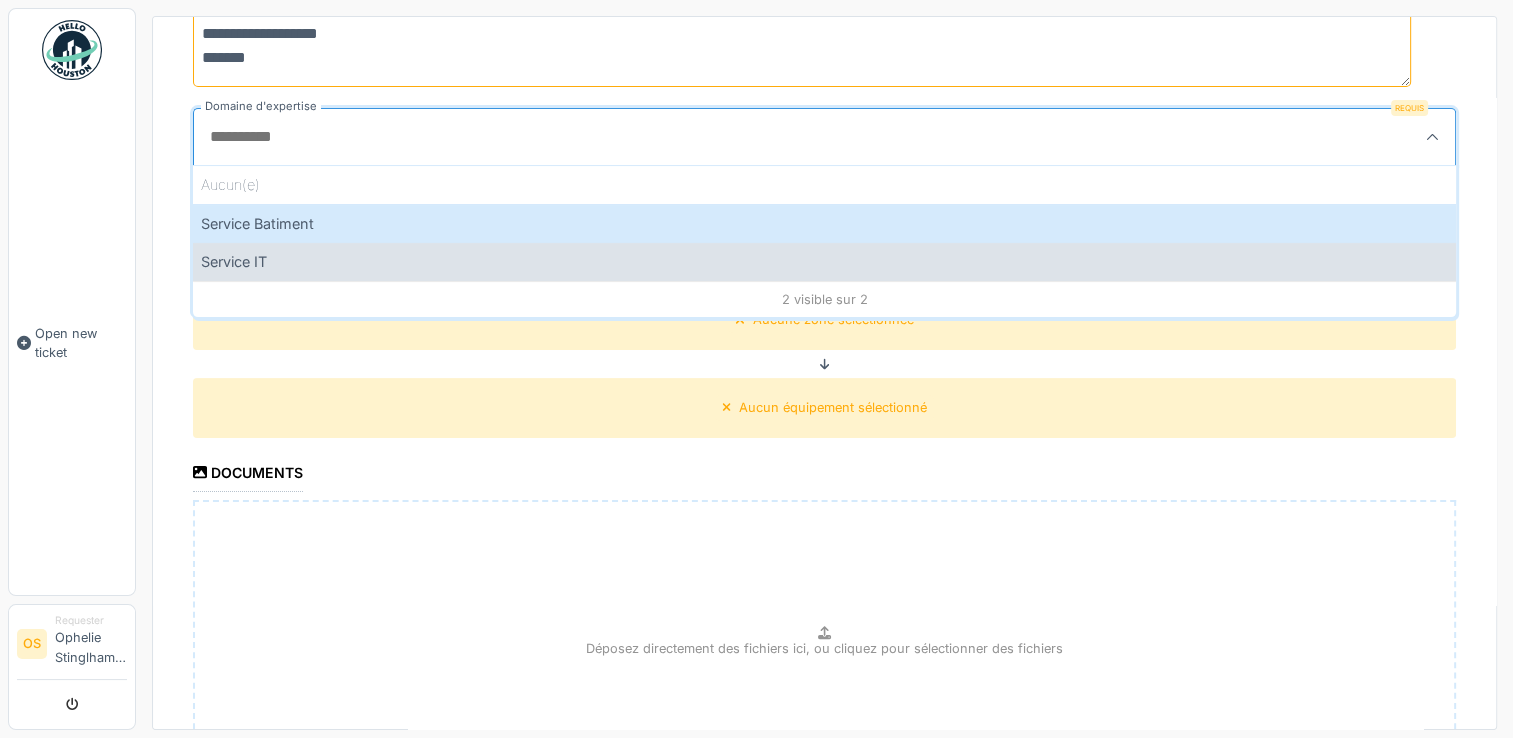 click on "Service IT" at bounding box center (824, 261) 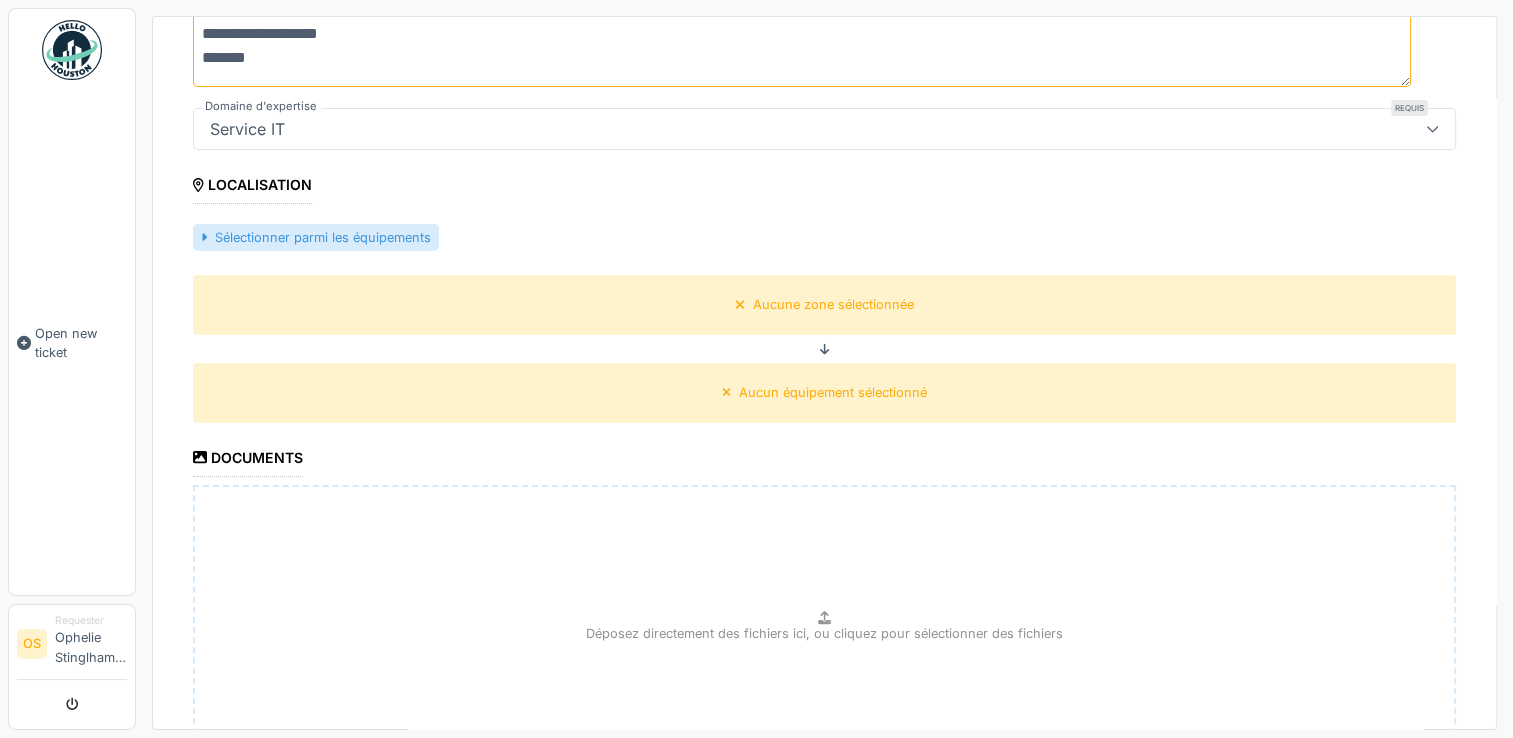 click on "Sélectionner parmi les équipements" at bounding box center [316, 237] 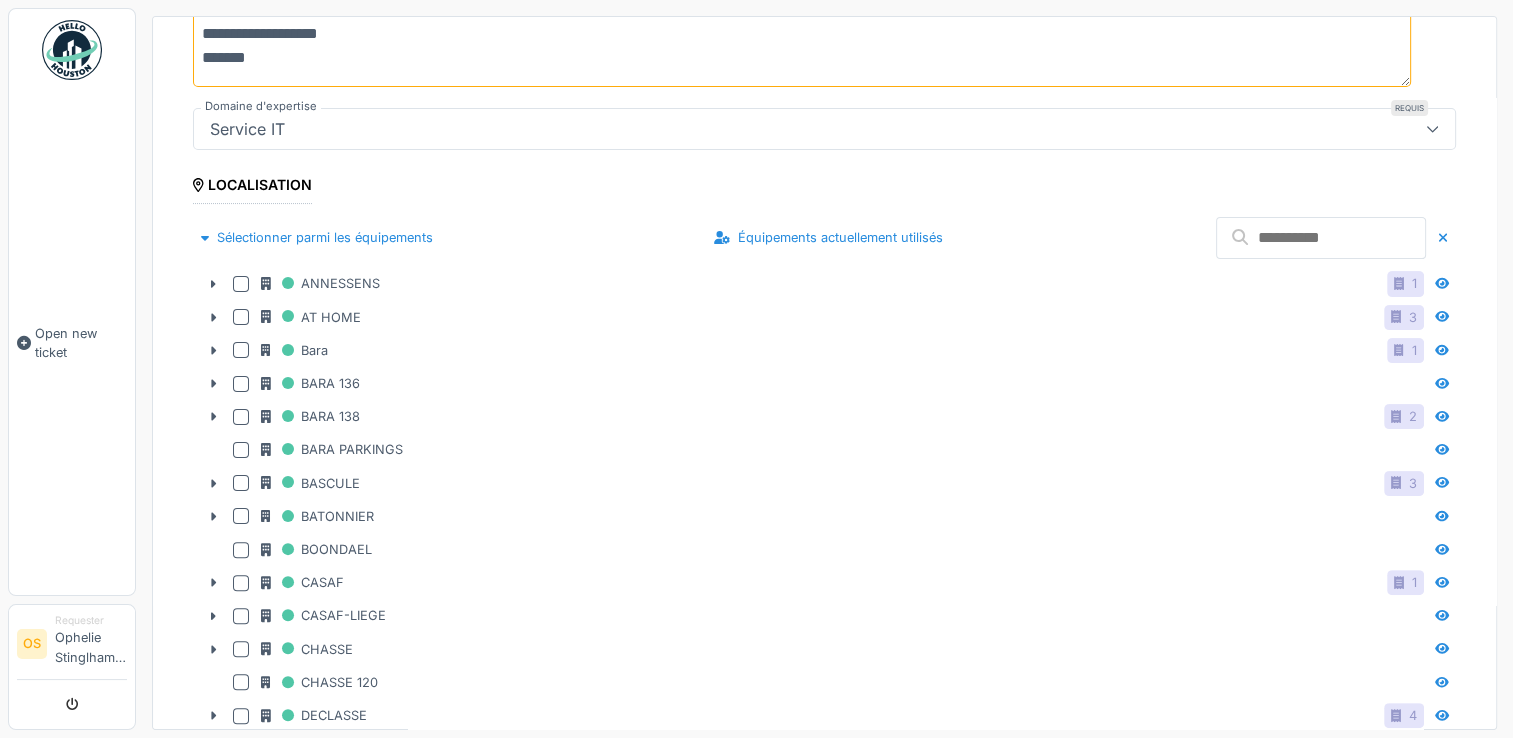 click at bounding box center [1321, 238] 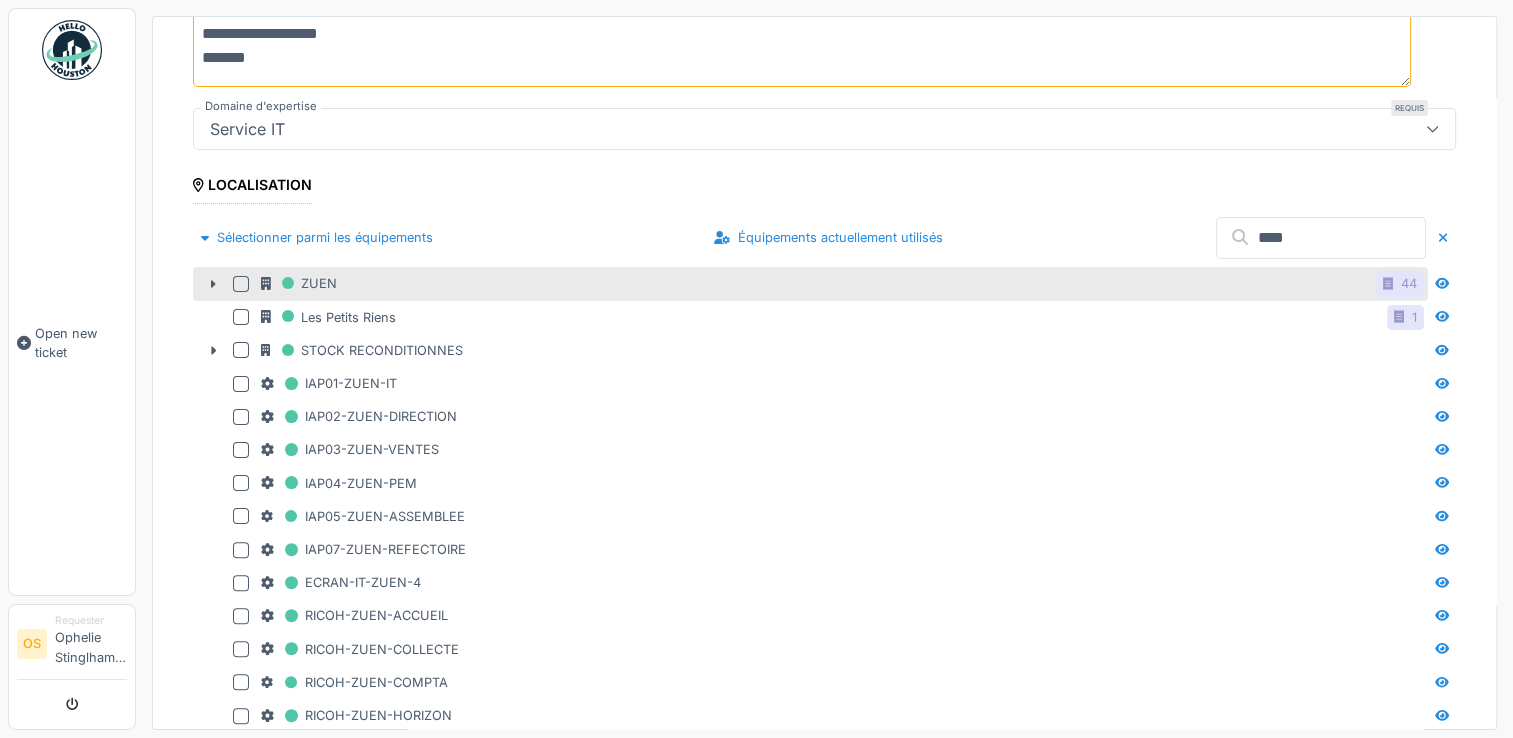 click on "ZUEN 44" at bounding box center [810, 283] 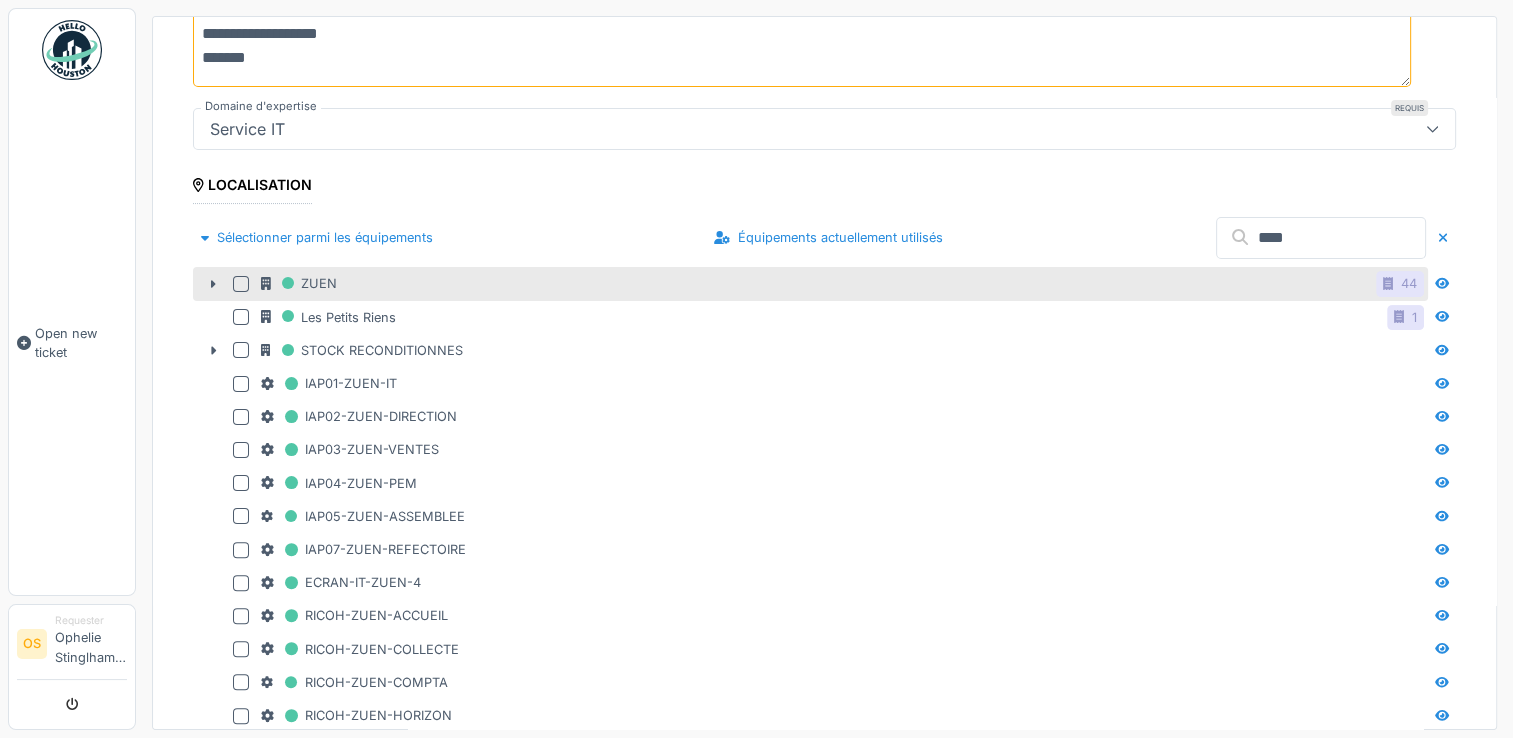 click at bounding box center [241, 284] 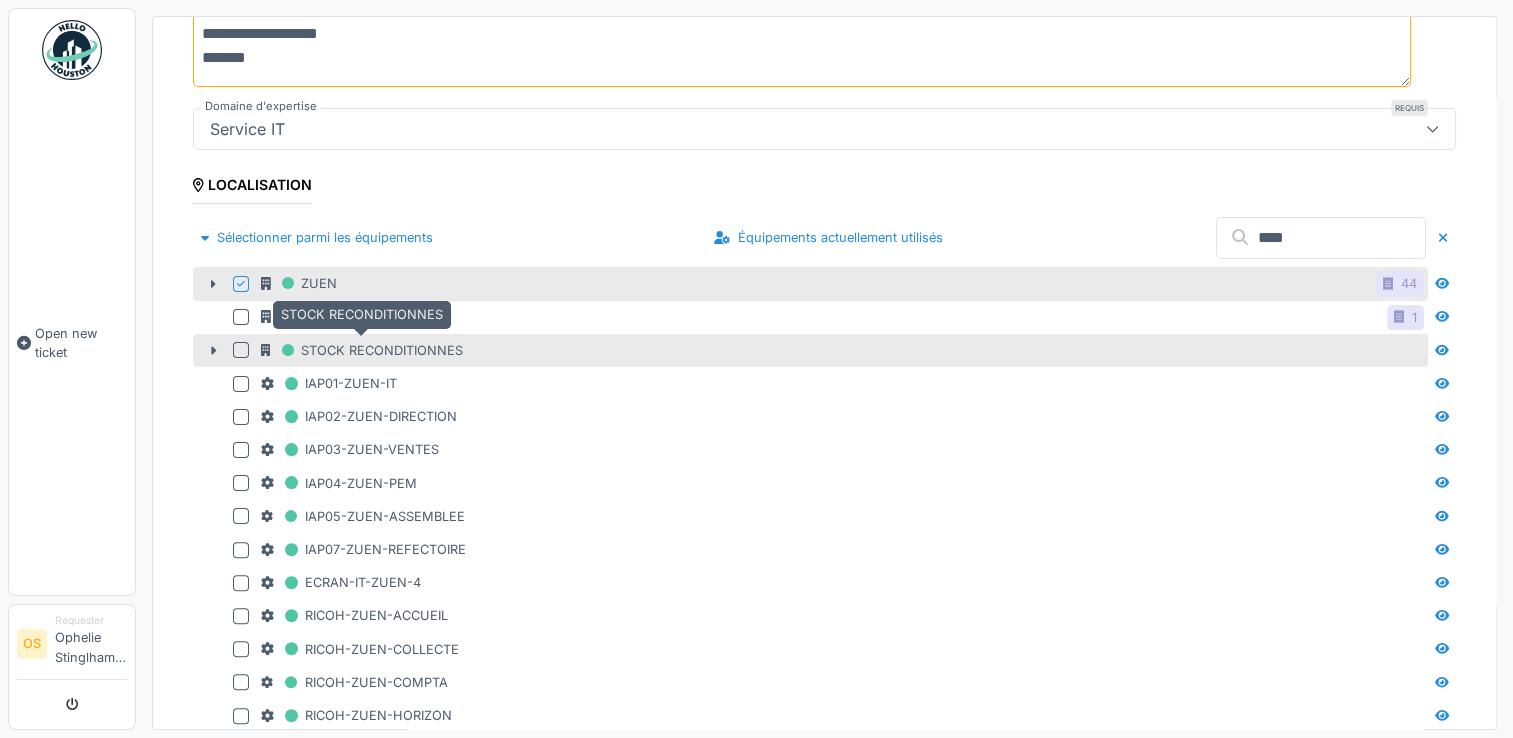 scroll, scrollTop: 1449, scrollLeft: 0, axis: vertical 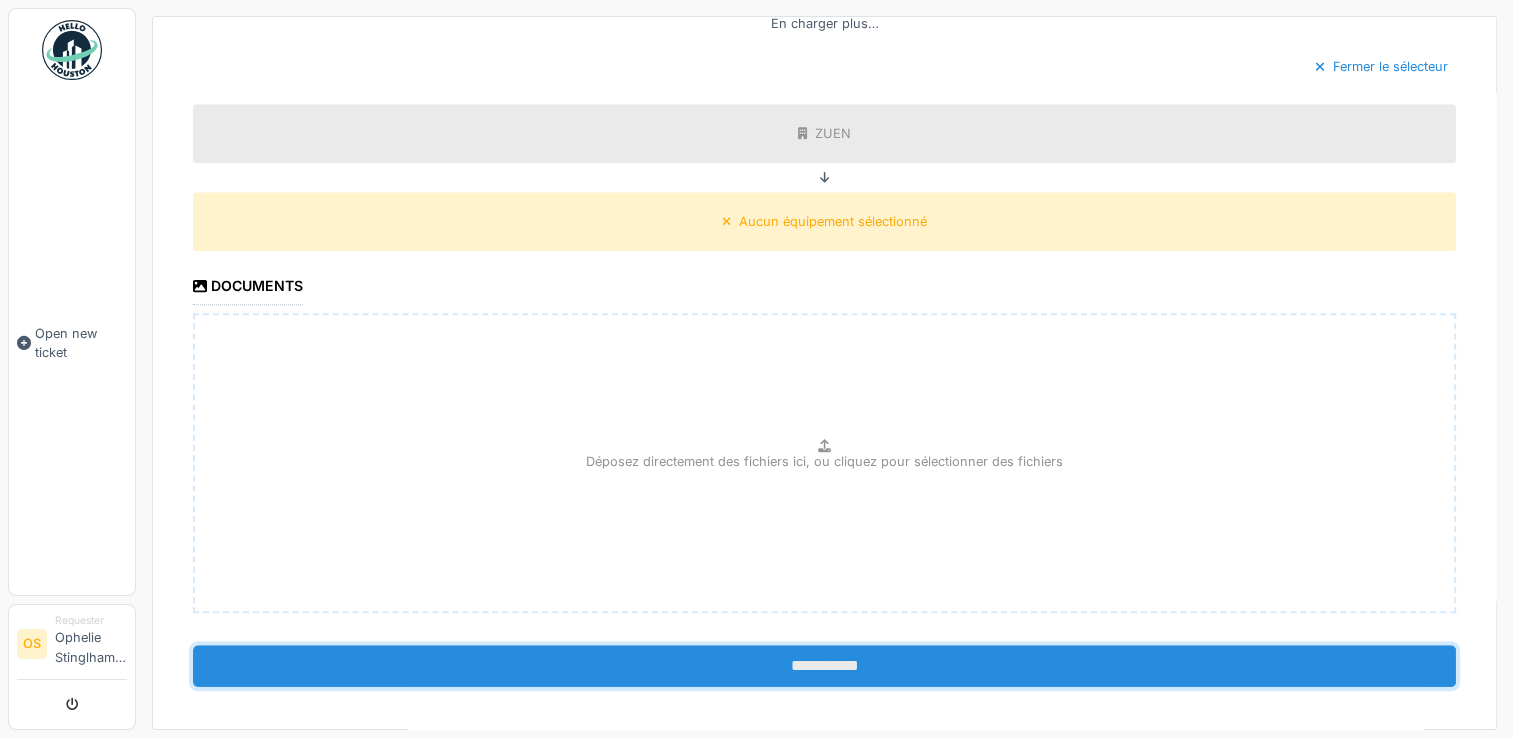 click on "**********" at bounding box center [824, 666] 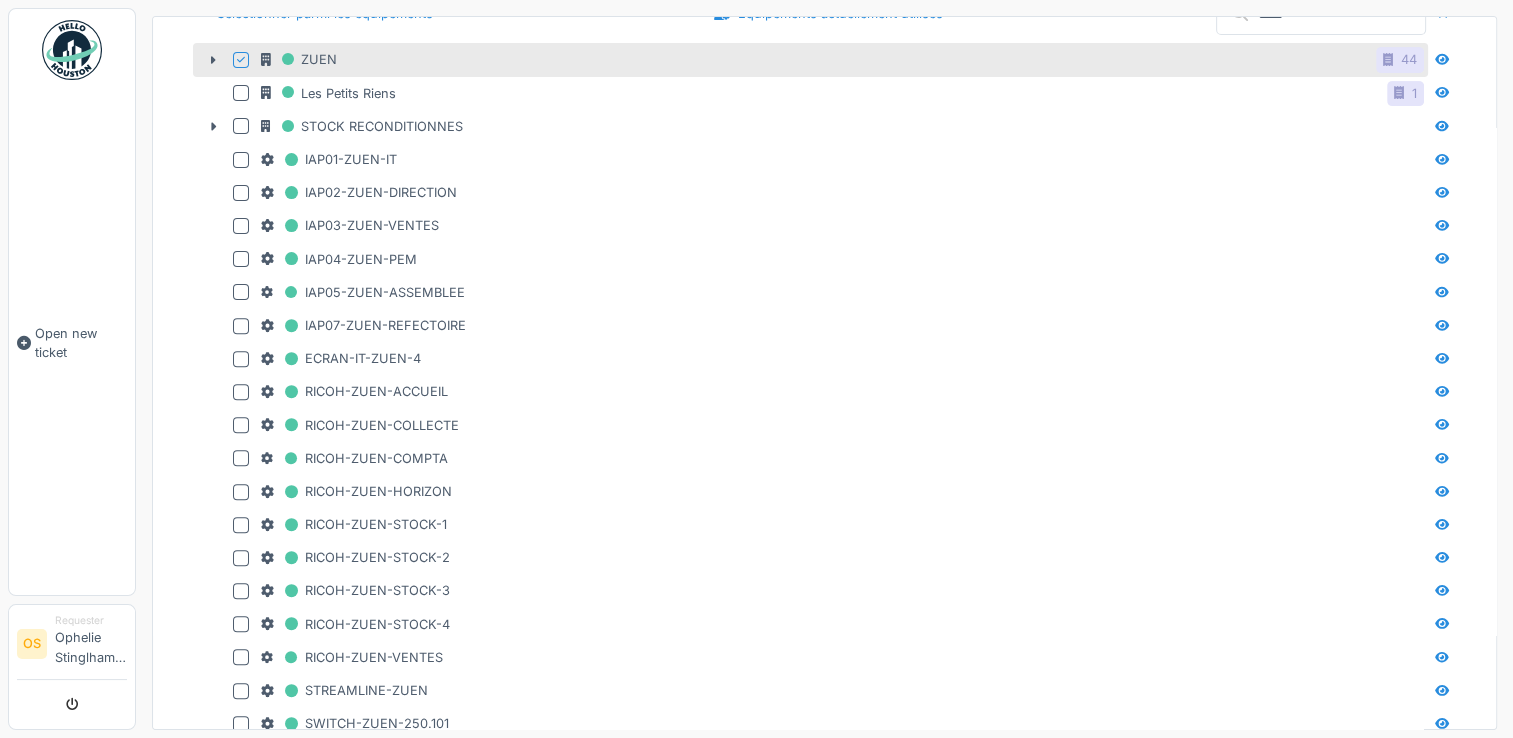scroll, scrollTop: 652, scrollLeft: 0, axis: vertical 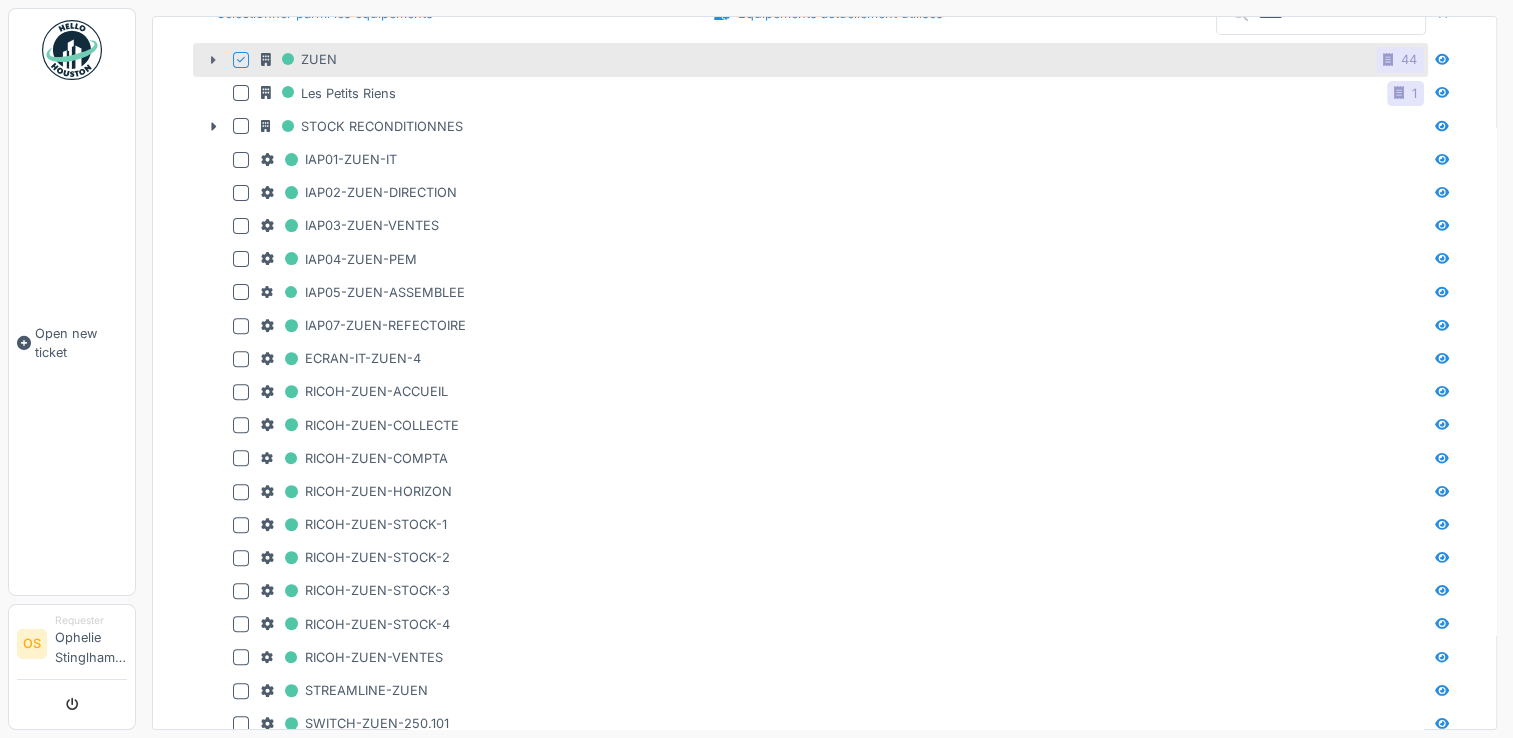 click 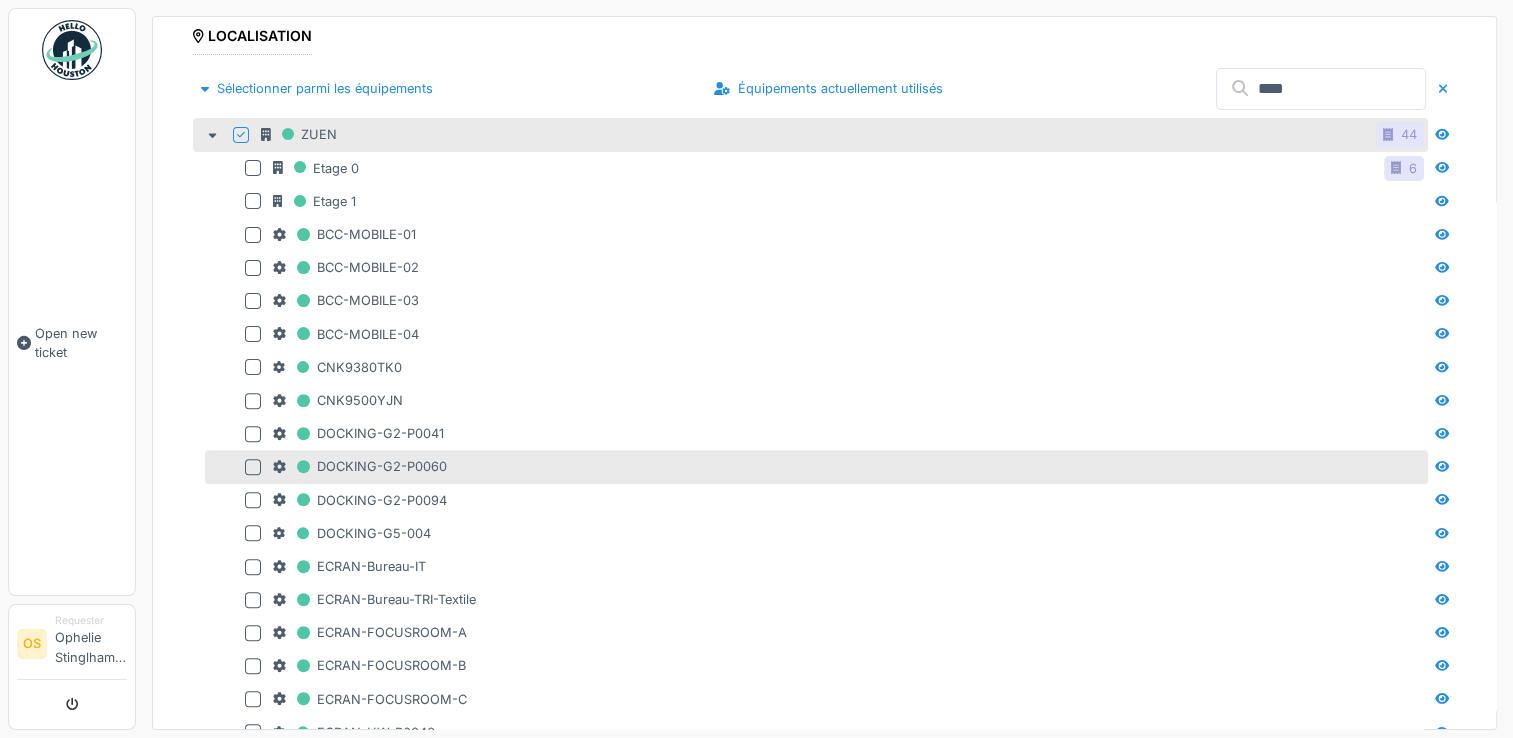scroll, scrollTop: 560, scrollLeft: 0, axis: vertical 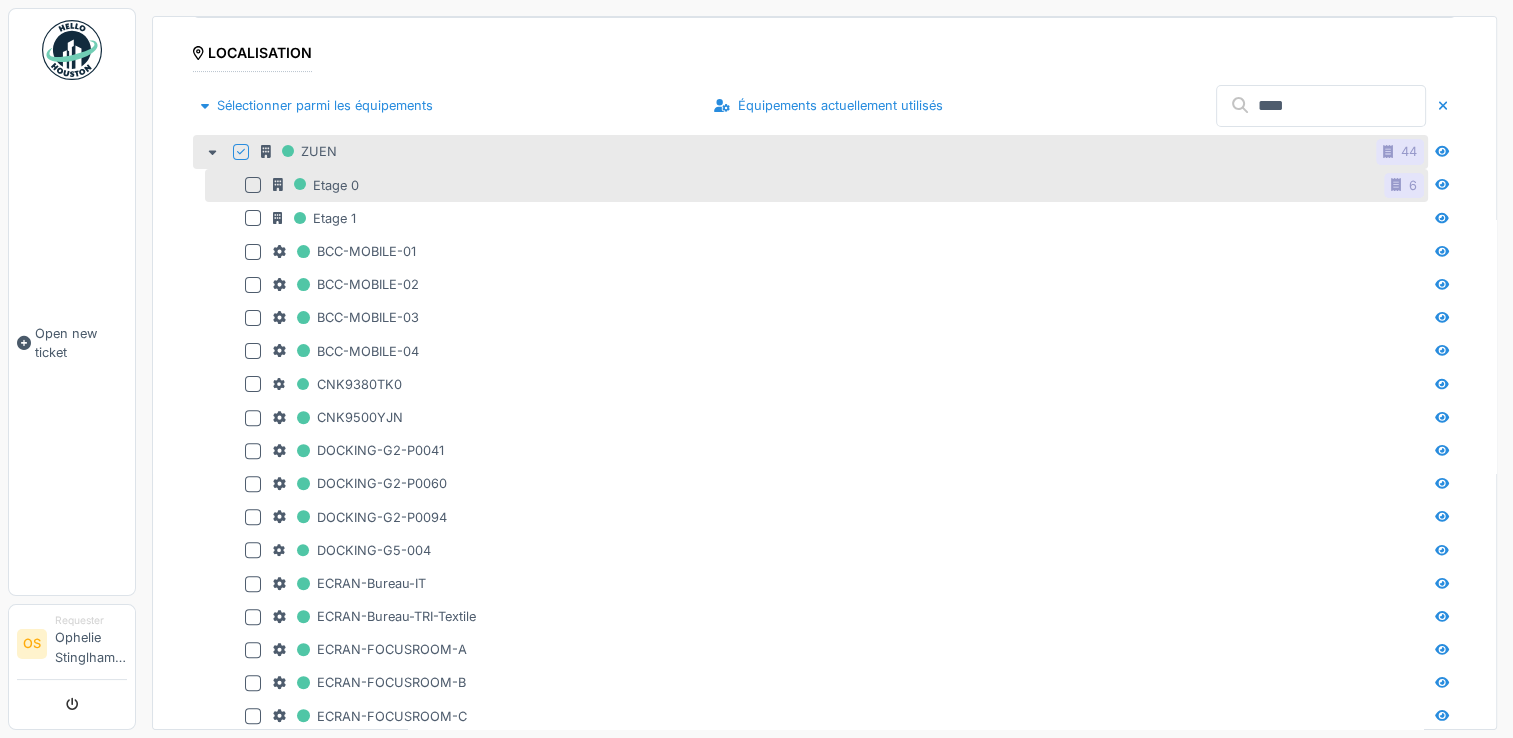 click at bounding box center (253, 185) 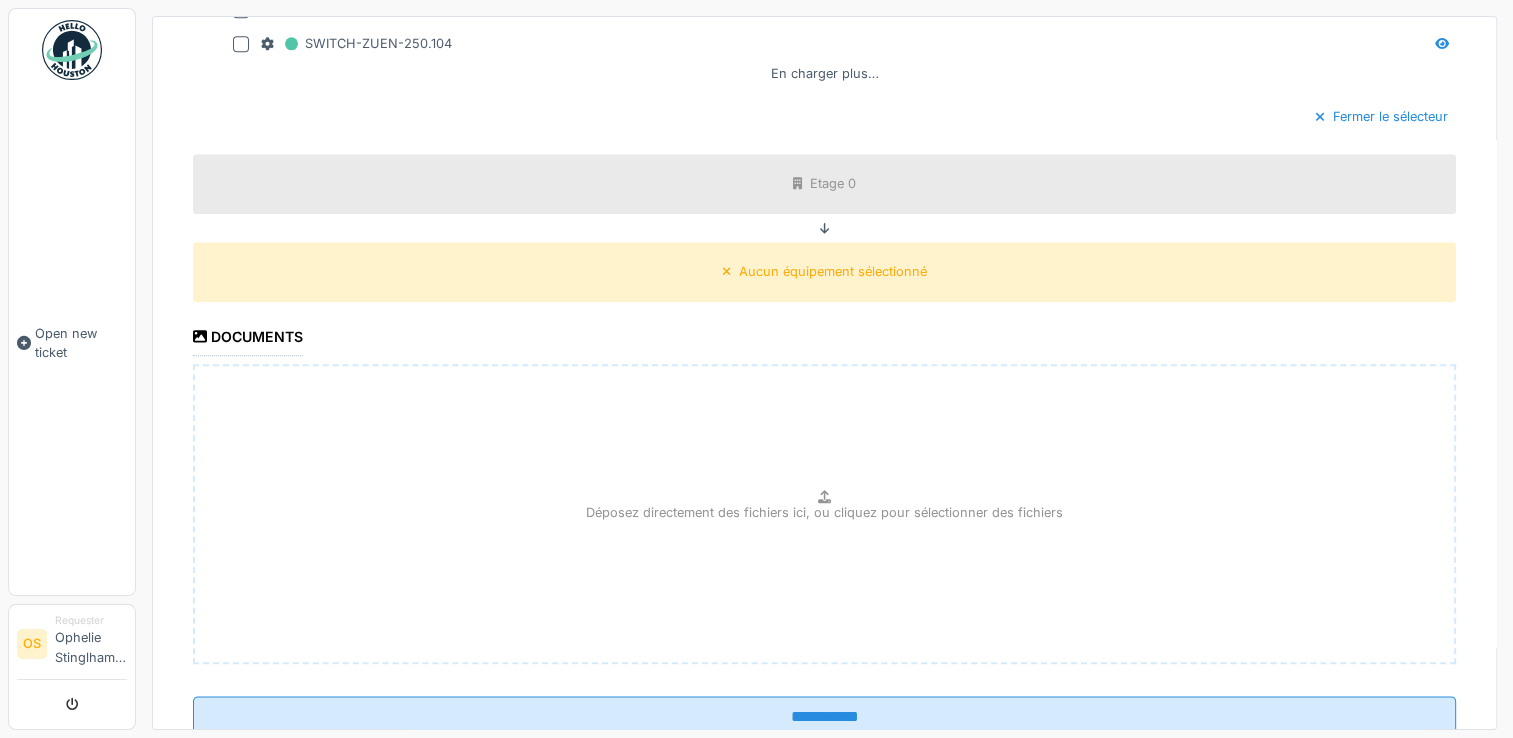 scroll, scrollTop: 2206, scrollLeft: 0, axis: vertical 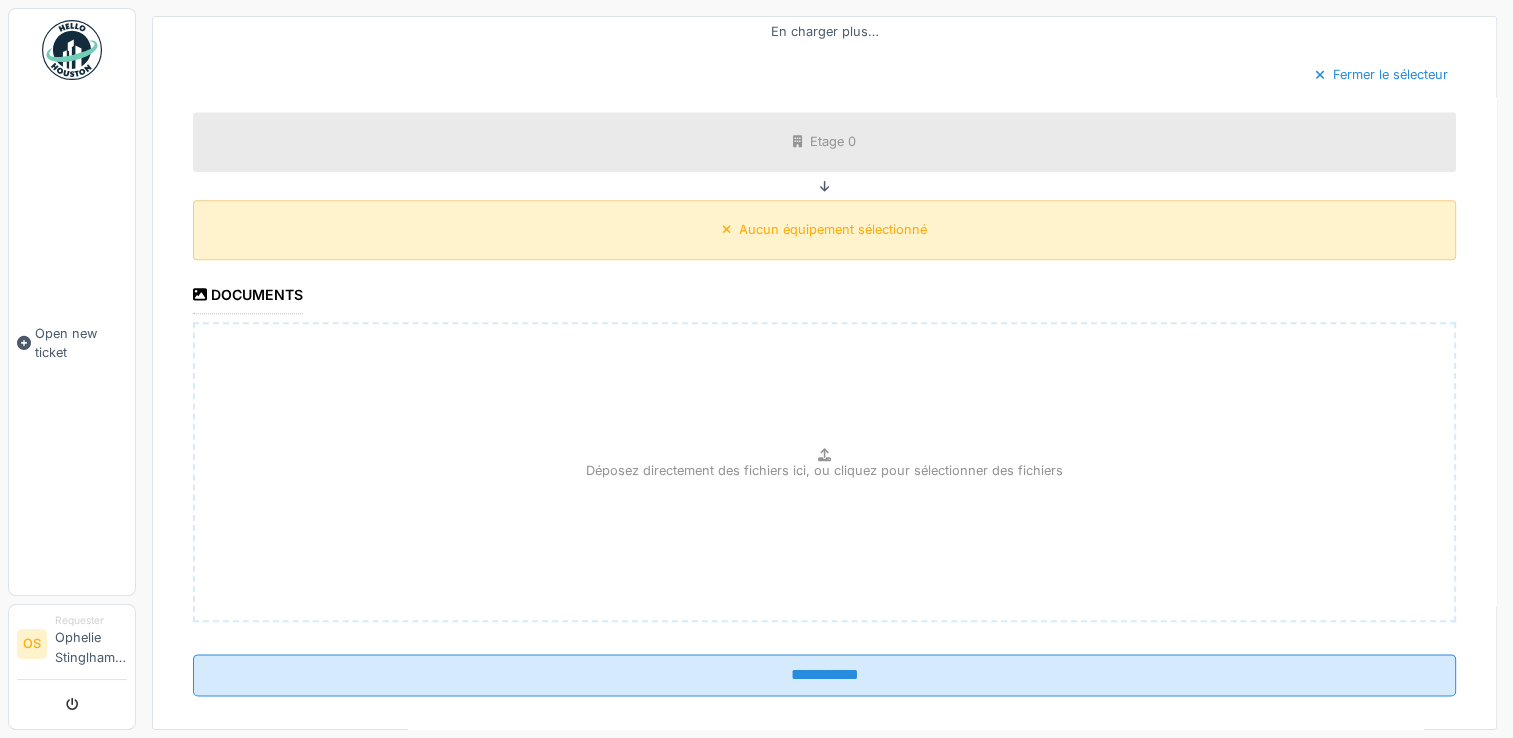 click on "Aucun équipement sélectionné" at bounding box center (833, 229) 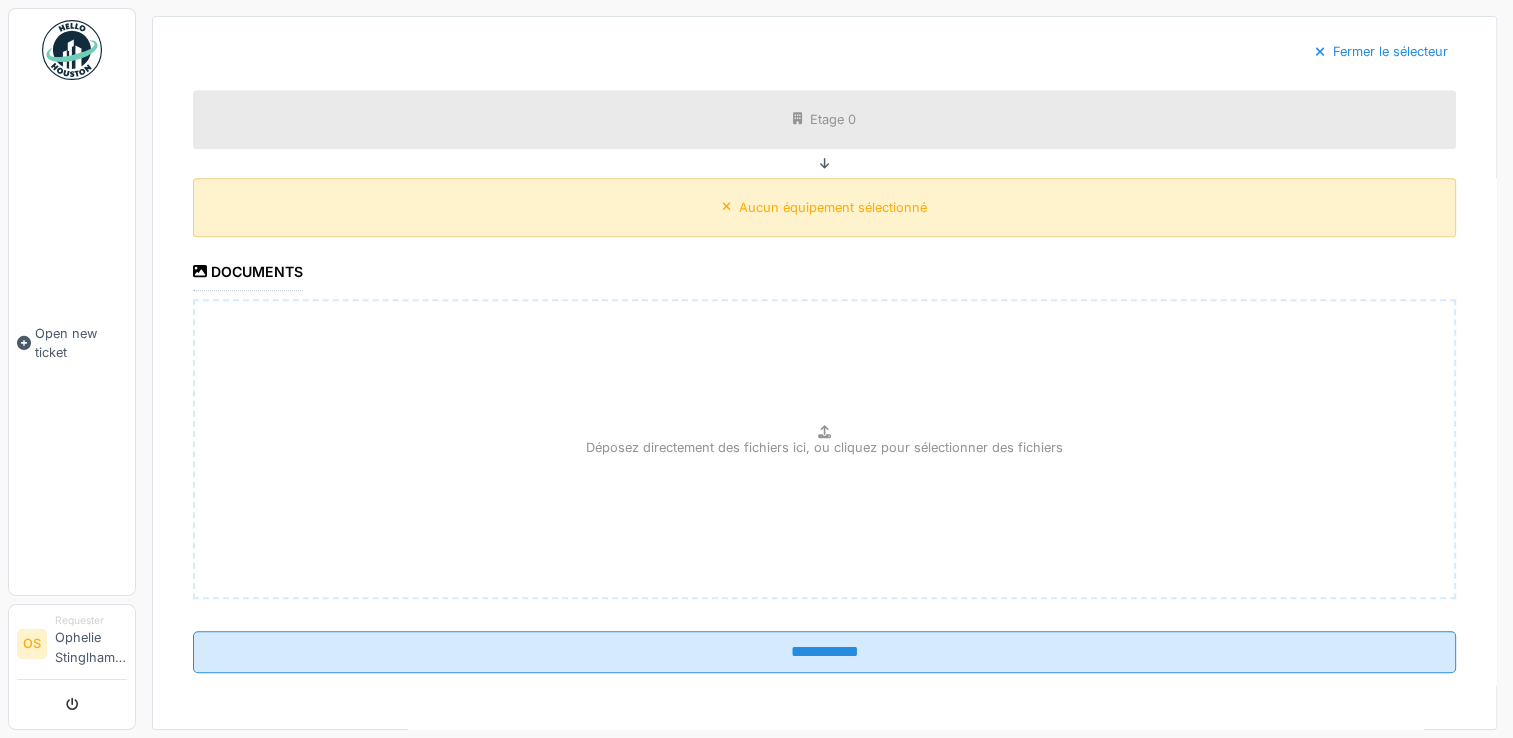 scroll, scrollTop: 1351, scrollLeft: 0, axis: vertical 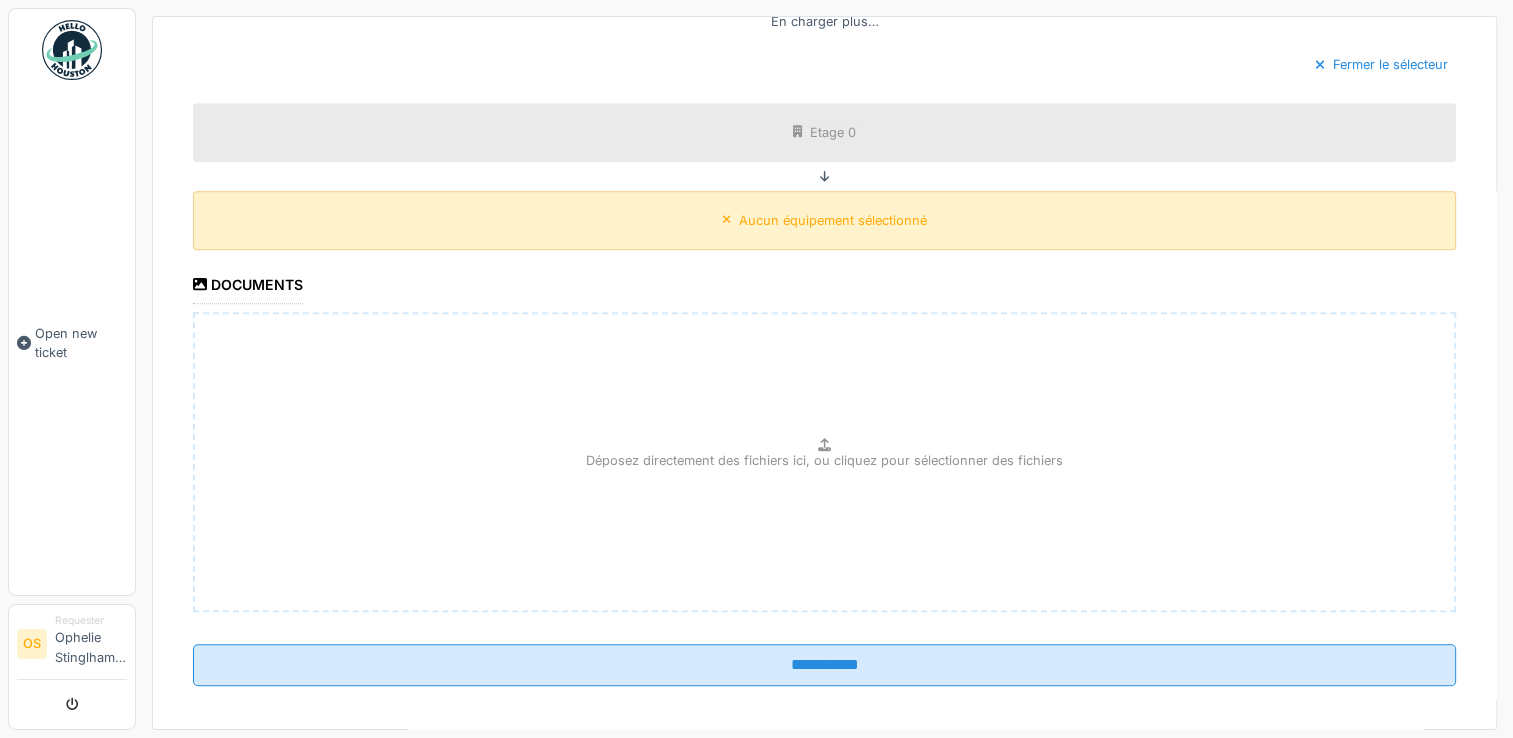 click on "Aucun équipement sélectionné" at bounding box center (833, 220) 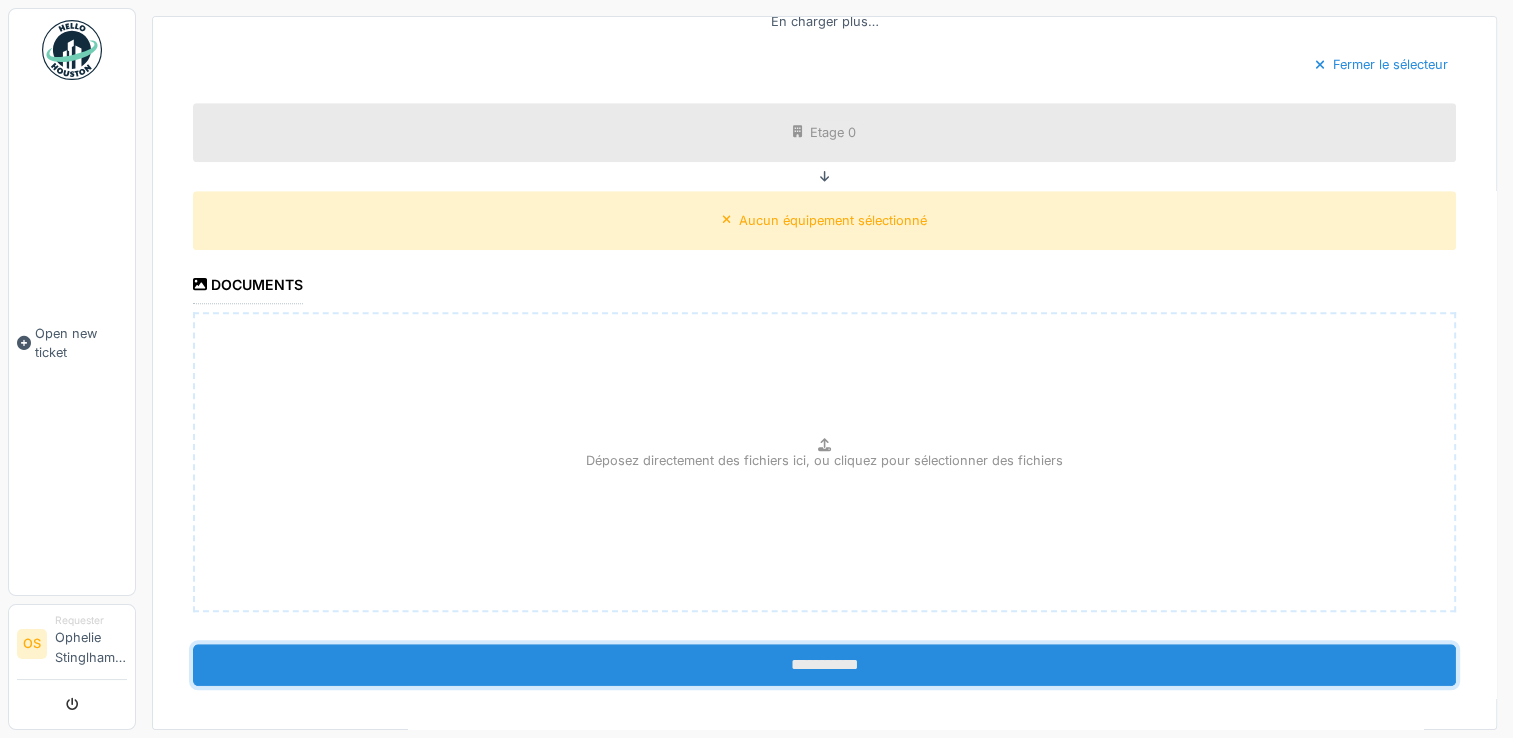 click on "**********" at bounding box center (824, 665) 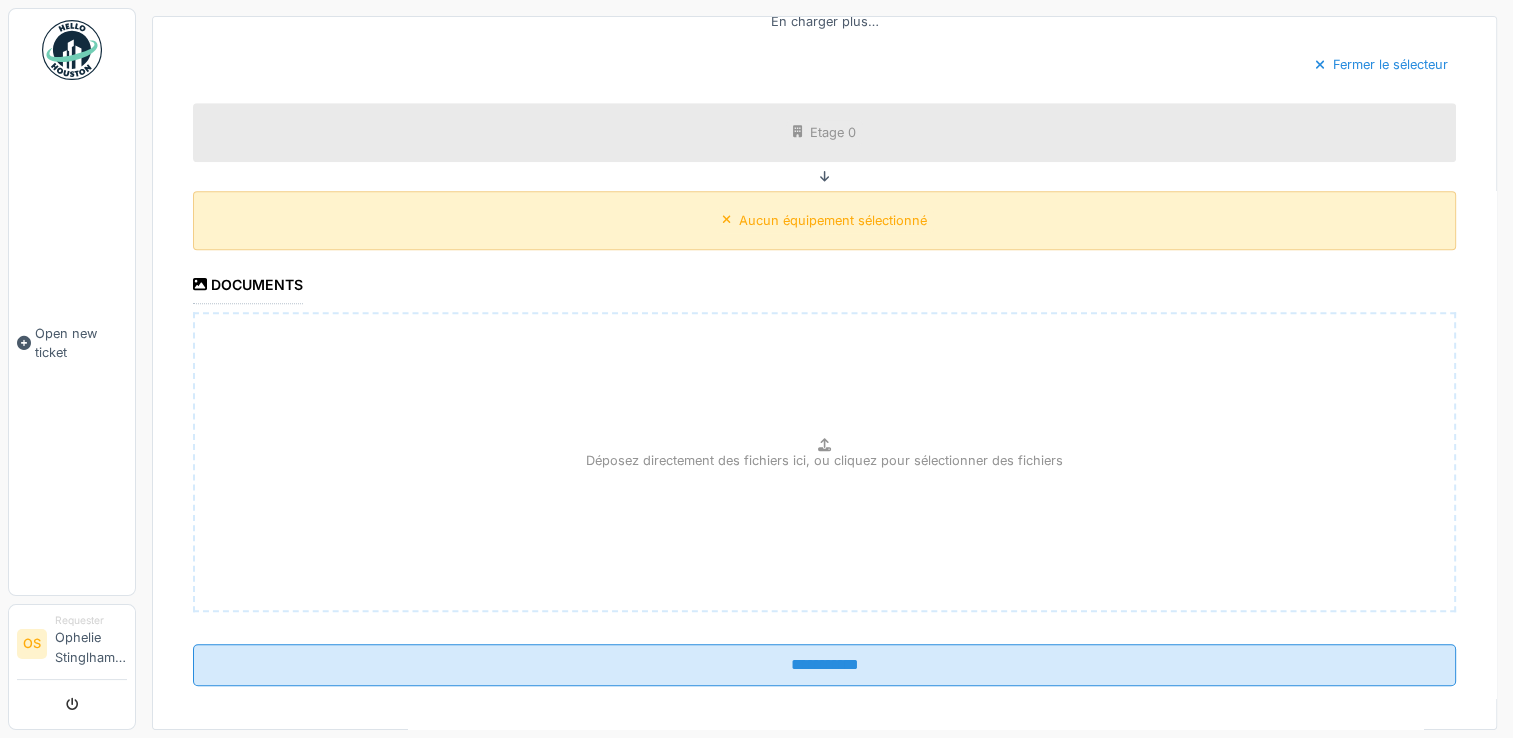 drag, startPoint x: 801, startPoint y: 162, endPoint x: 804, endPoint y: 195, distance: 33.13608 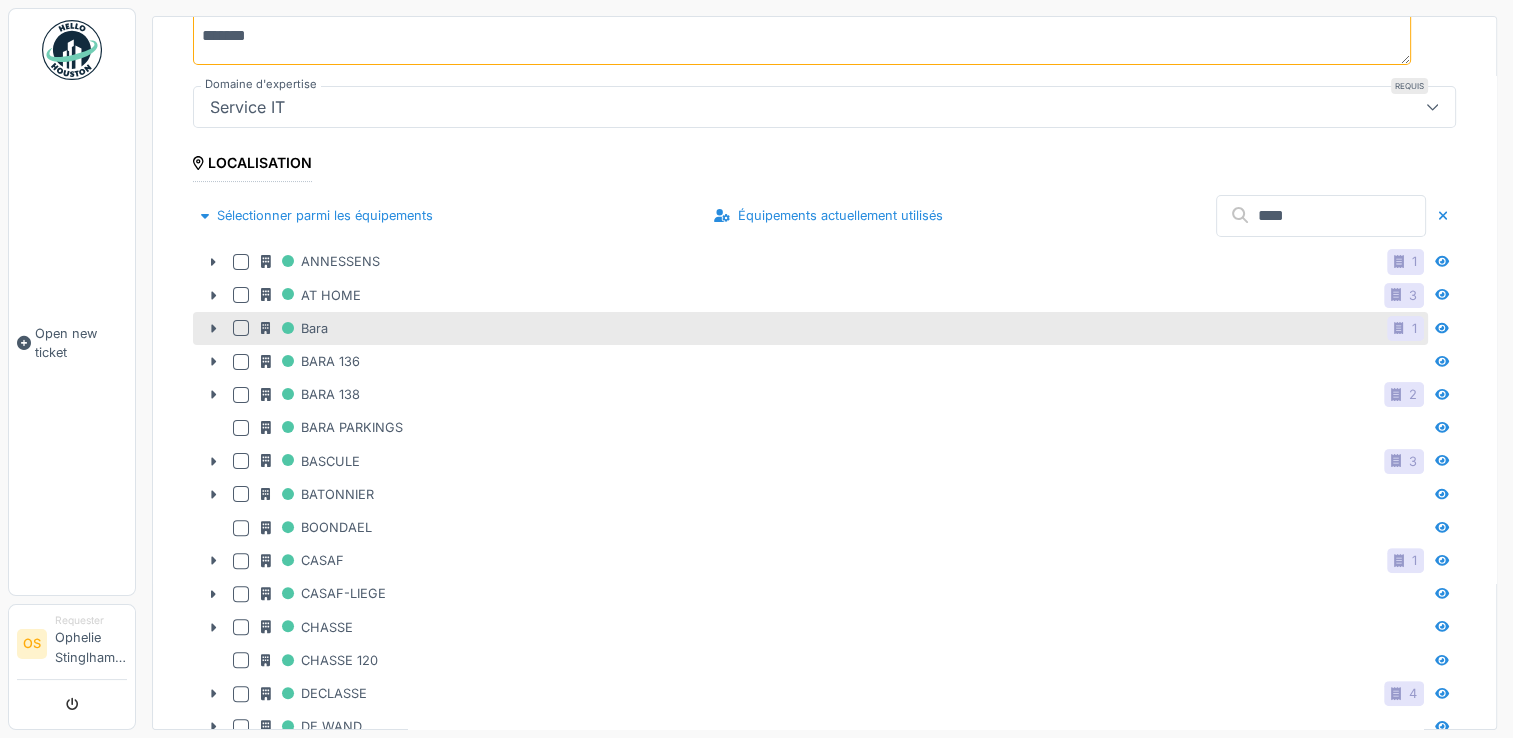 scroll, scrollTop: 447, scrollLeft: 0, axis: vertical 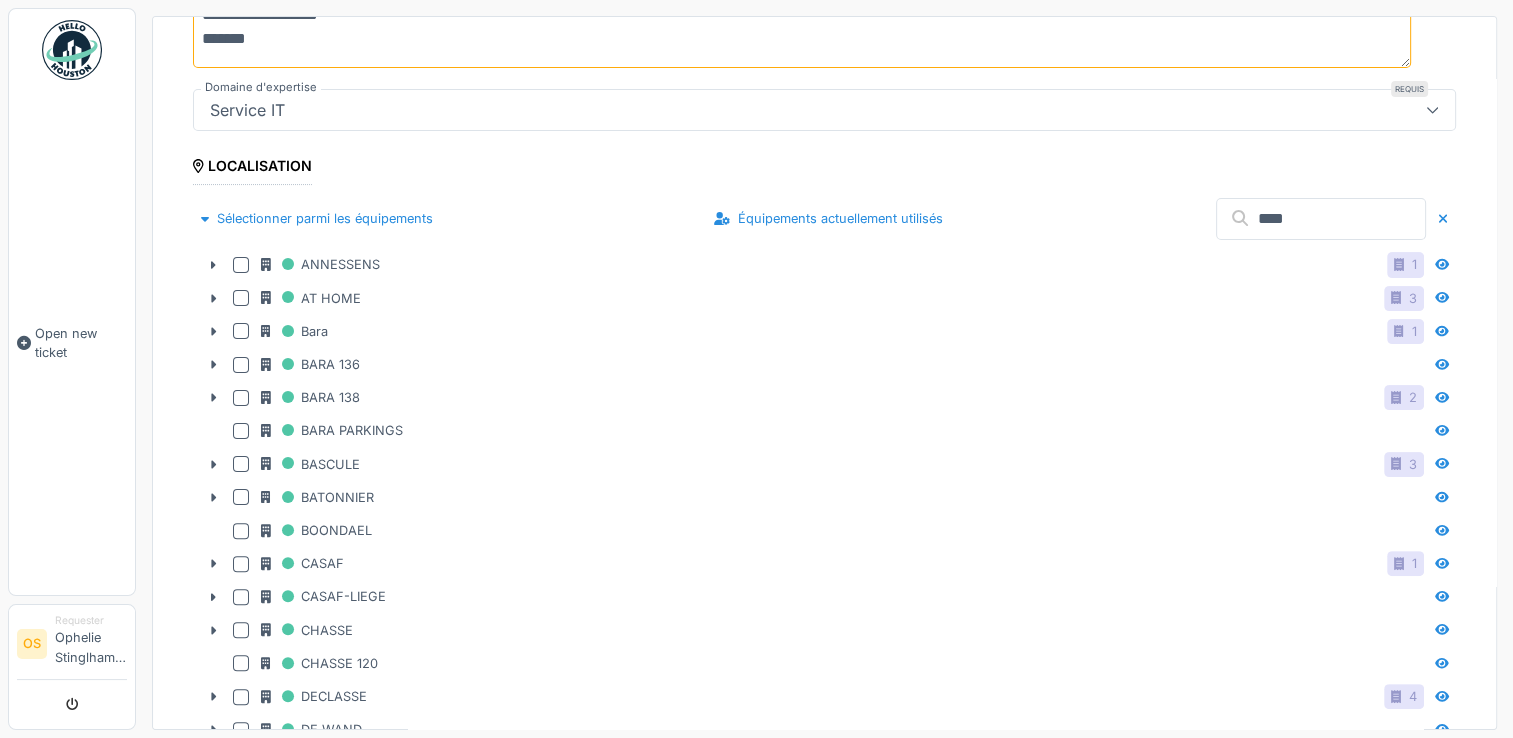 click on "****" at bounding box center (1321, 219) 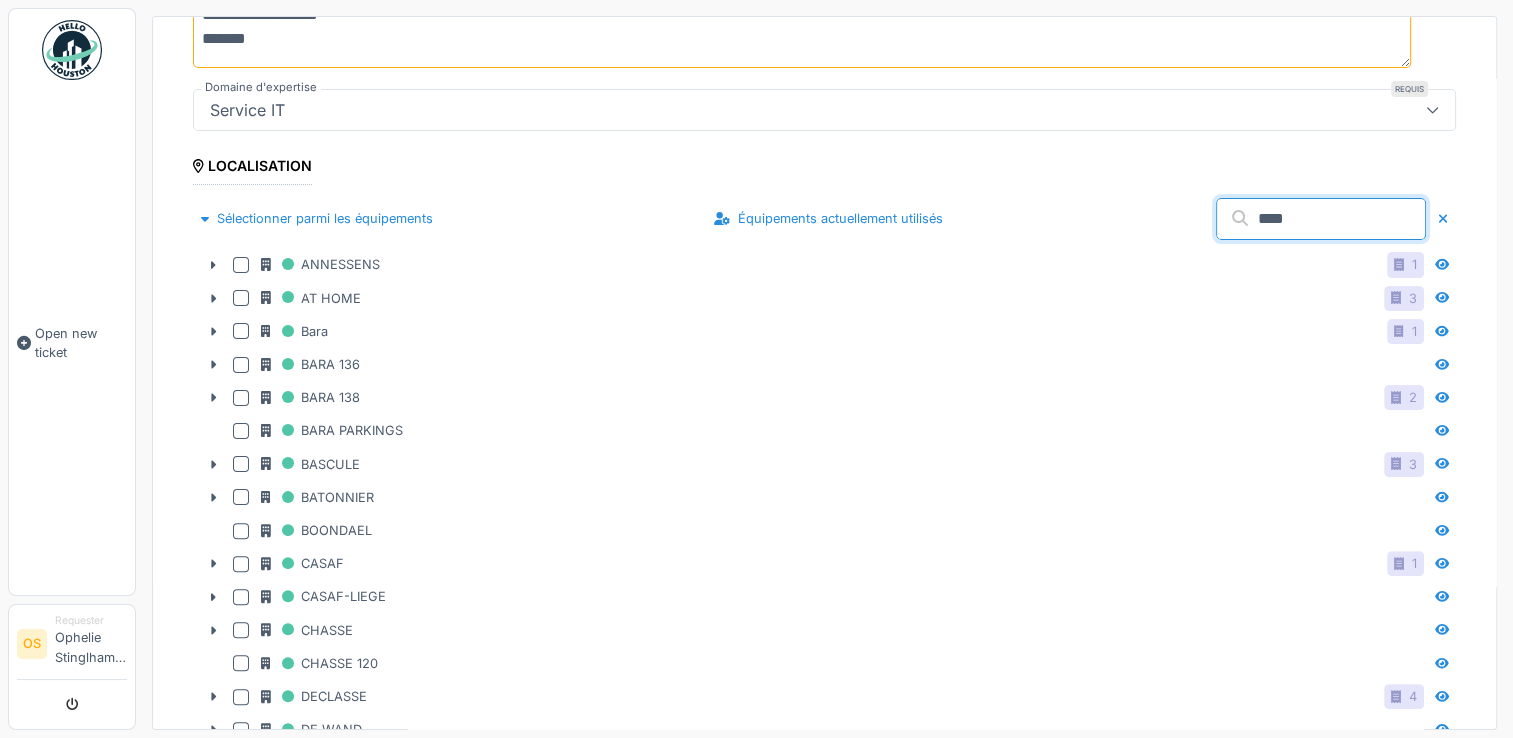 click on "**********" at bounding box center (824, 1569) 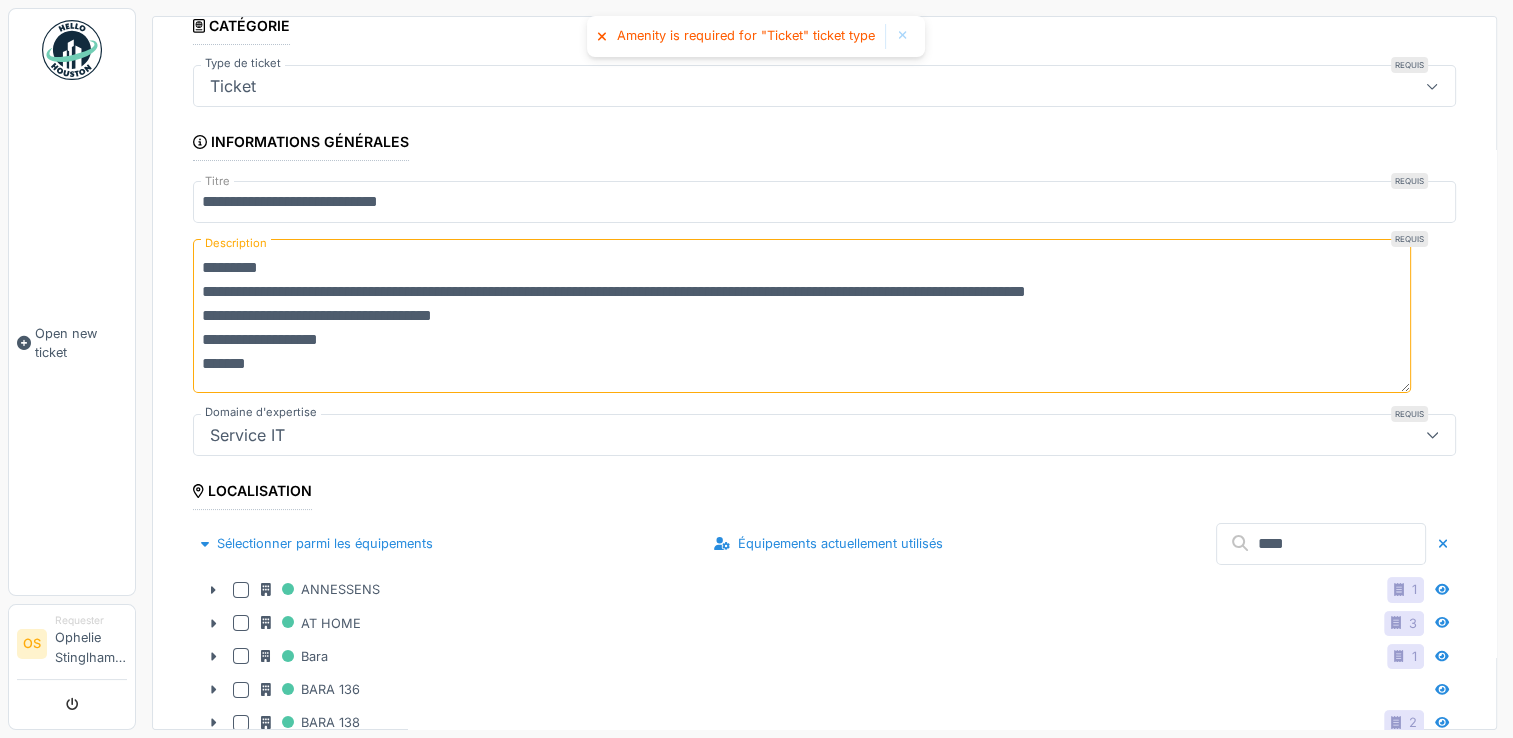 scroll, scrollTop: 0, scrollLeft: 0, axis: both 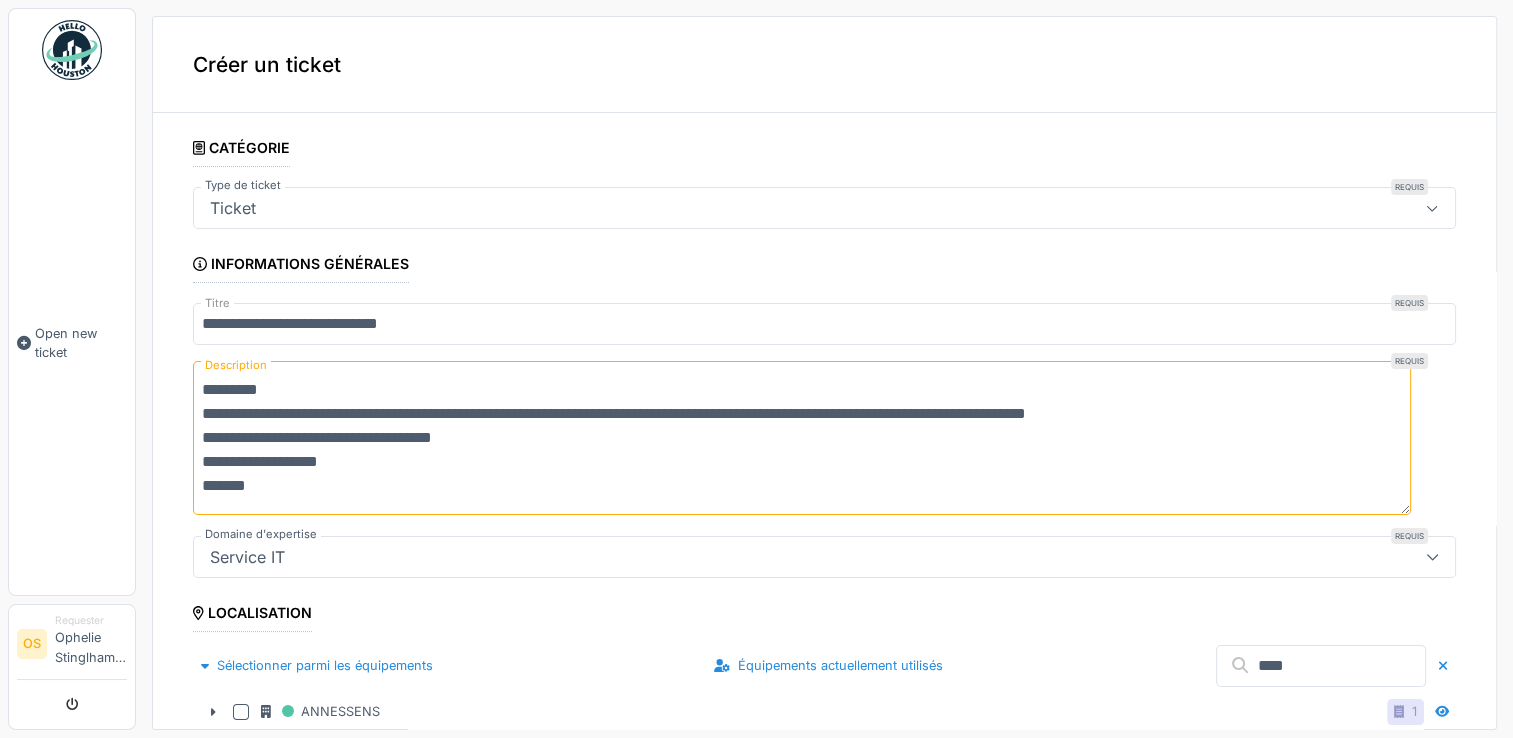 click on "**********" at bounding box center [802, 438] 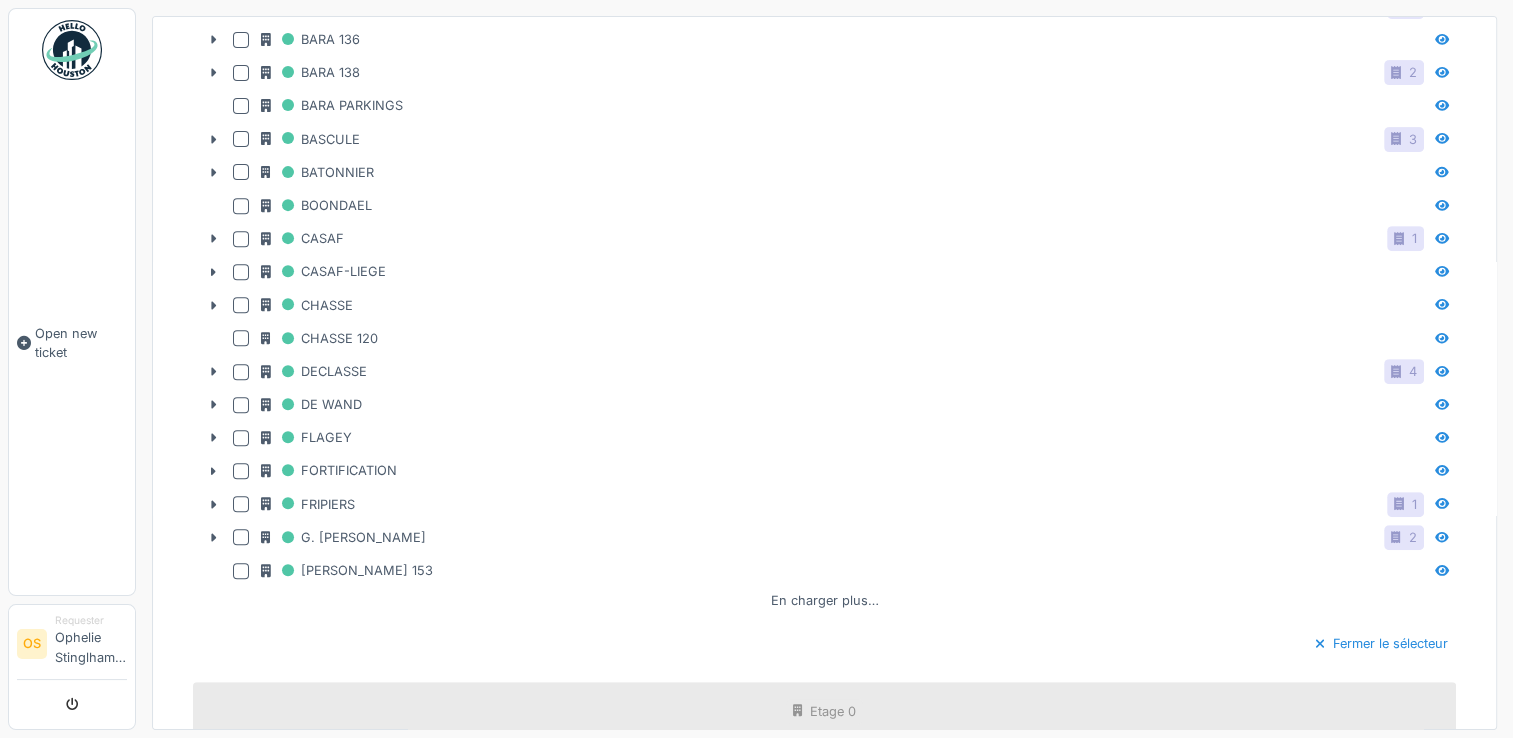 scroll, scrollTop: 967, scrollLeft: 0, axis: vertical 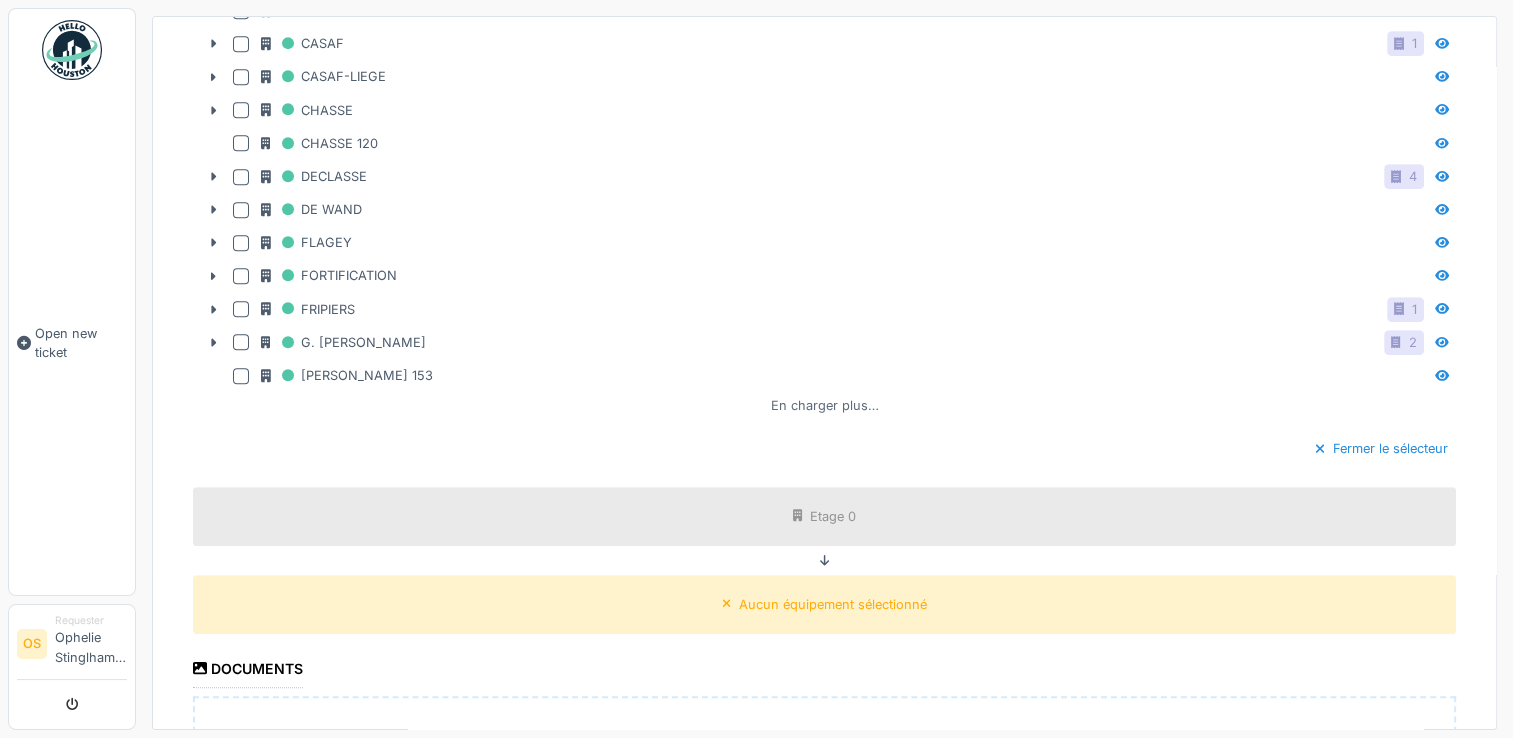 click on "En charger plus…" at bounding box center [825, 405] 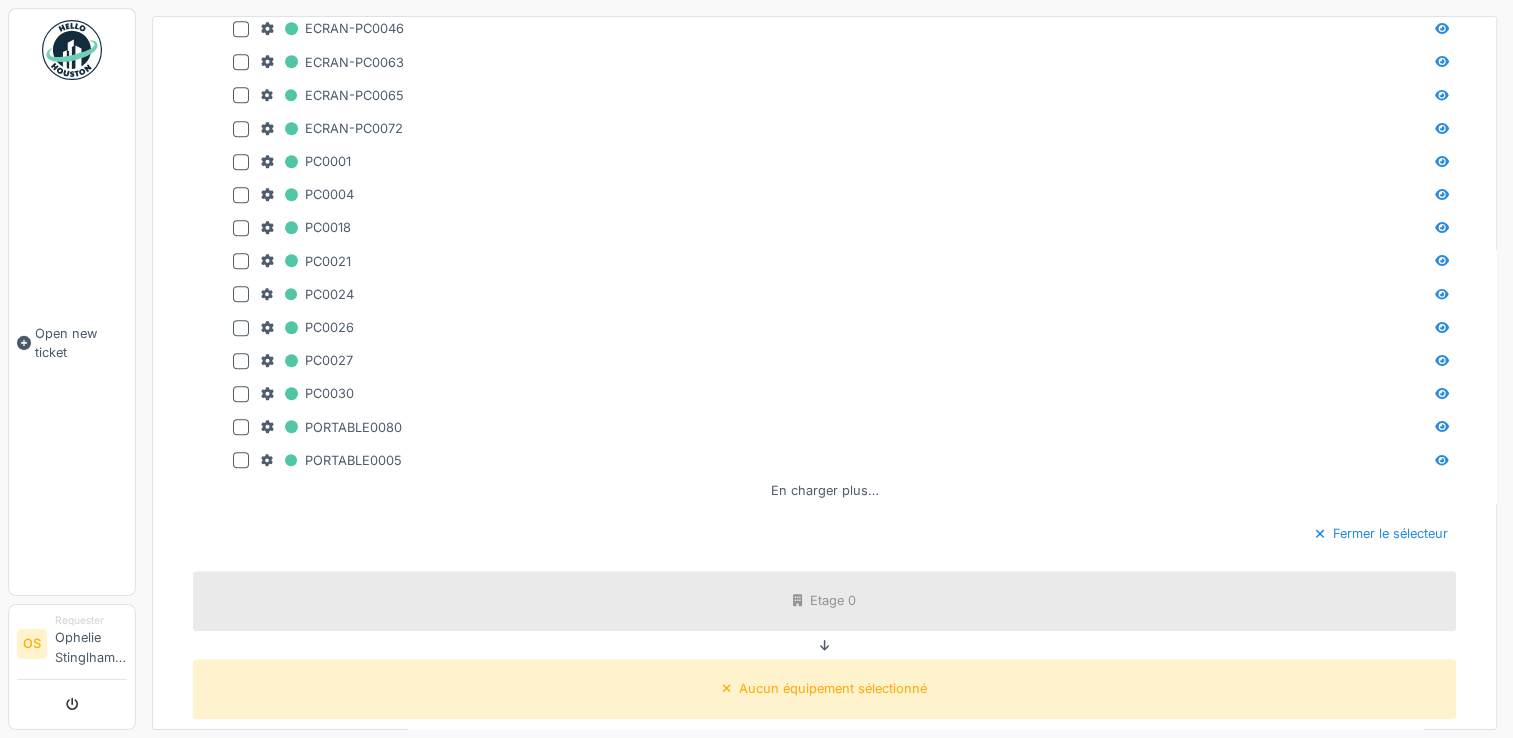 scroll, scrollTop: 1679, scrollLeft: 0, axis: vertical 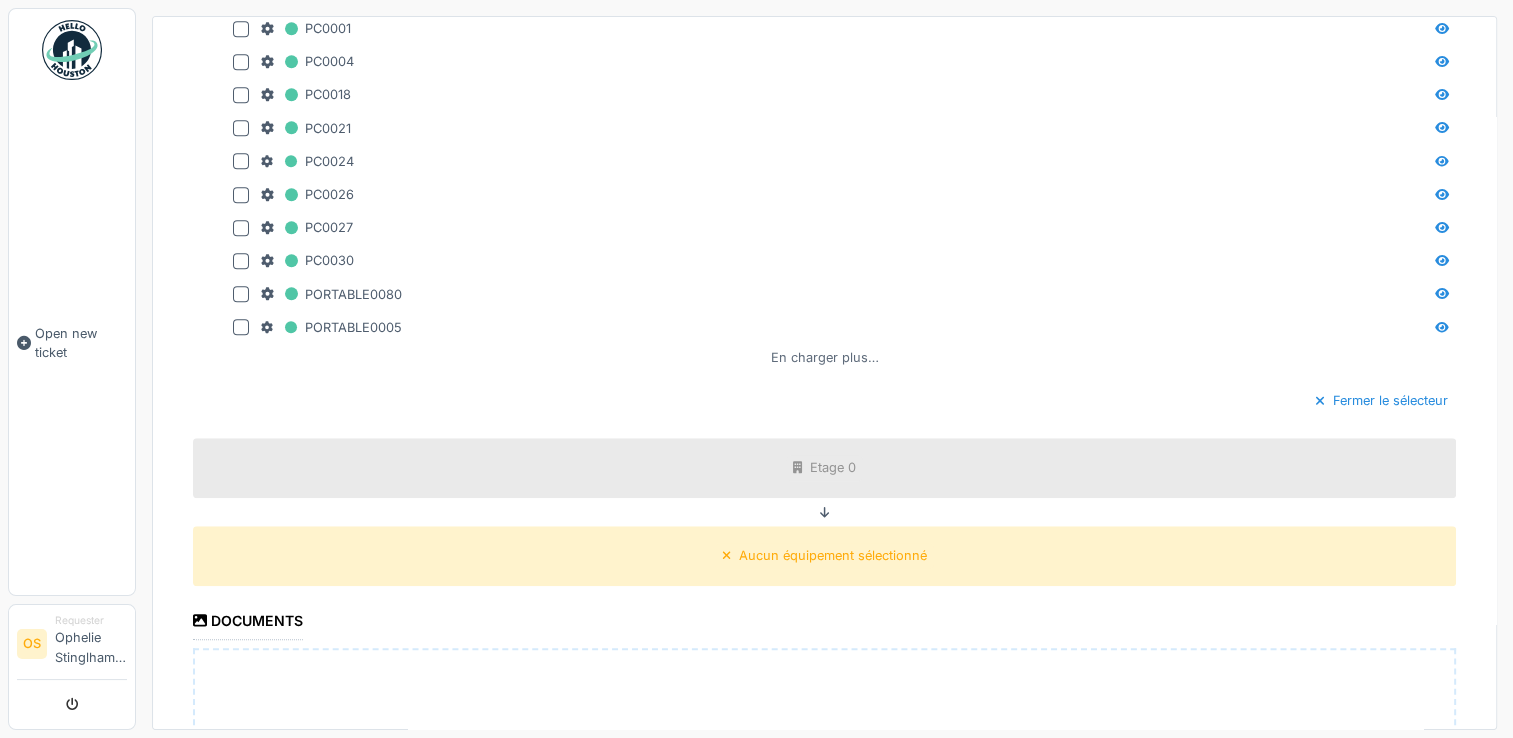 click on "En charger plus…" at bounding box center [825, 357] 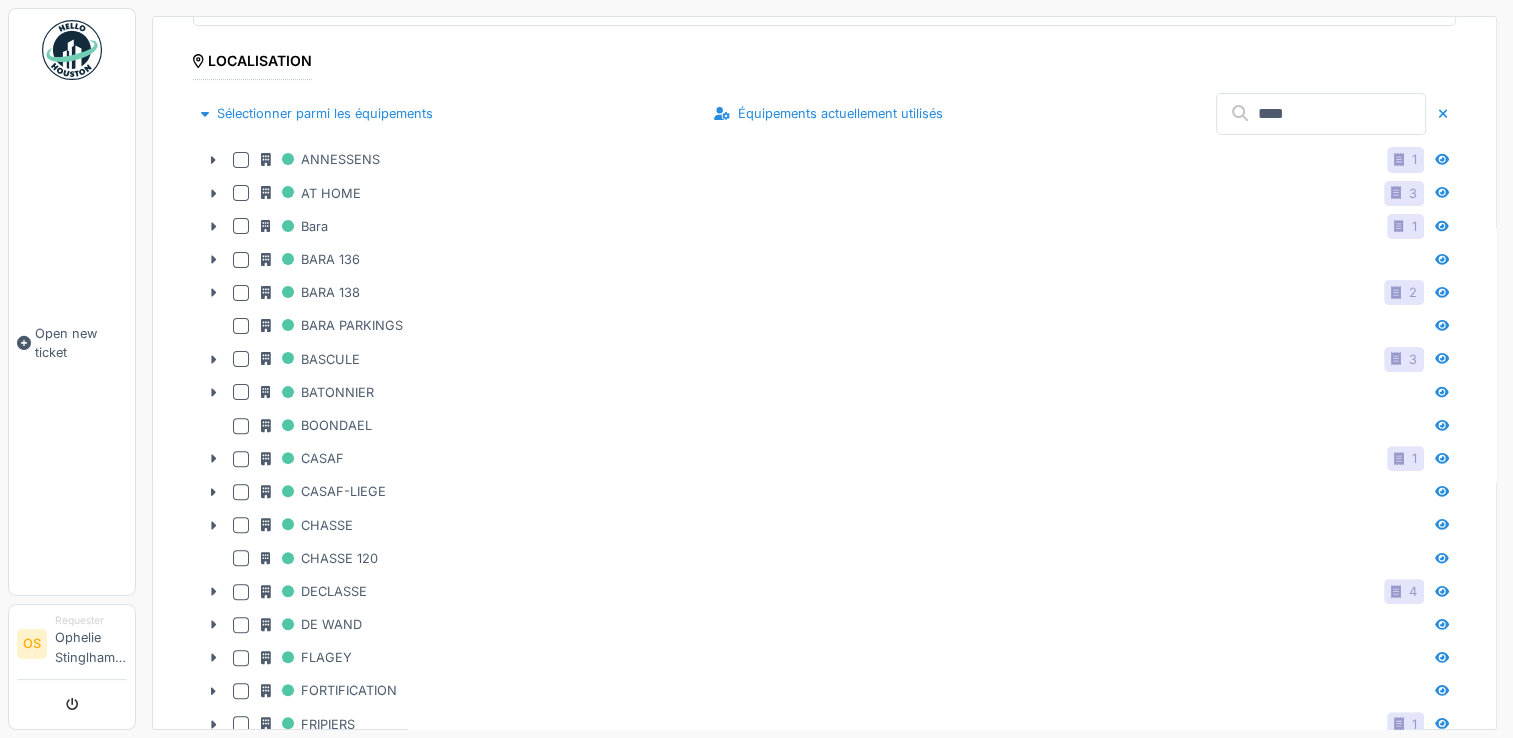 scroll, scrollTop: 552, scrollLeft: 0, axis: vertical 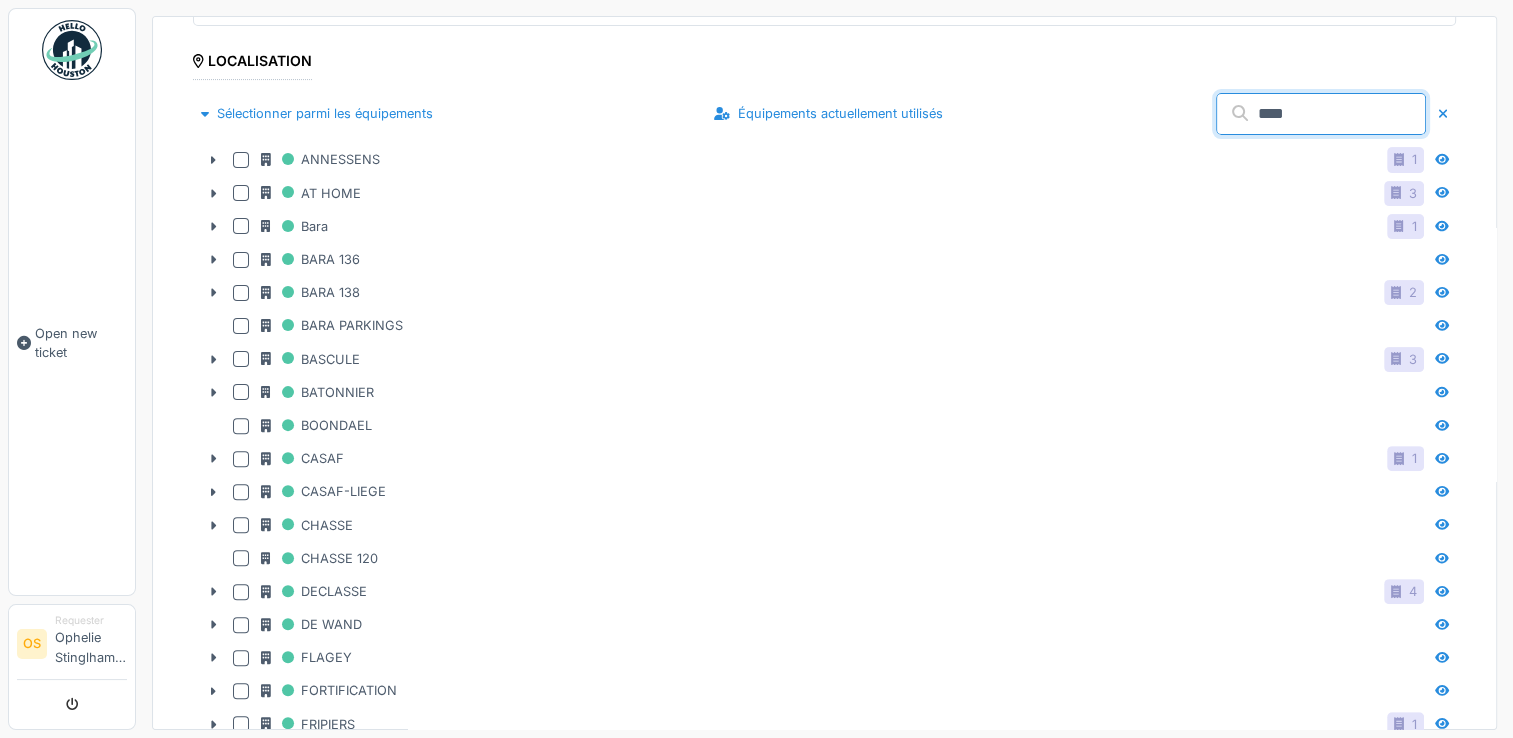 click on "****" at bounding box center (1321, 114) 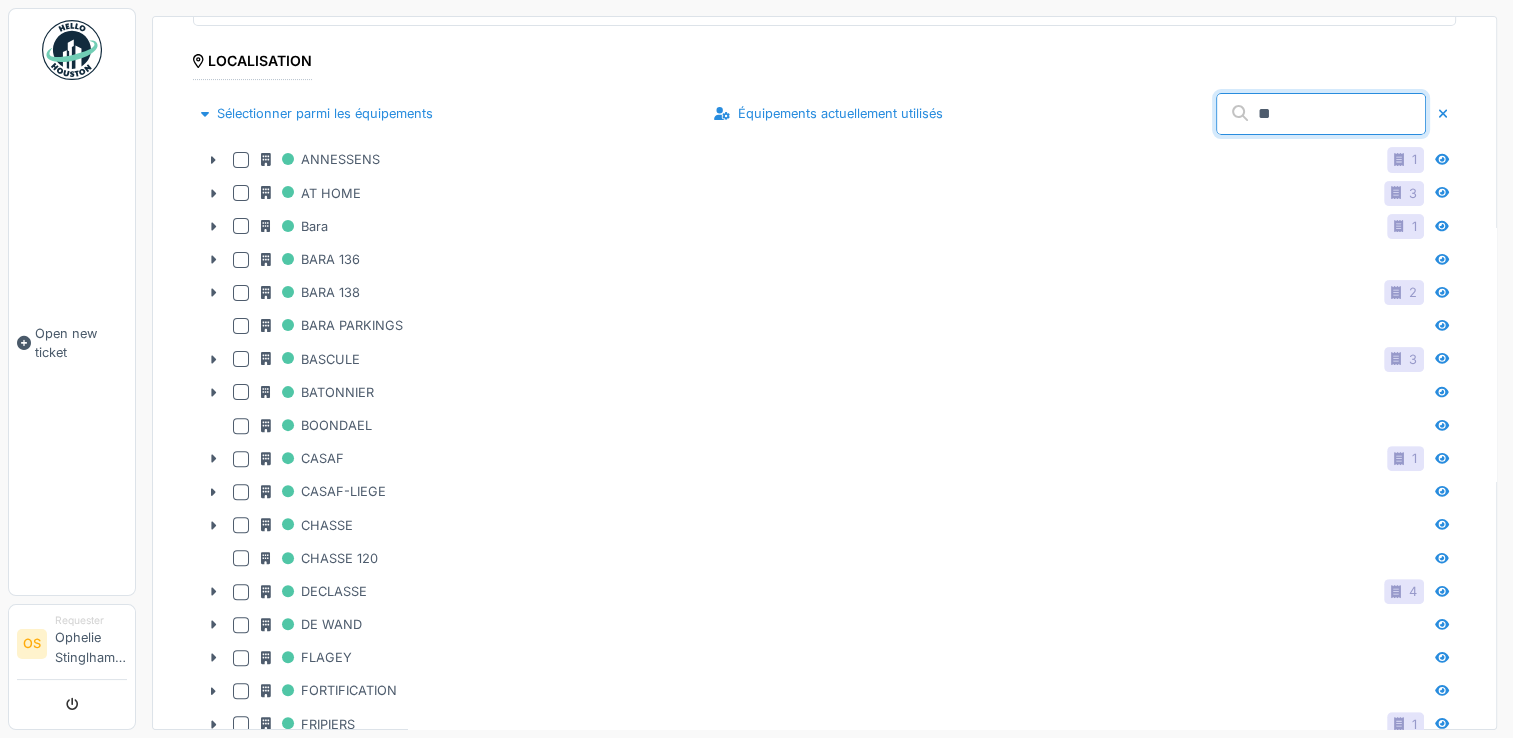 type on "*" 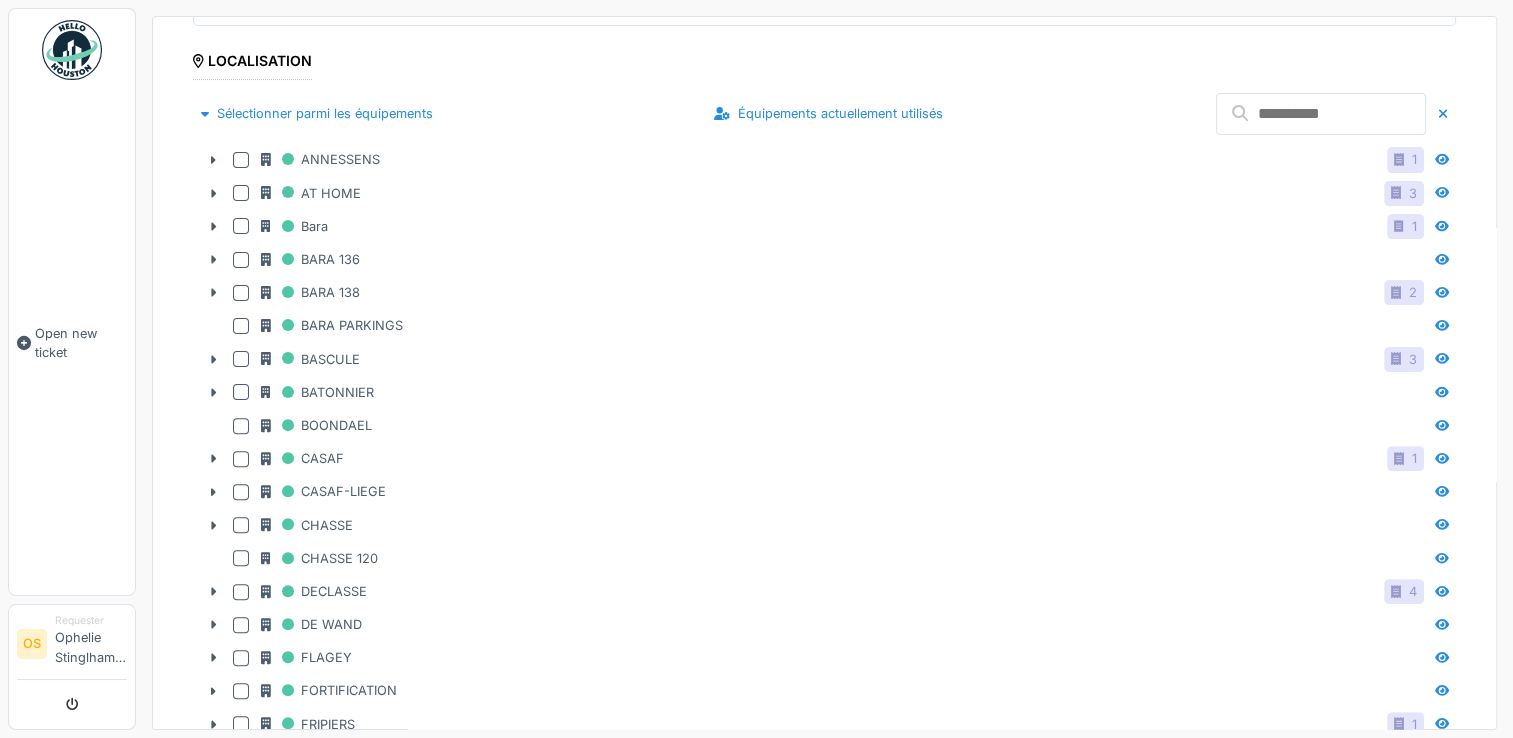 click on "**********" at bounding box center [824, 2791] 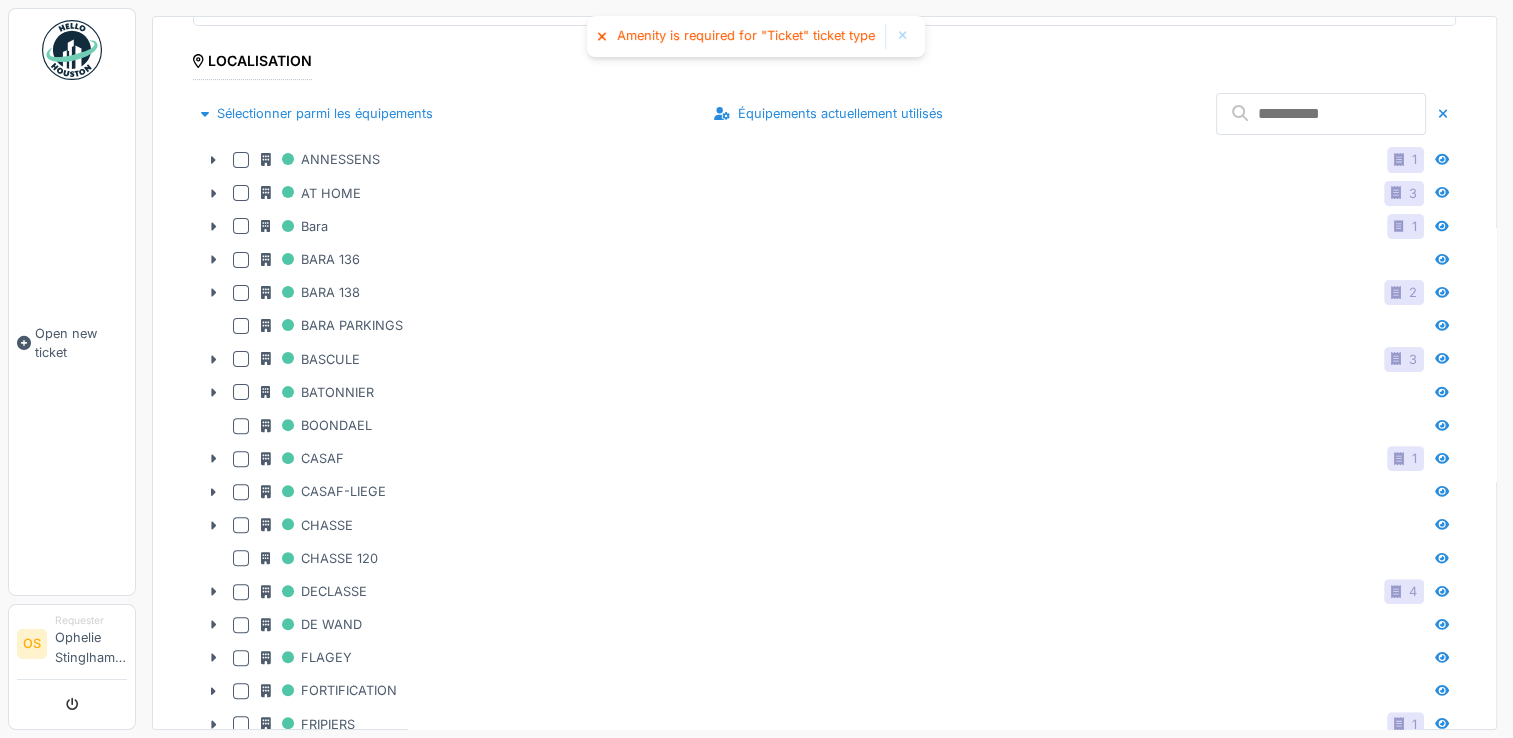 click at bounding box center [1321, 114] 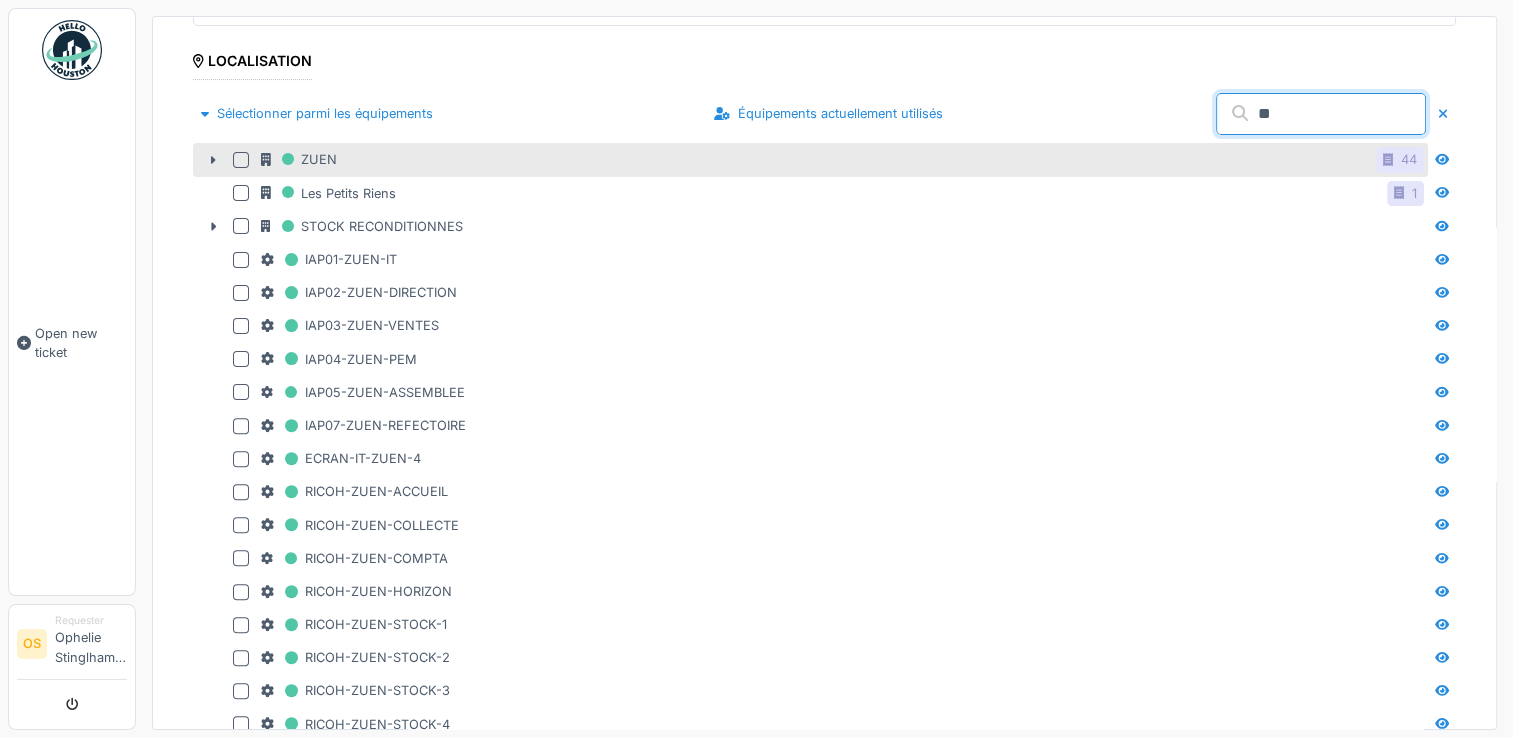 type on "**" 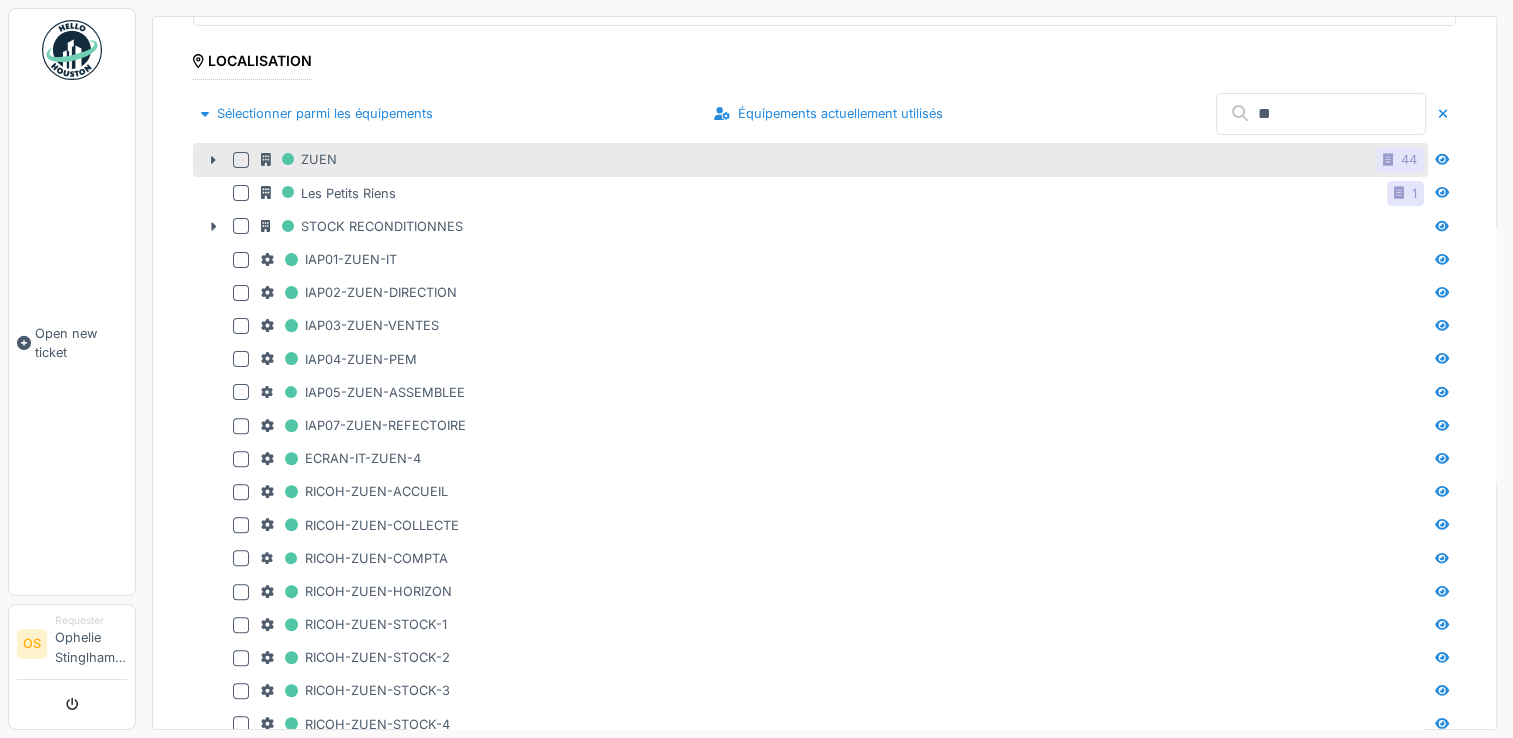 click at bounding box center (241, 160) 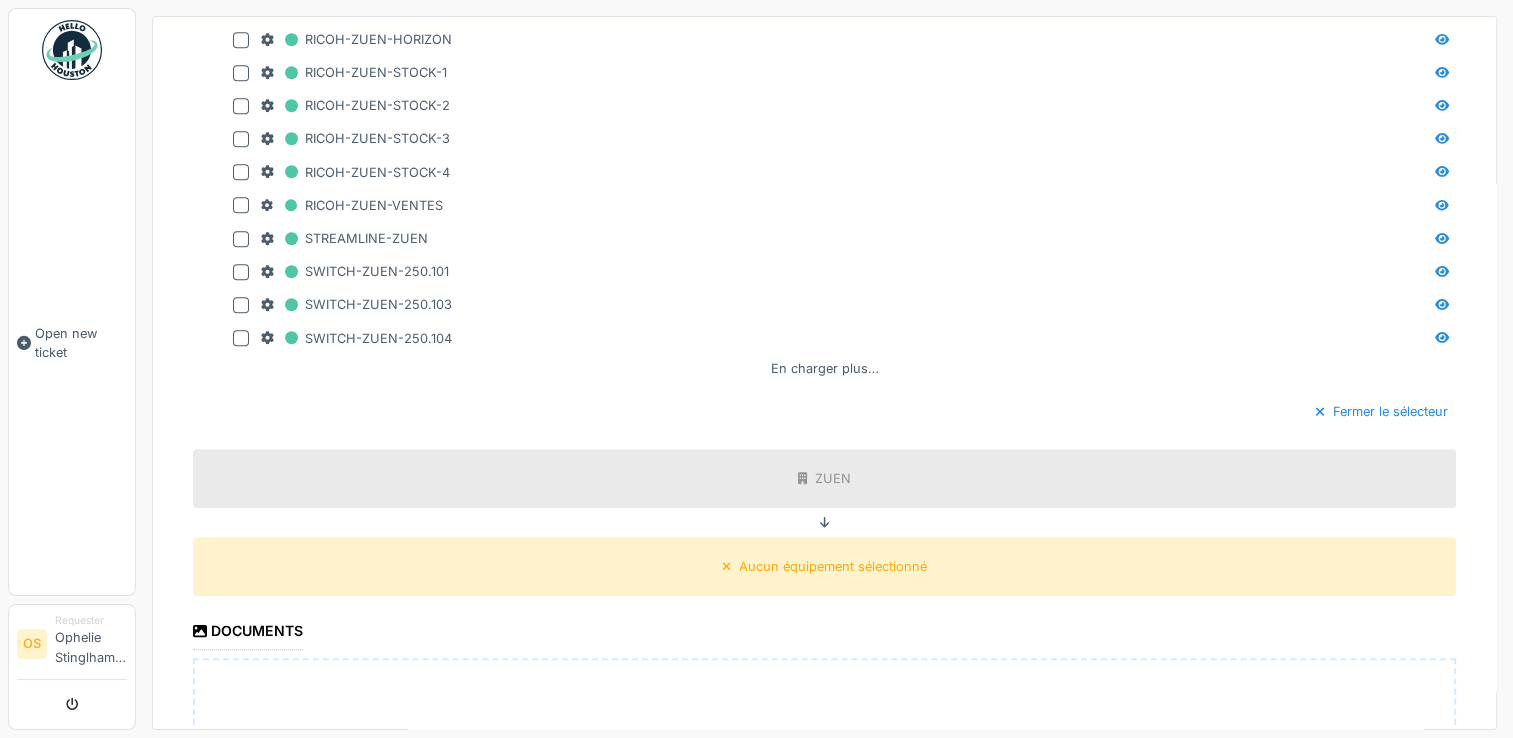 scroll, scrollTop: 1444, scrollLeft: 0, axis: vertical 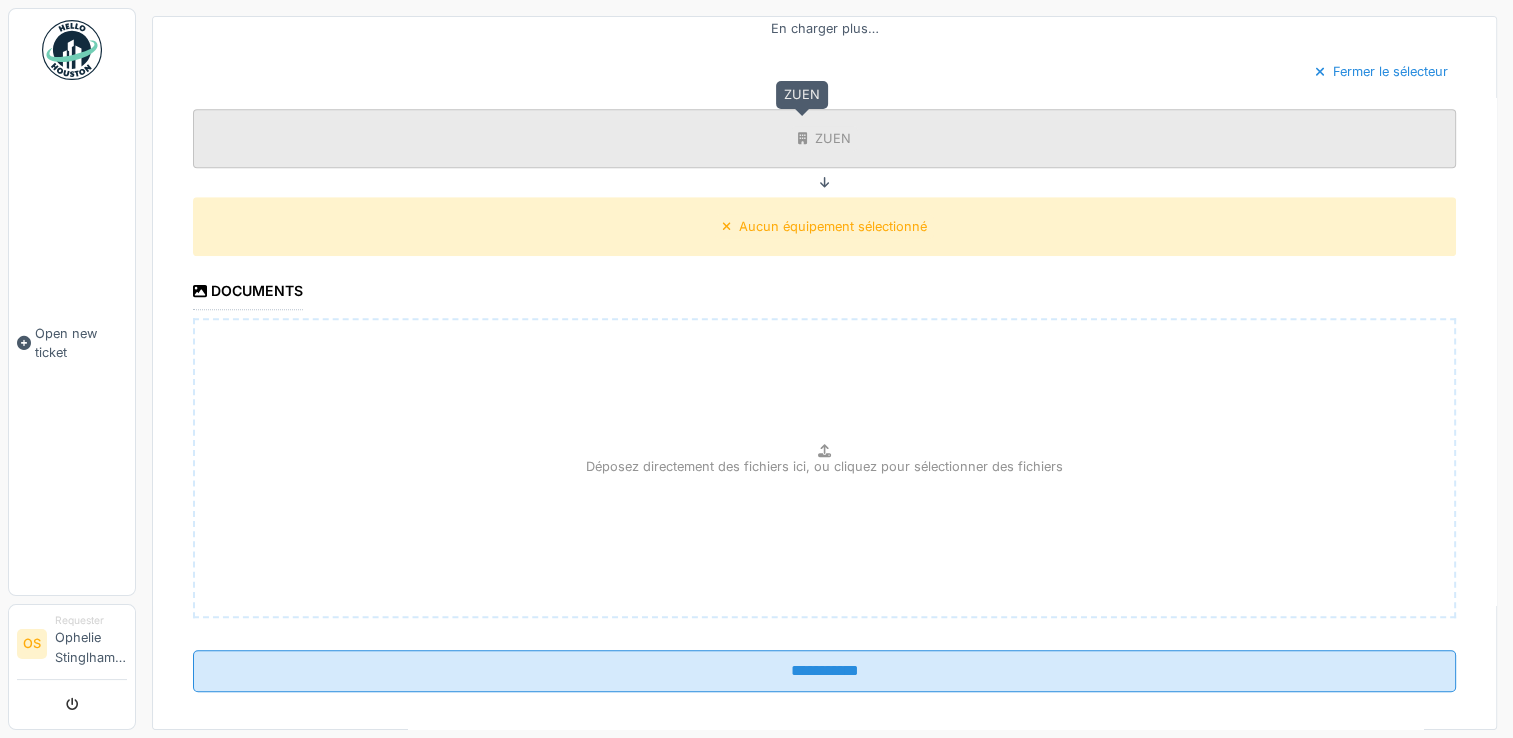click on "ZUEN" at bounding box center [833, 138] 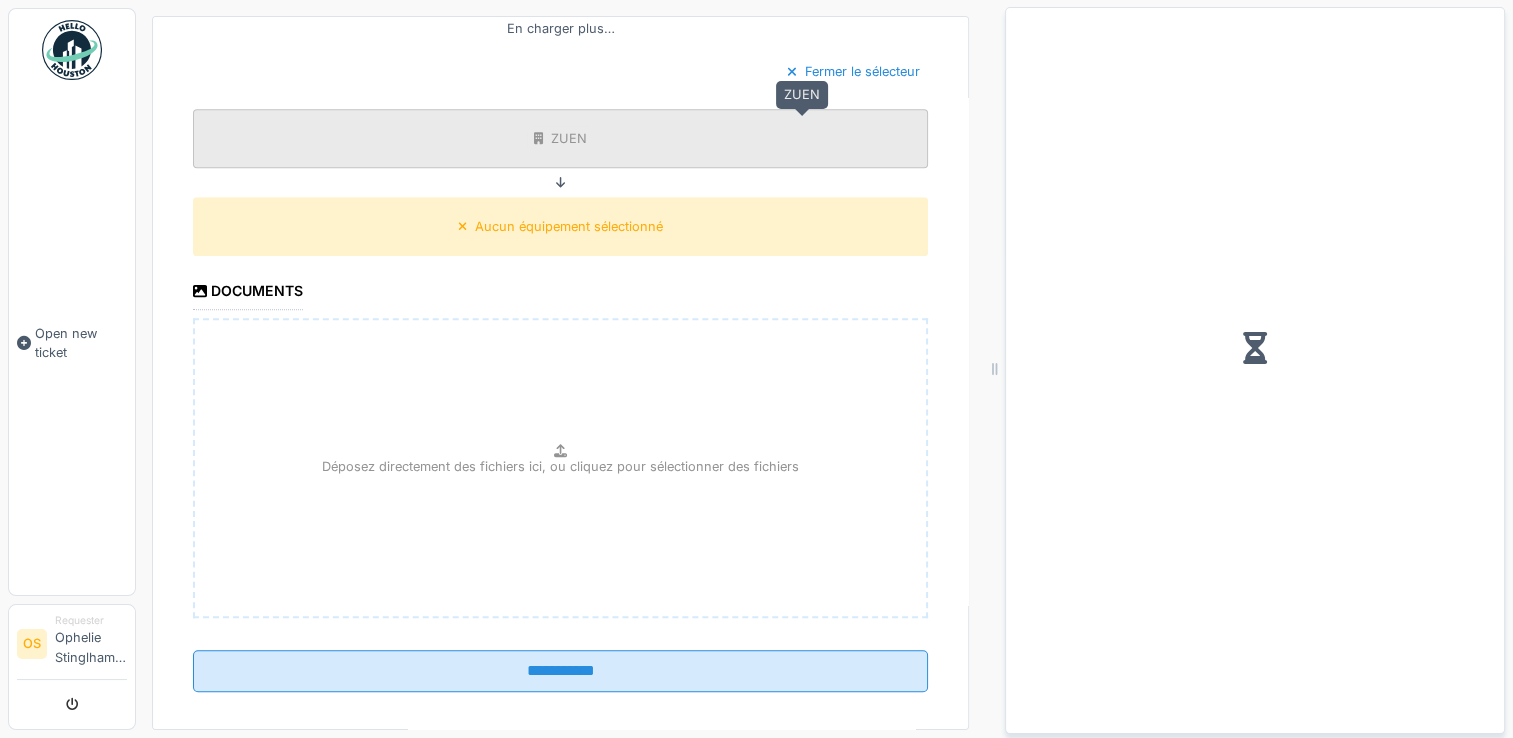 scroll, scrollTop: 1493, scrollLeft: 0, axis: vertical 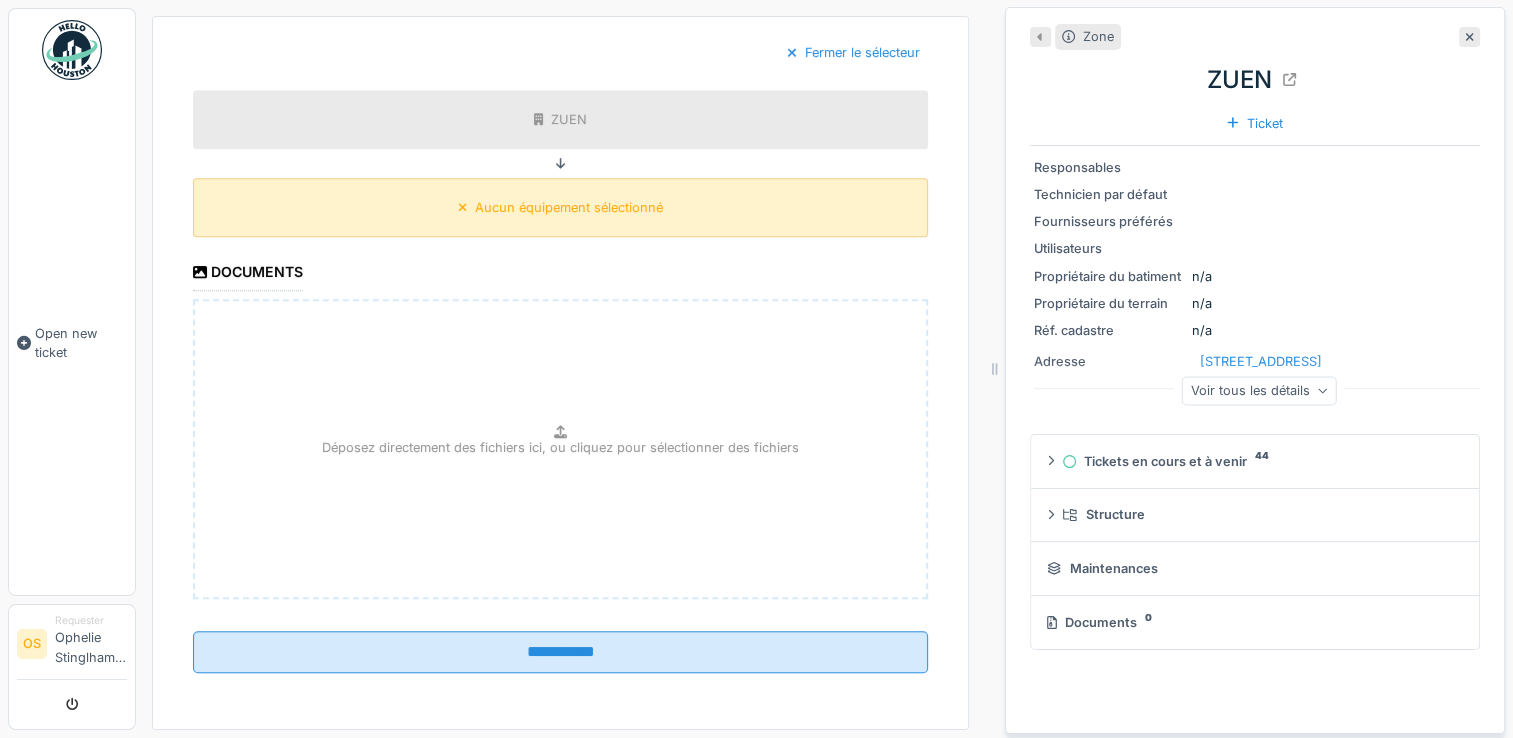 click on "Aucun équipement sélectionné" at bounding box center (569, 207) 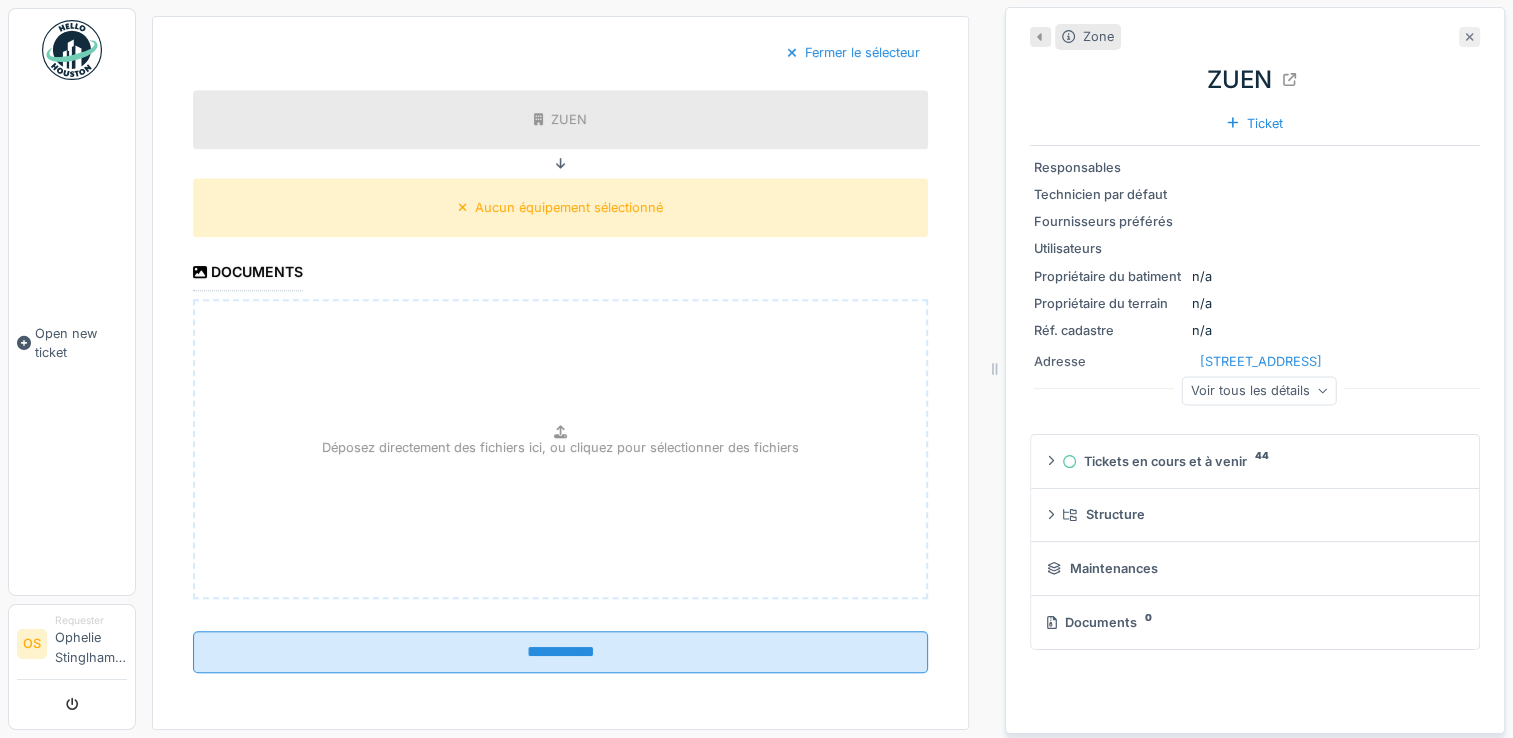 click 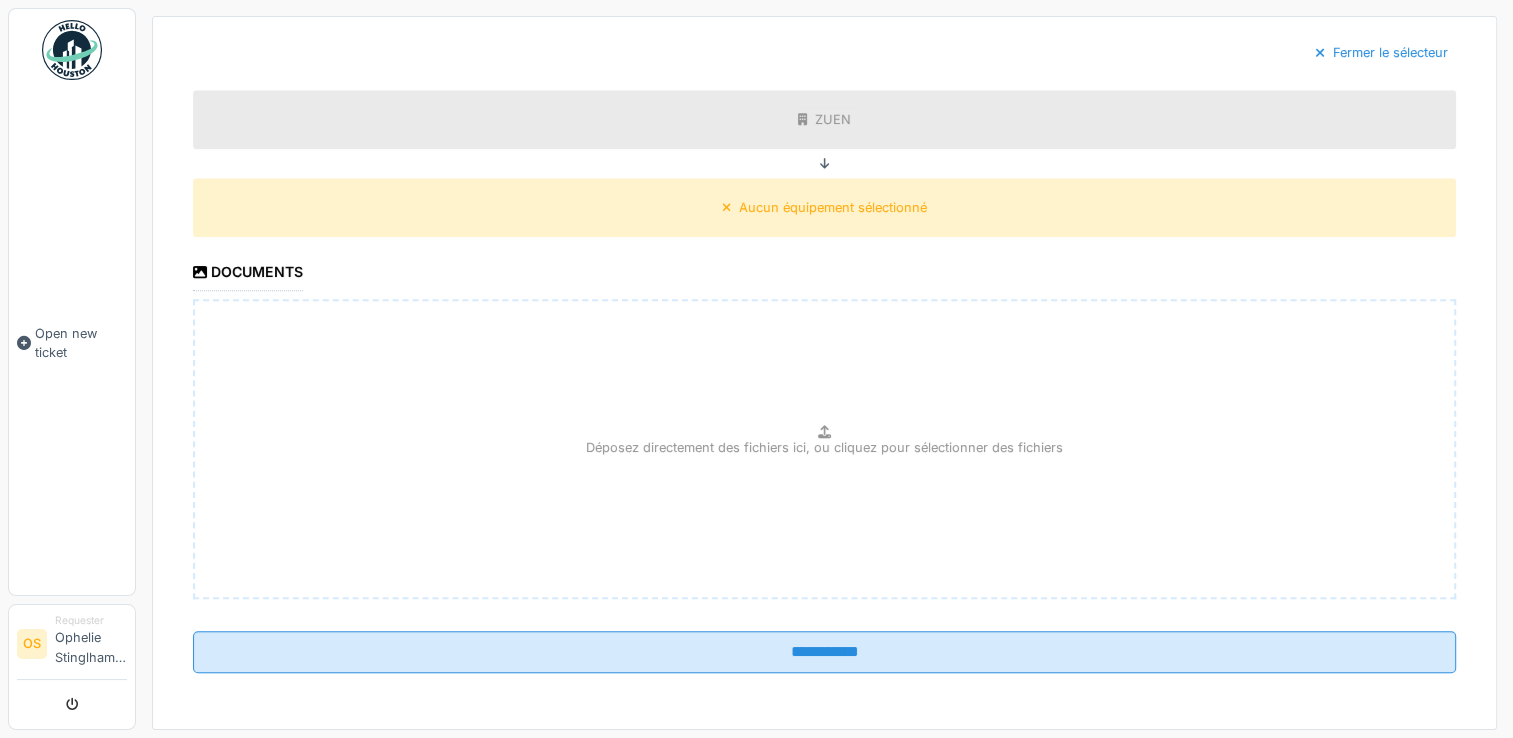 scroll, scrollTop: 1444, scrollLeft: 0, axis: vertical 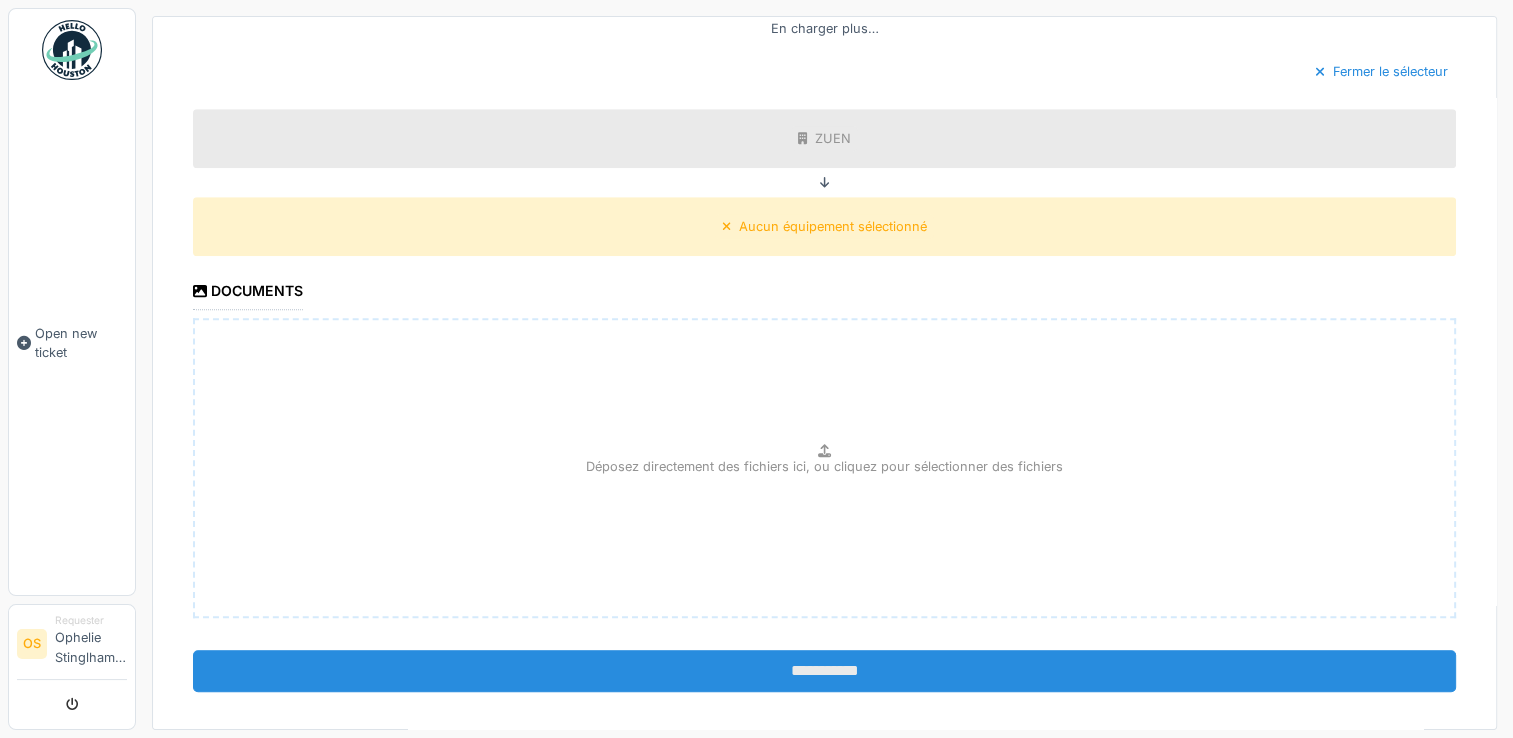 click on "**********" at bounding box center (824, 671) 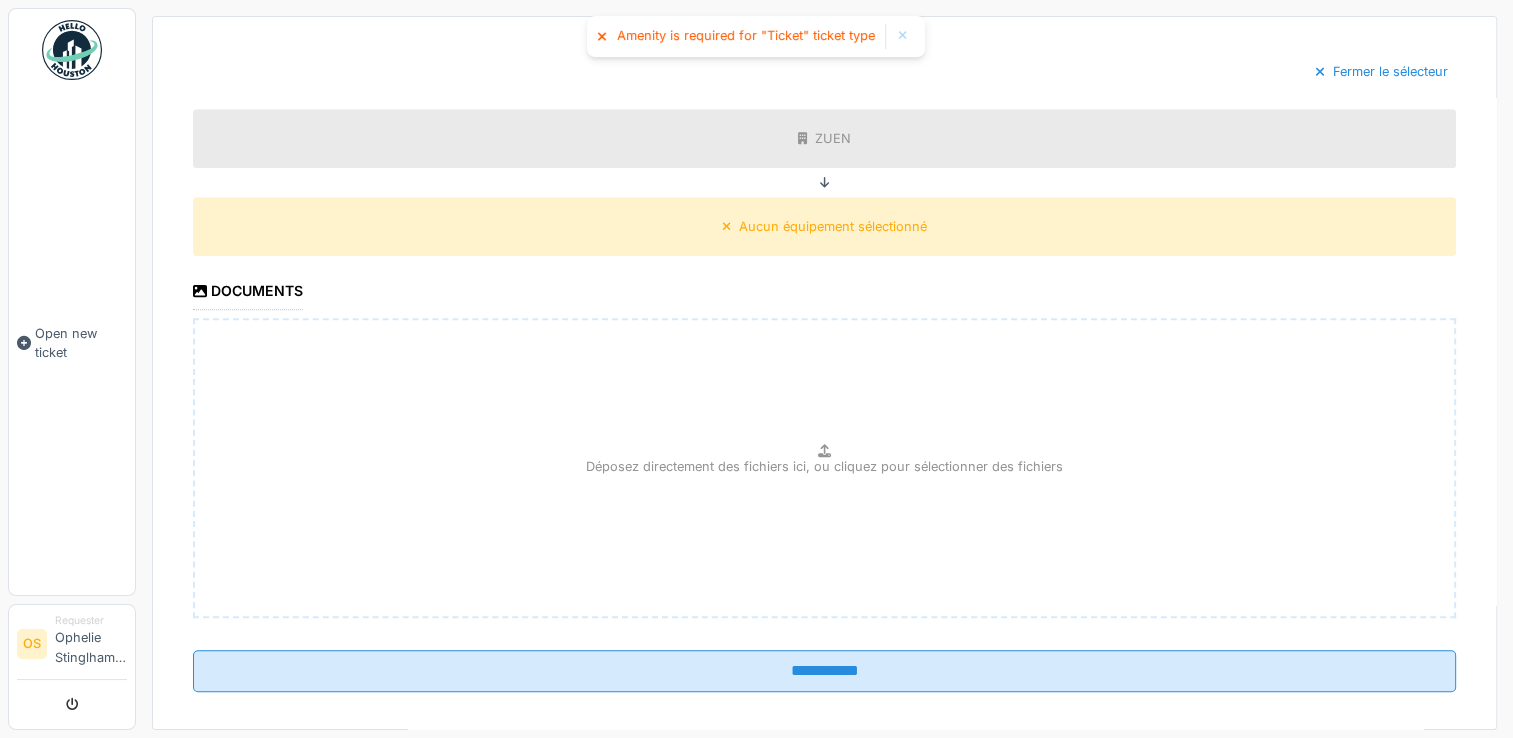 click on "Amenity is required for "Ticket" ticket type" at bounding box center [756, 36] 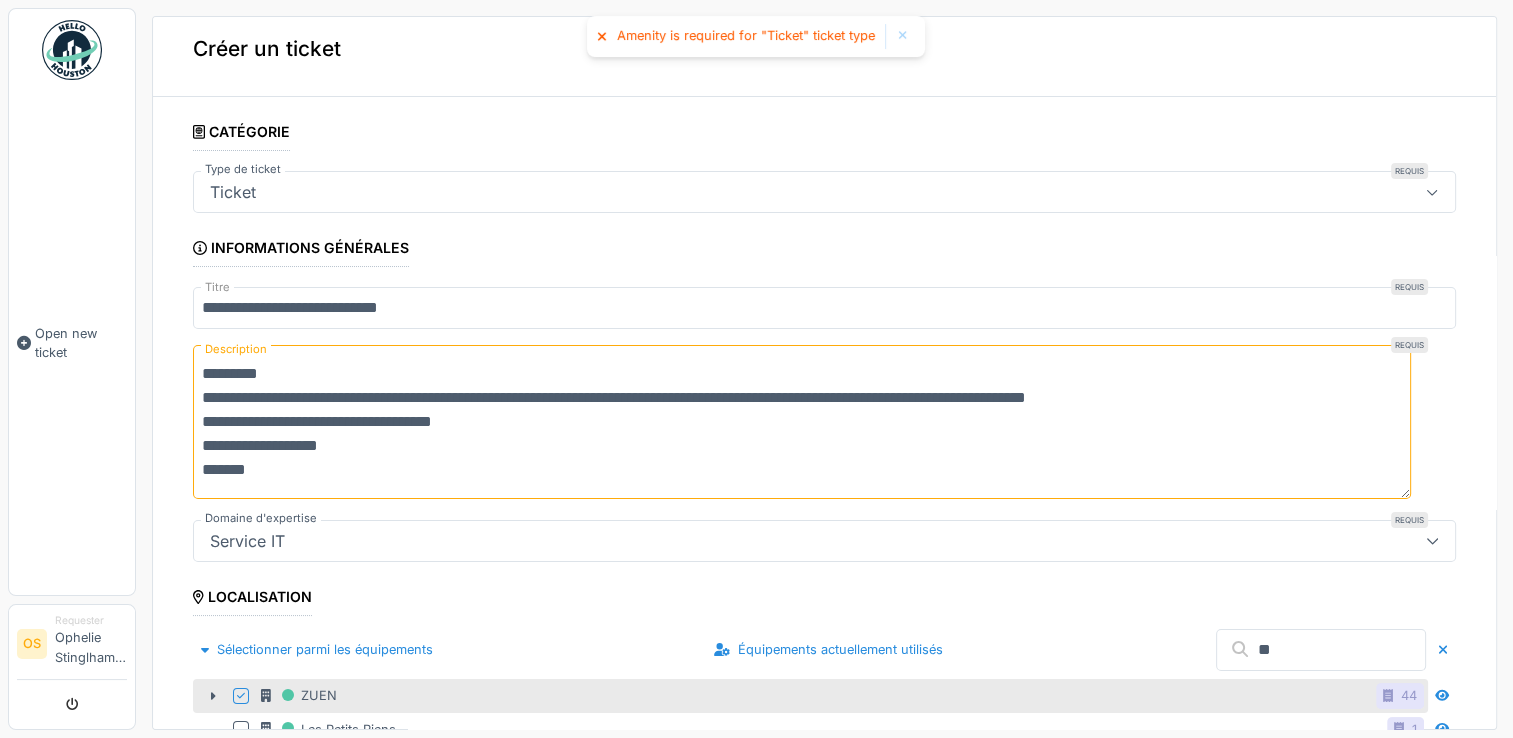 scroll, scrollTop: 16, scrollLeft: 0, axis: vertical 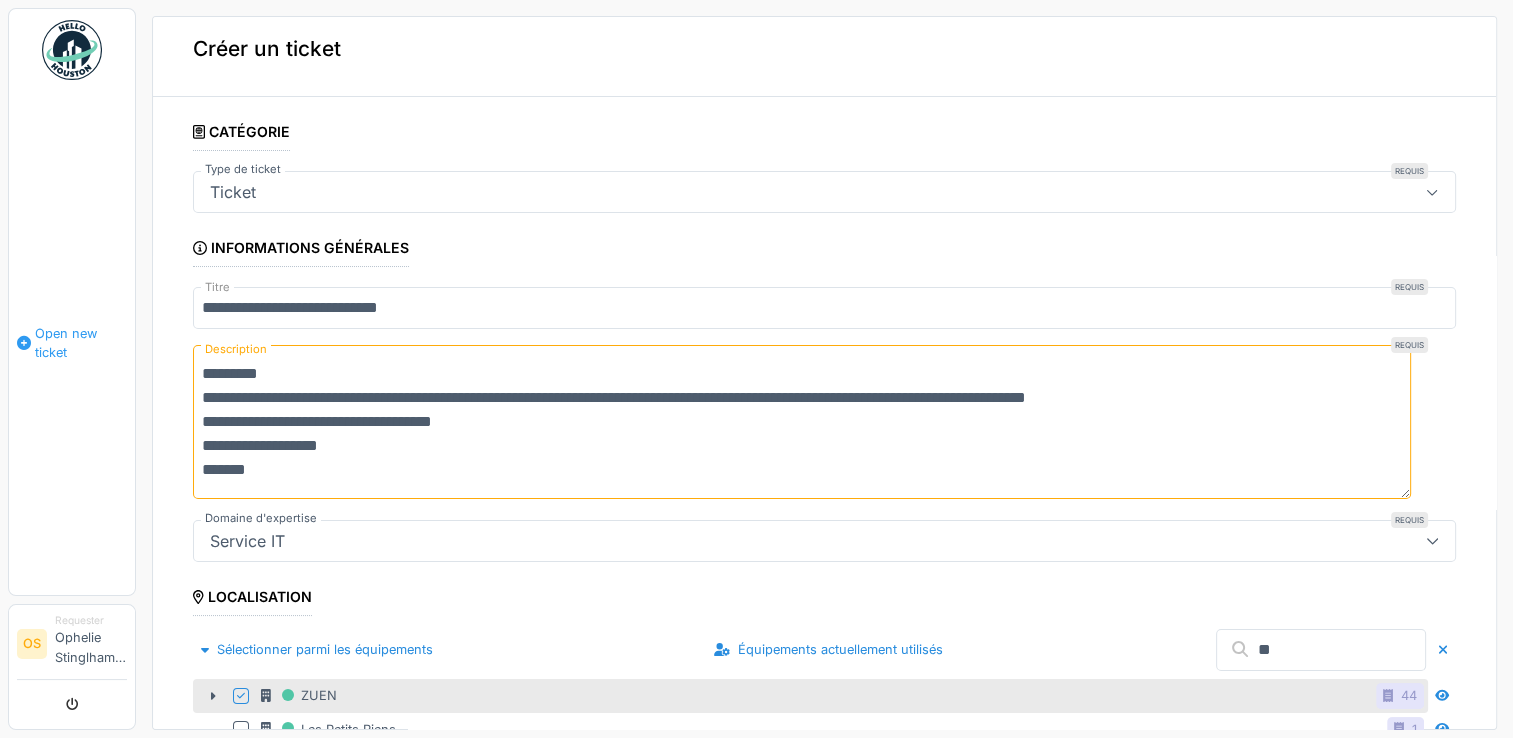 drag, startPoint x: 260, startPoint y: 478, endPoint x: 91, endPoint y: 370, distance: 200.5617 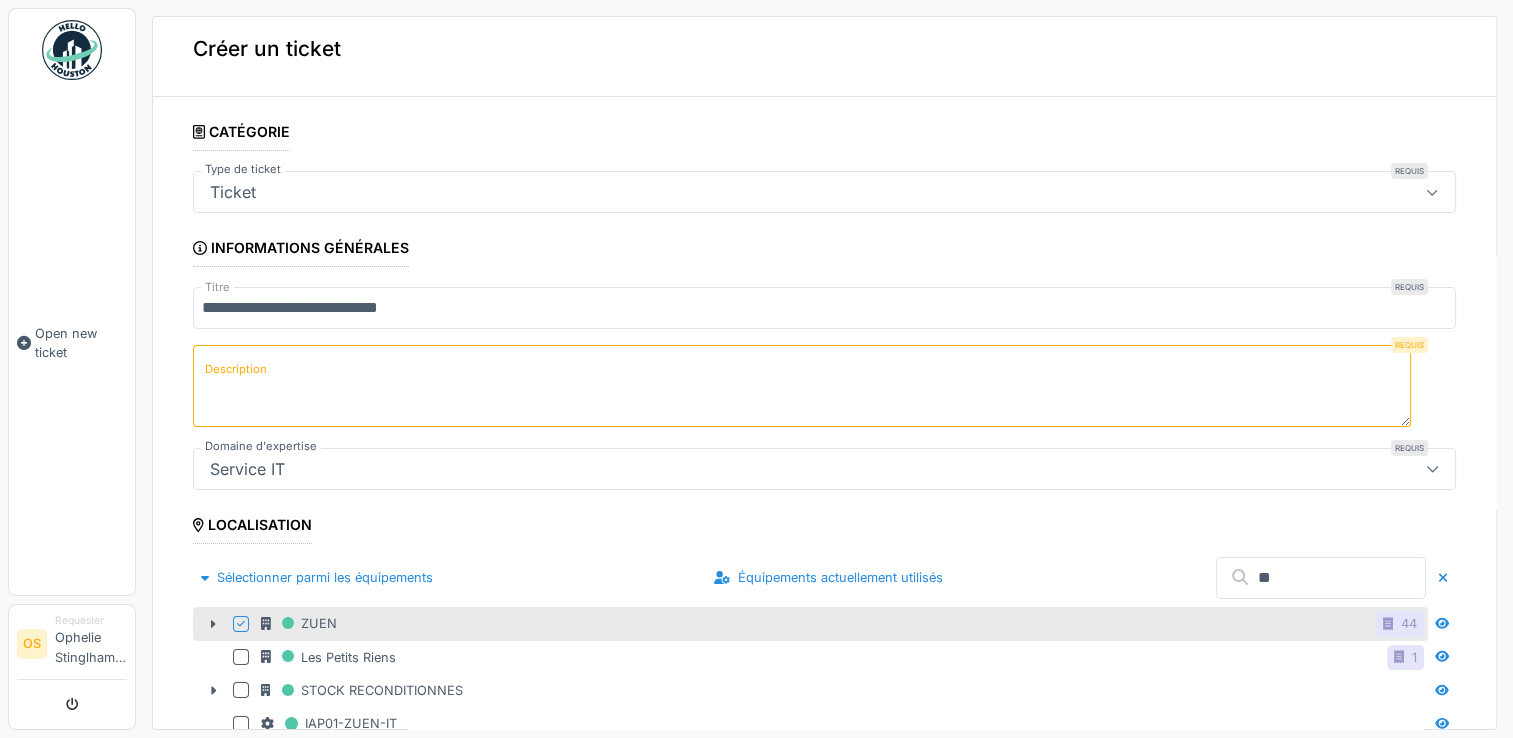 paste on "**********" 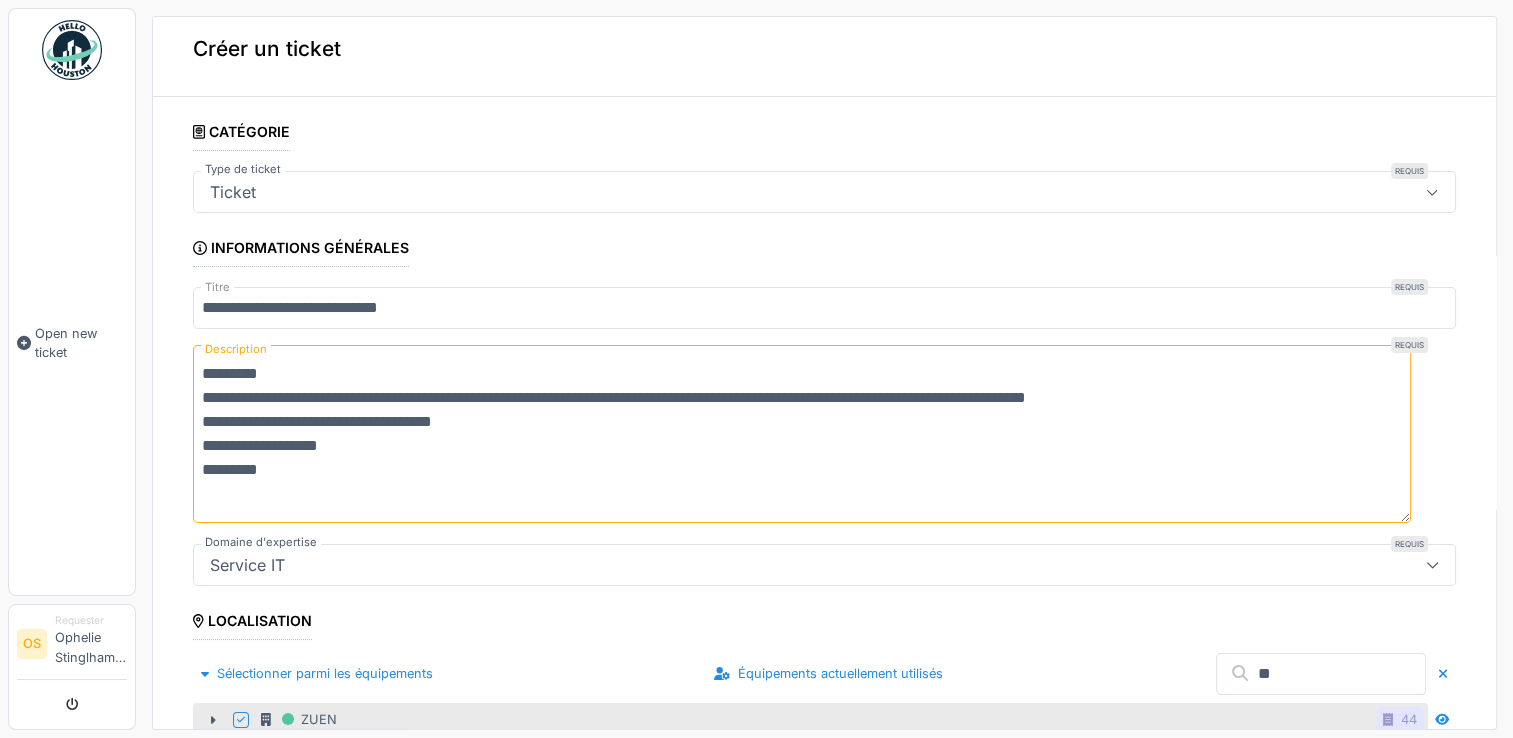 scroll, scrollTop: 0, scrollLeft: 0, axis: both 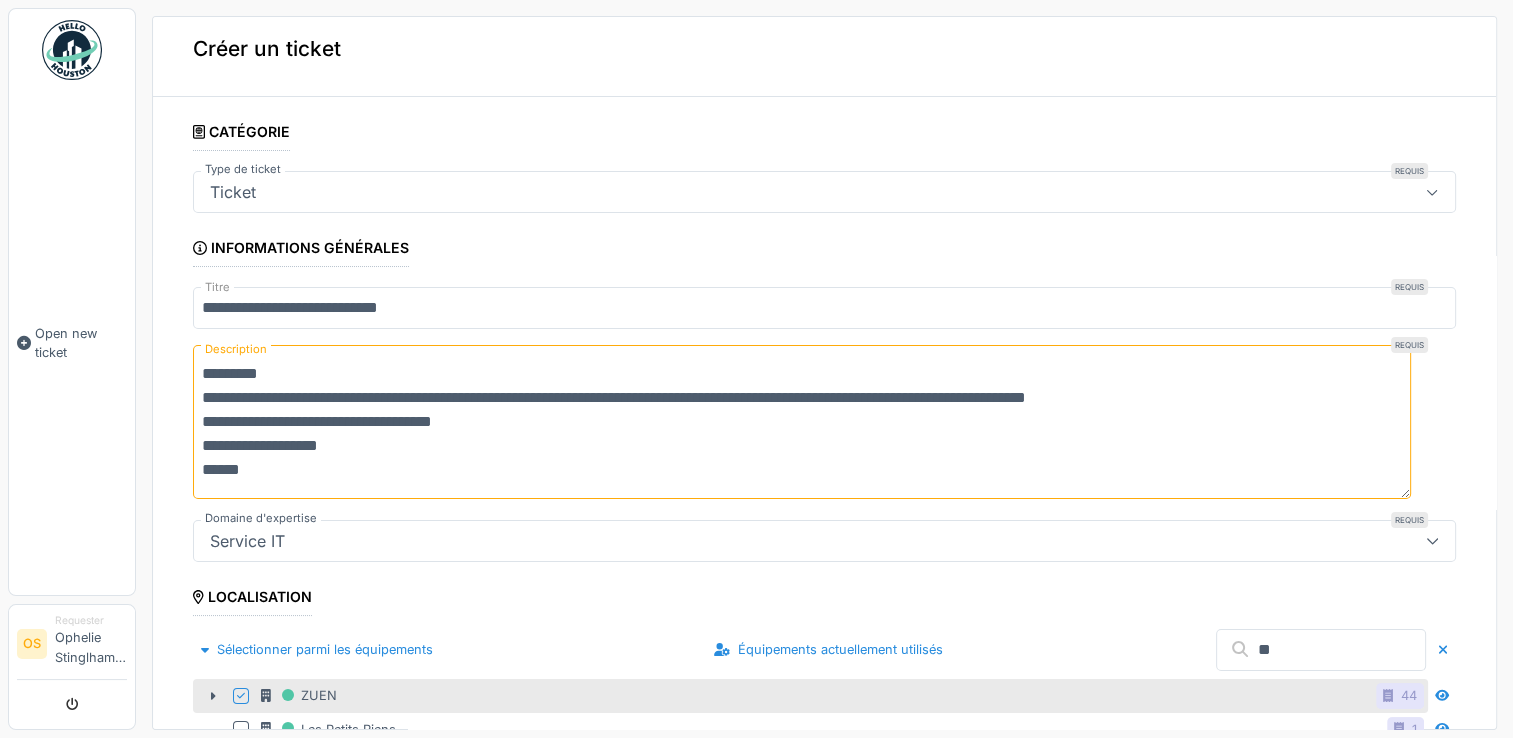type on "**********" 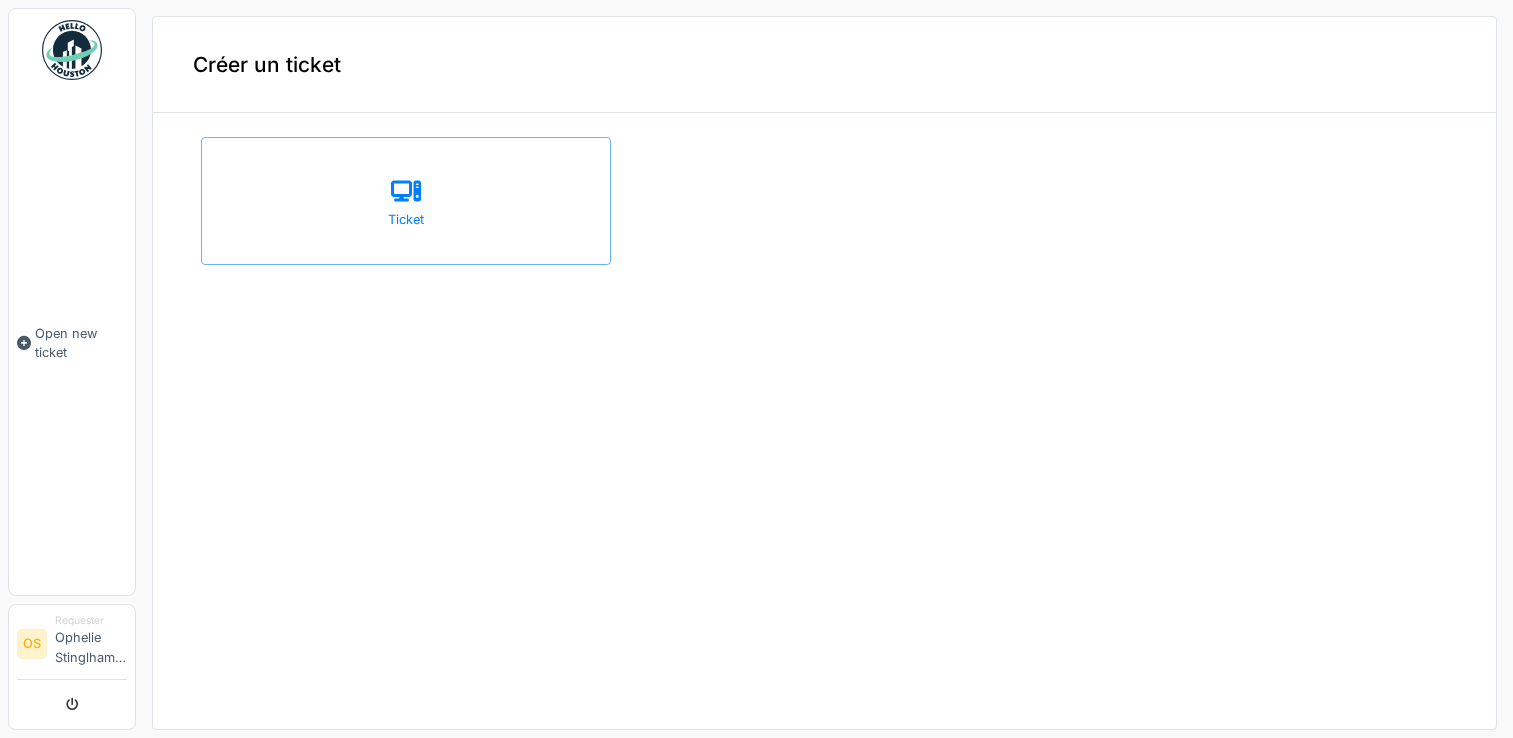 scroll, scrollTop: 4, scrollLeft: 0, axis: vertical 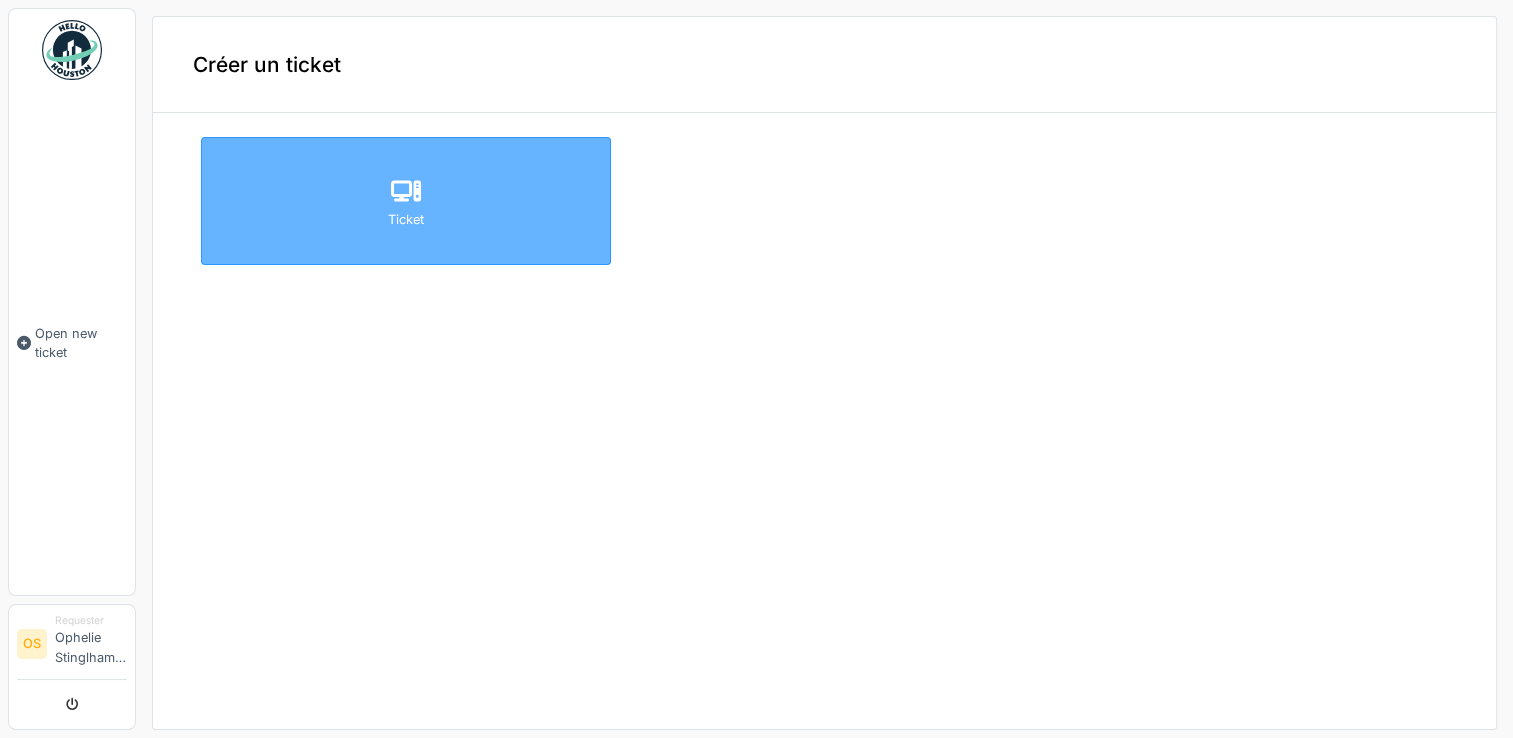 click on "Ticket" at bounding box center (406, 201) 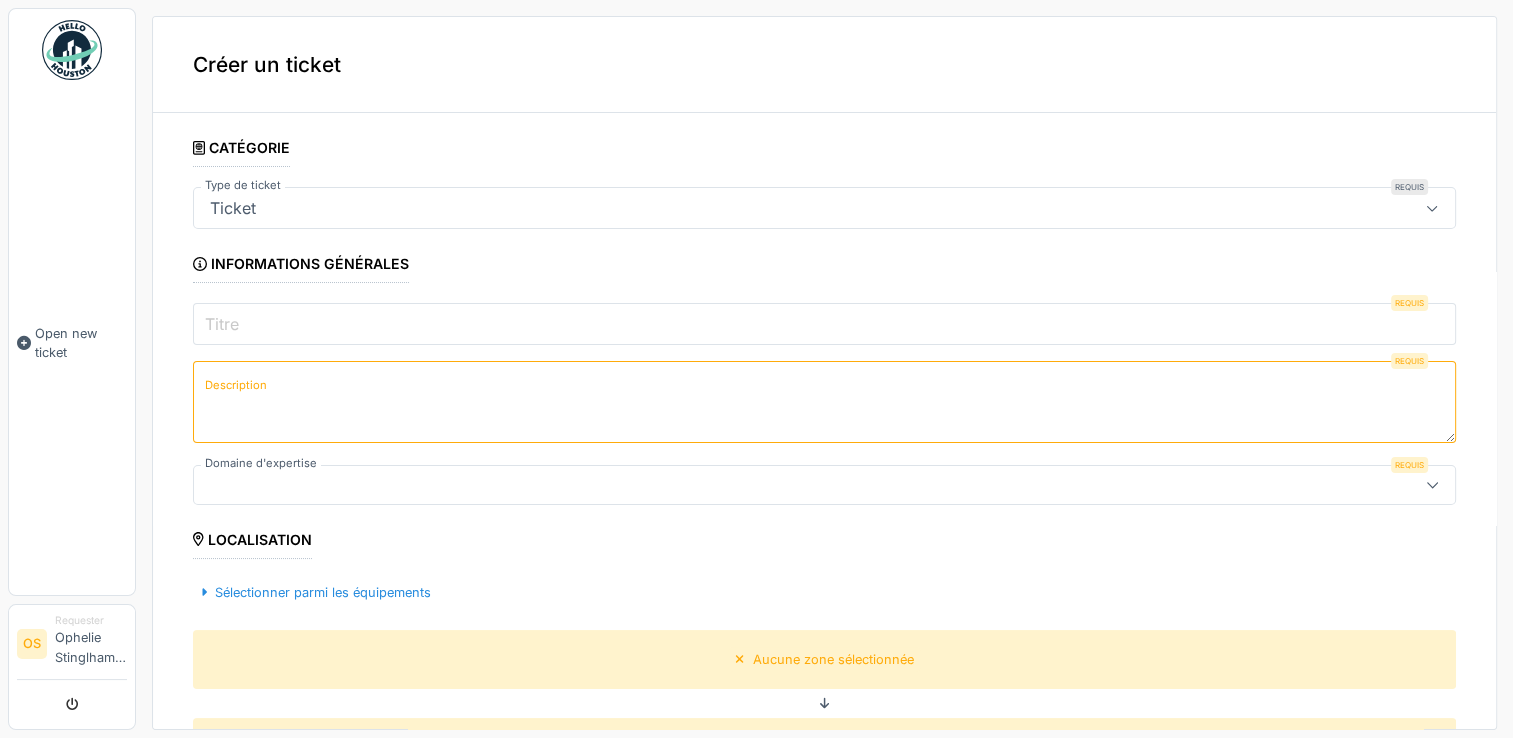 click on "Titre" at bounding box center [824, 324] 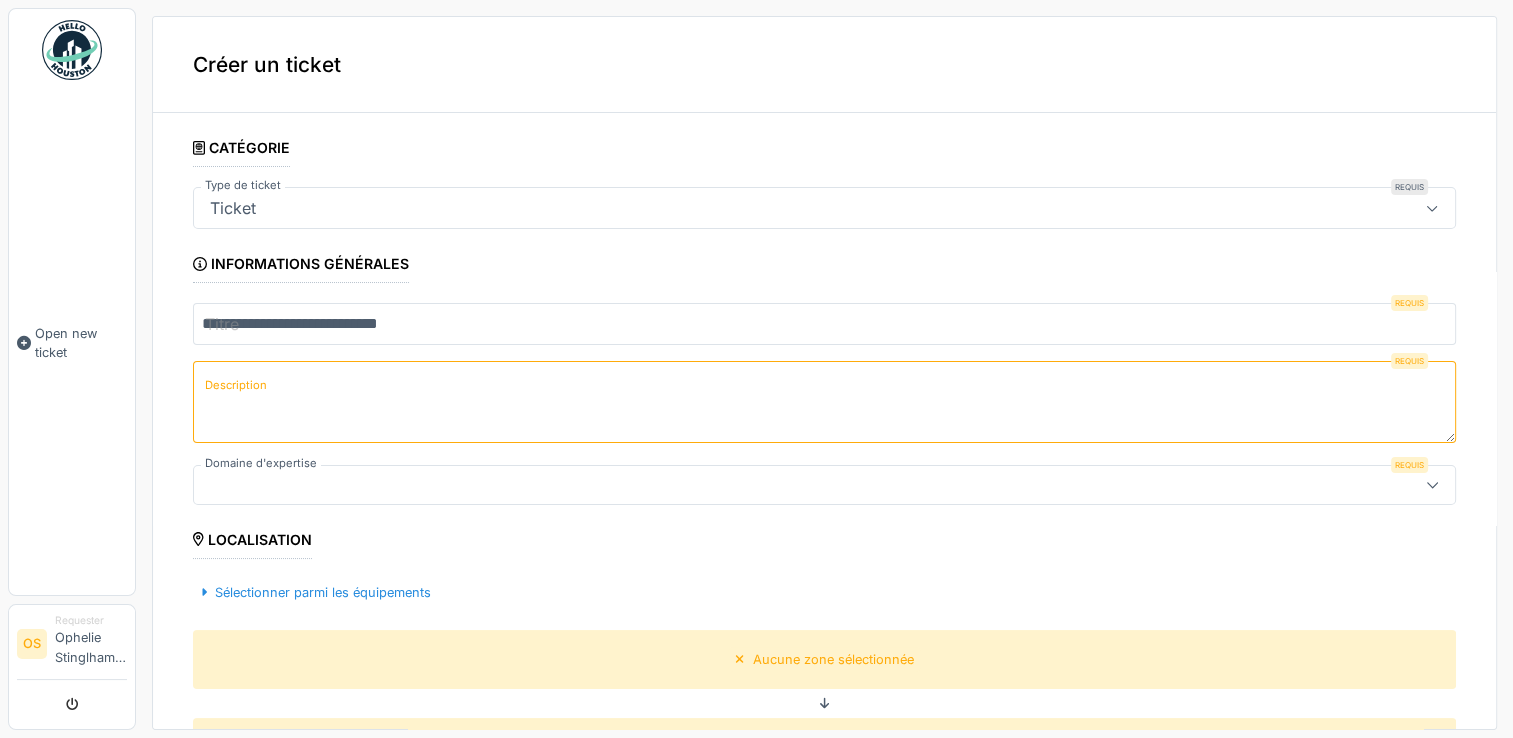 type 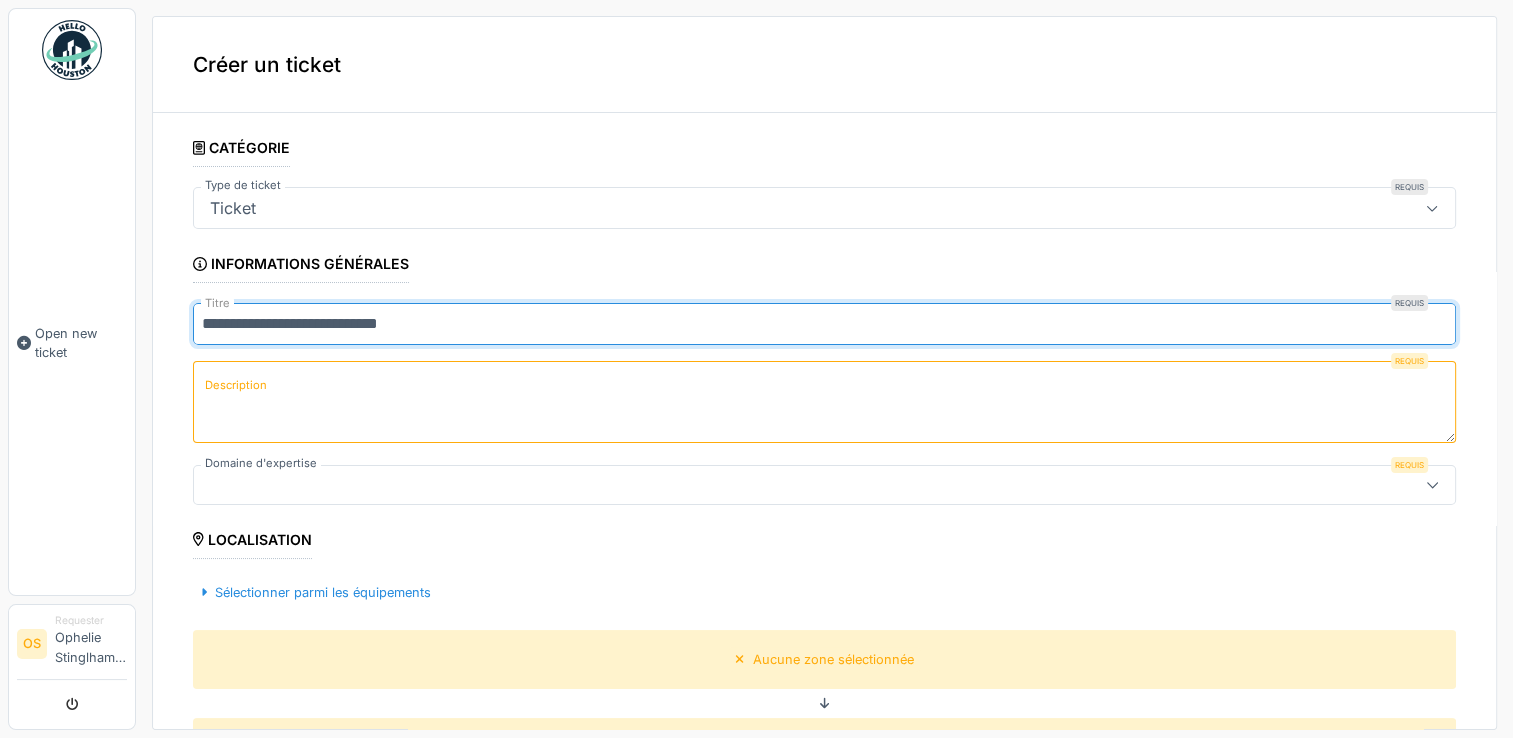 click on "Description" at bounding box center (824, 402) 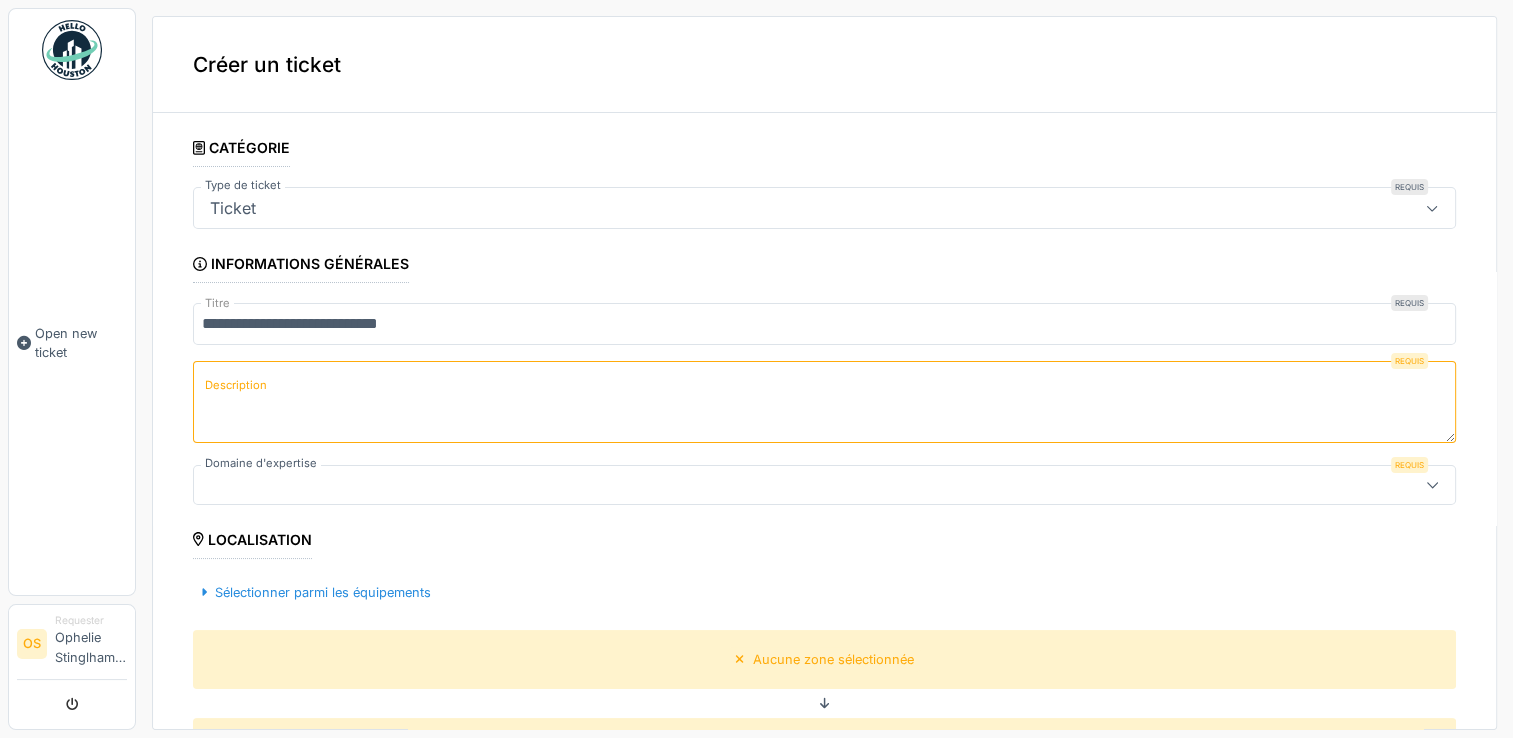 paste on "**********" 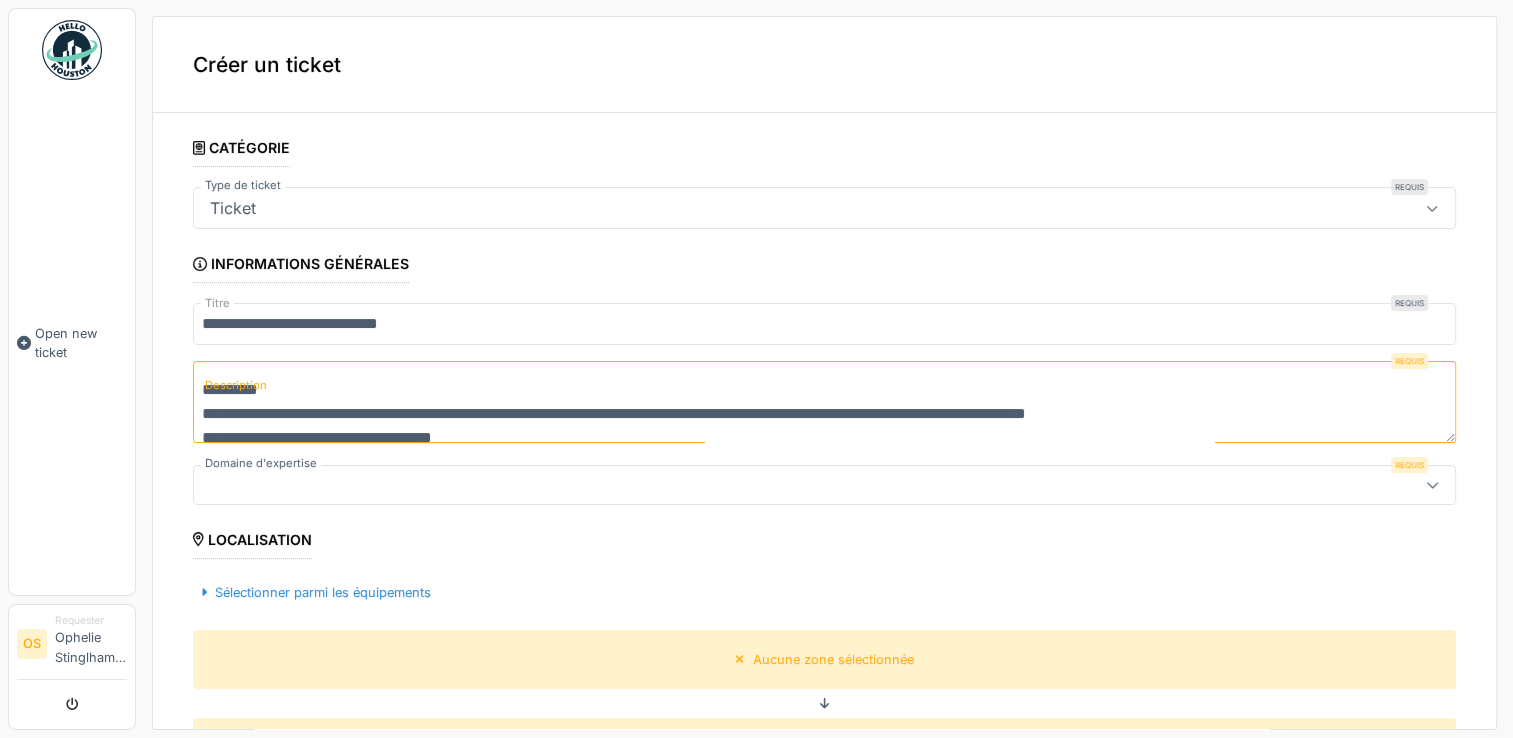 scroll, scrollTop: 0, scrollLeft: 0, axis: both 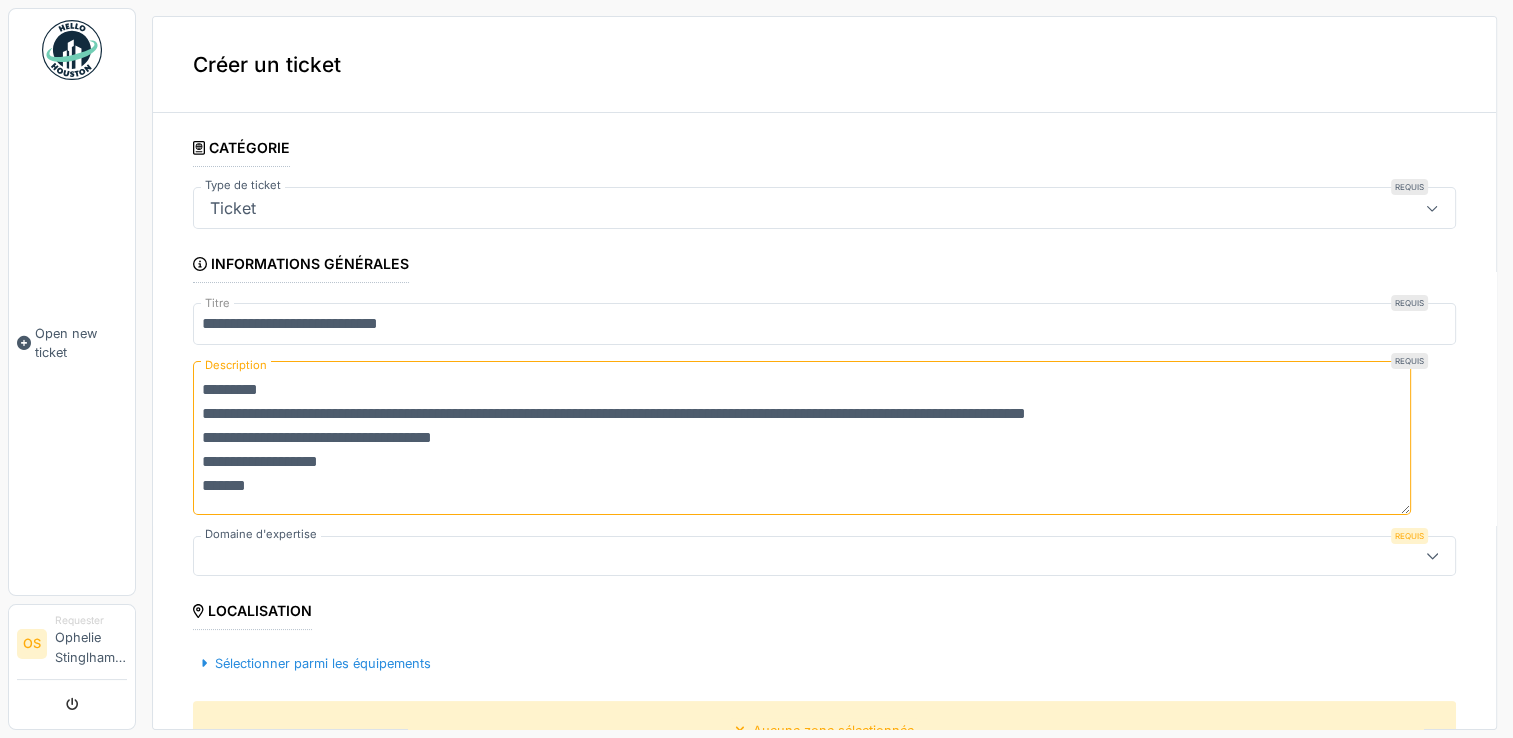 click on "**********" at bounding box center [802, 438] 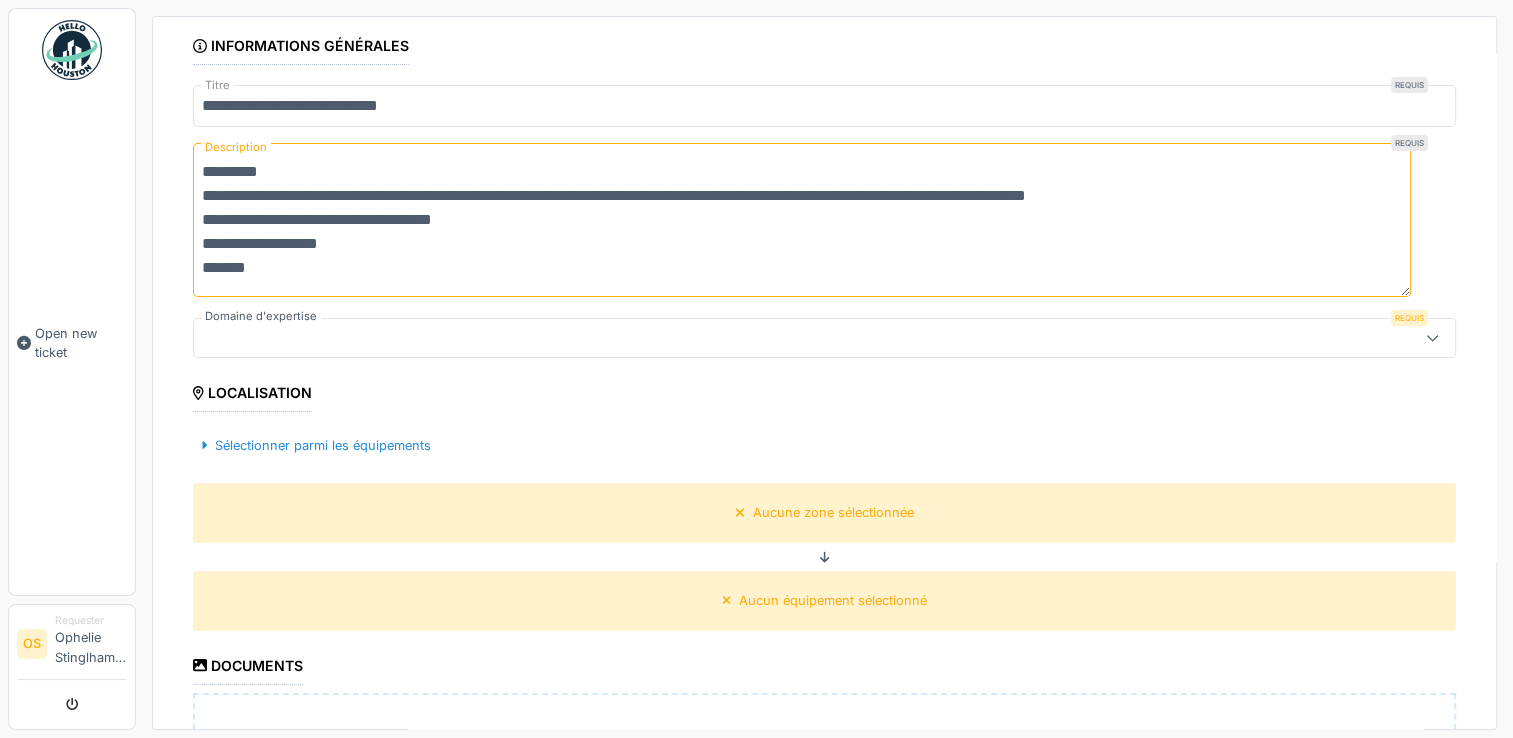 type on "**********" 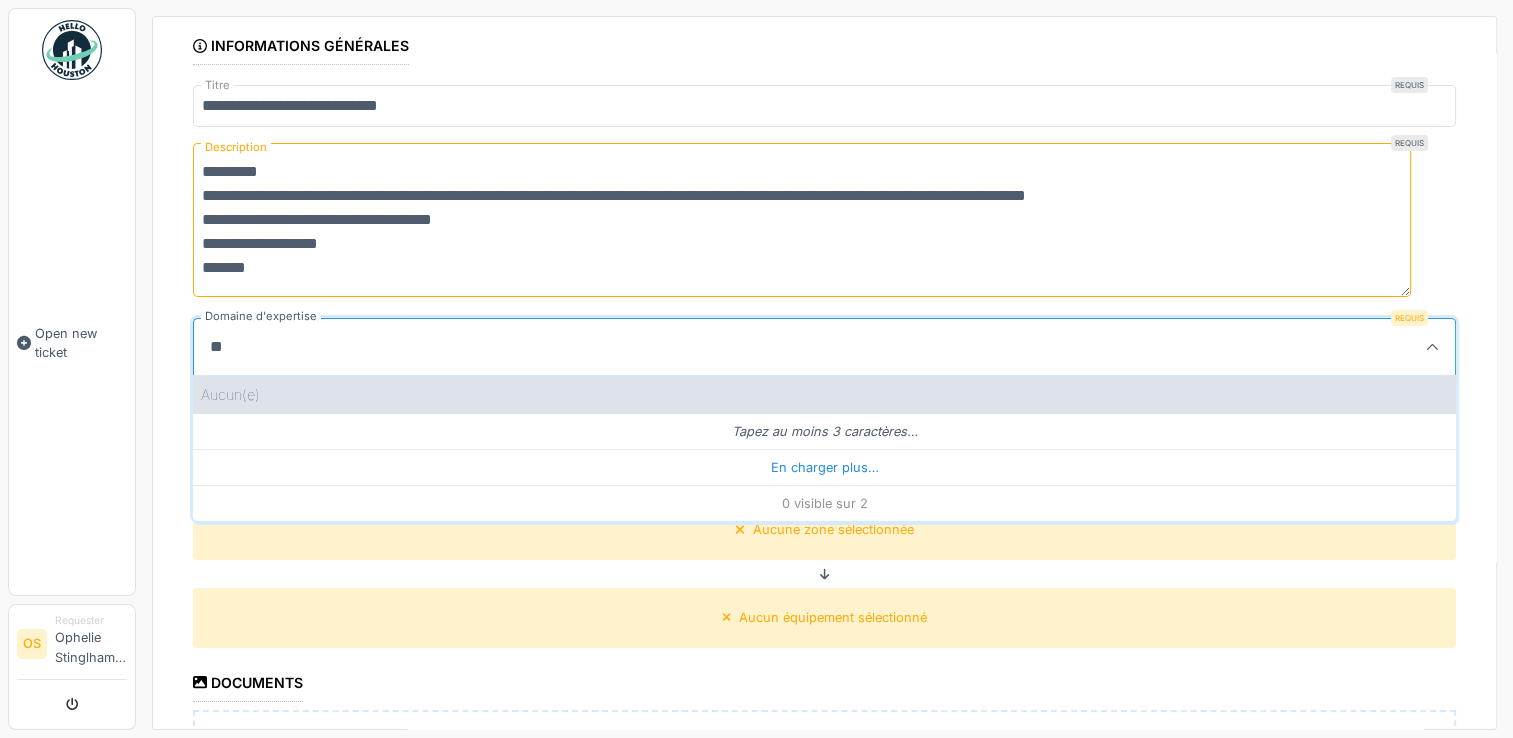 type on "*" 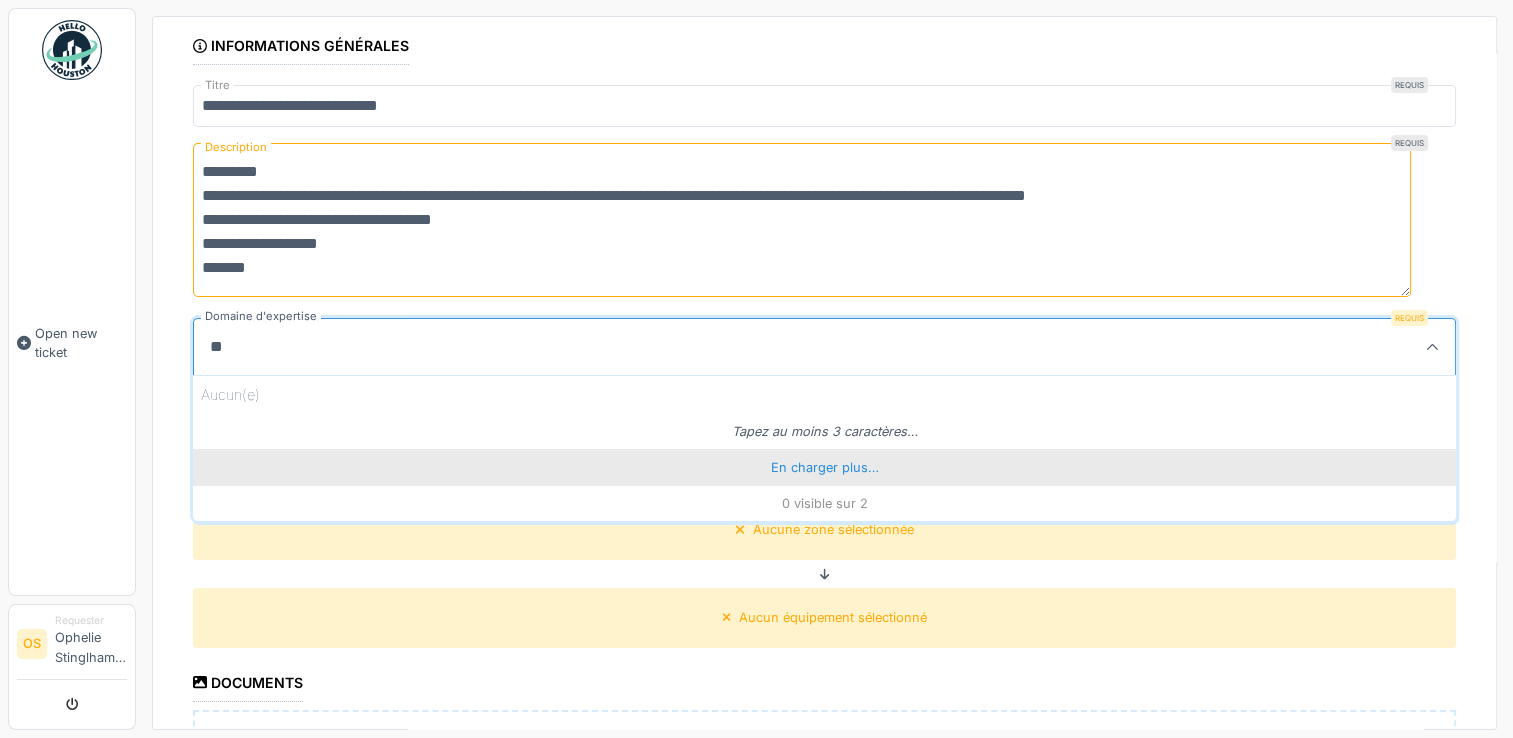 click on "En charger plus…" at bounding box center (824, 467) 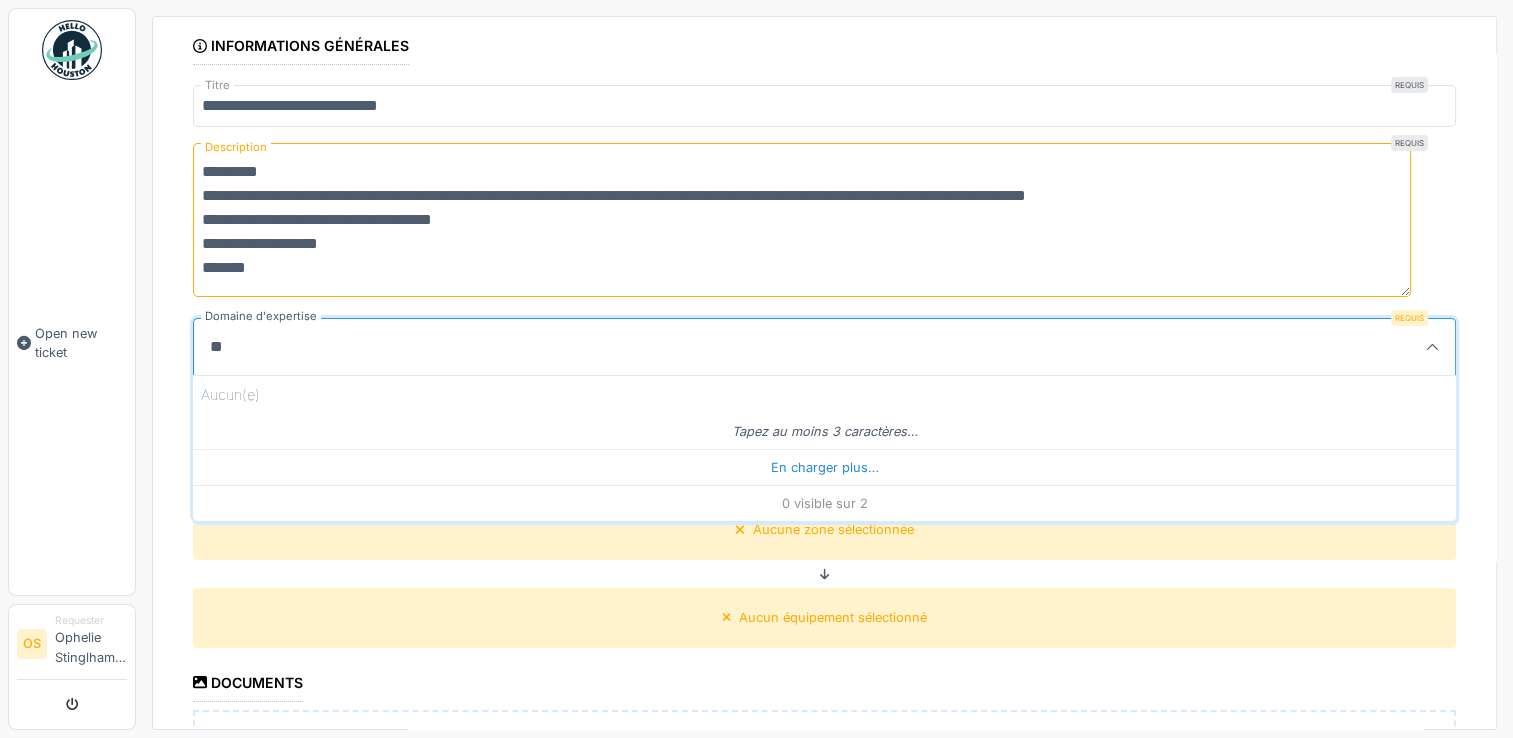 click on "**" at bounding box center [749, 347] 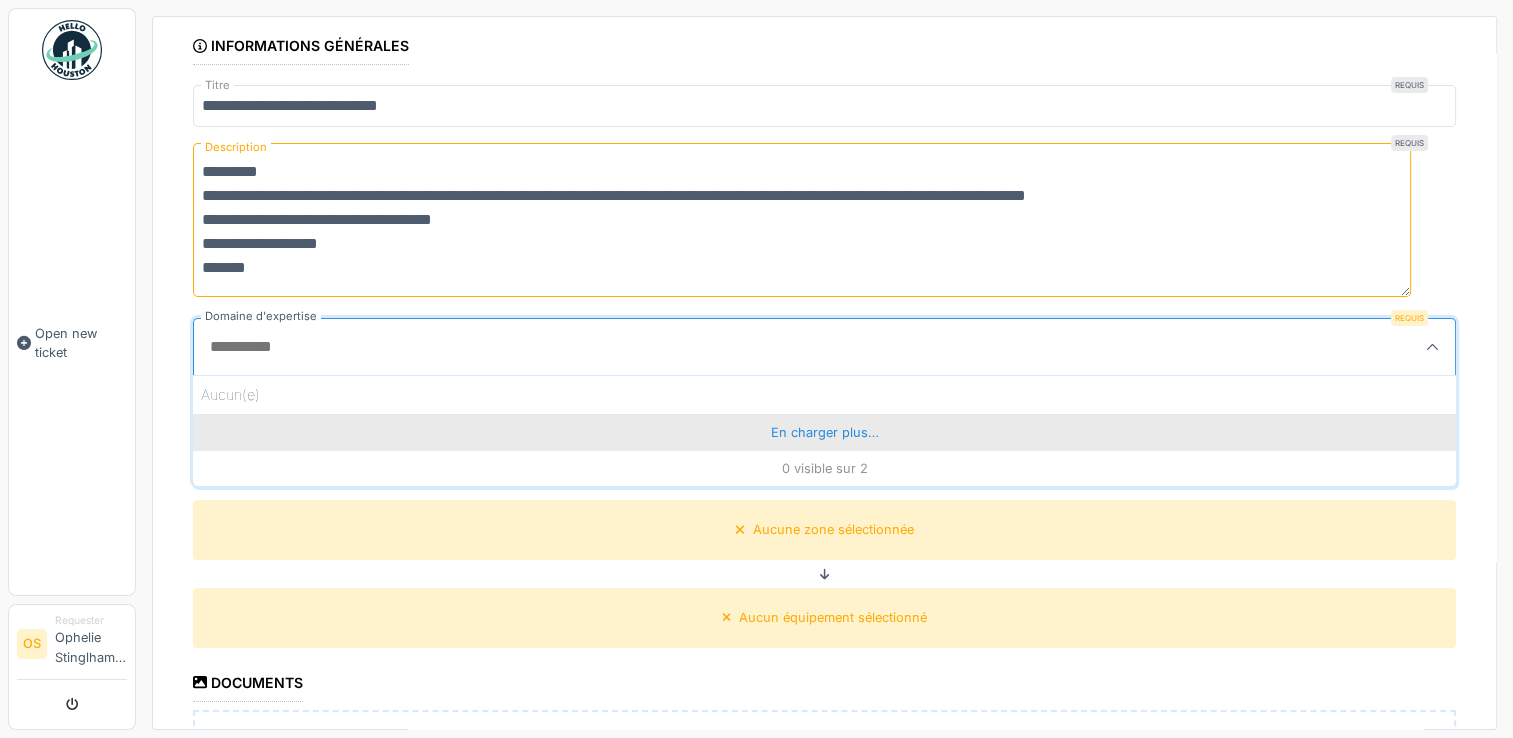 type 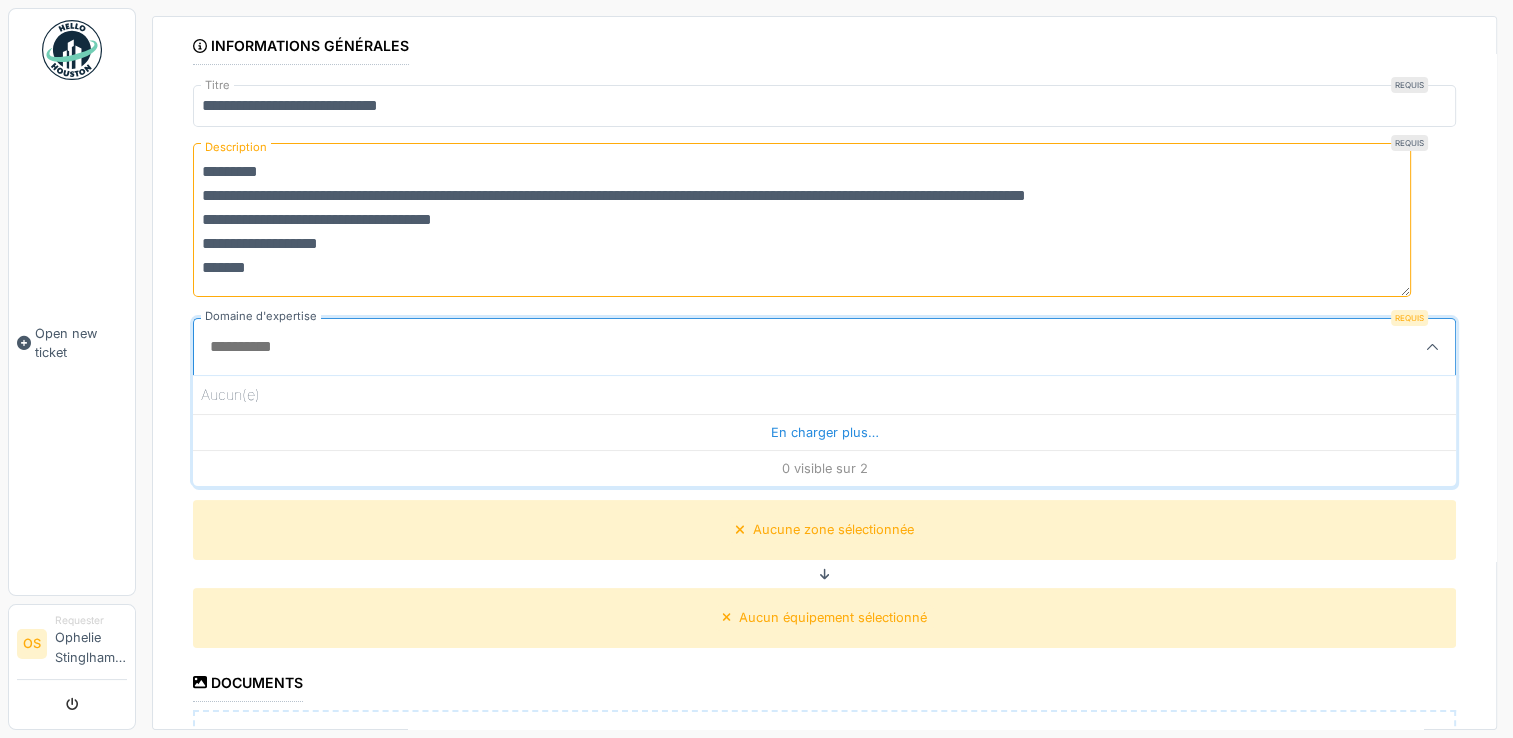 drag, startPoint x: 400, startPoint y: 328, endPoint x: 356, endPoint y: 348, distance: 48.332184 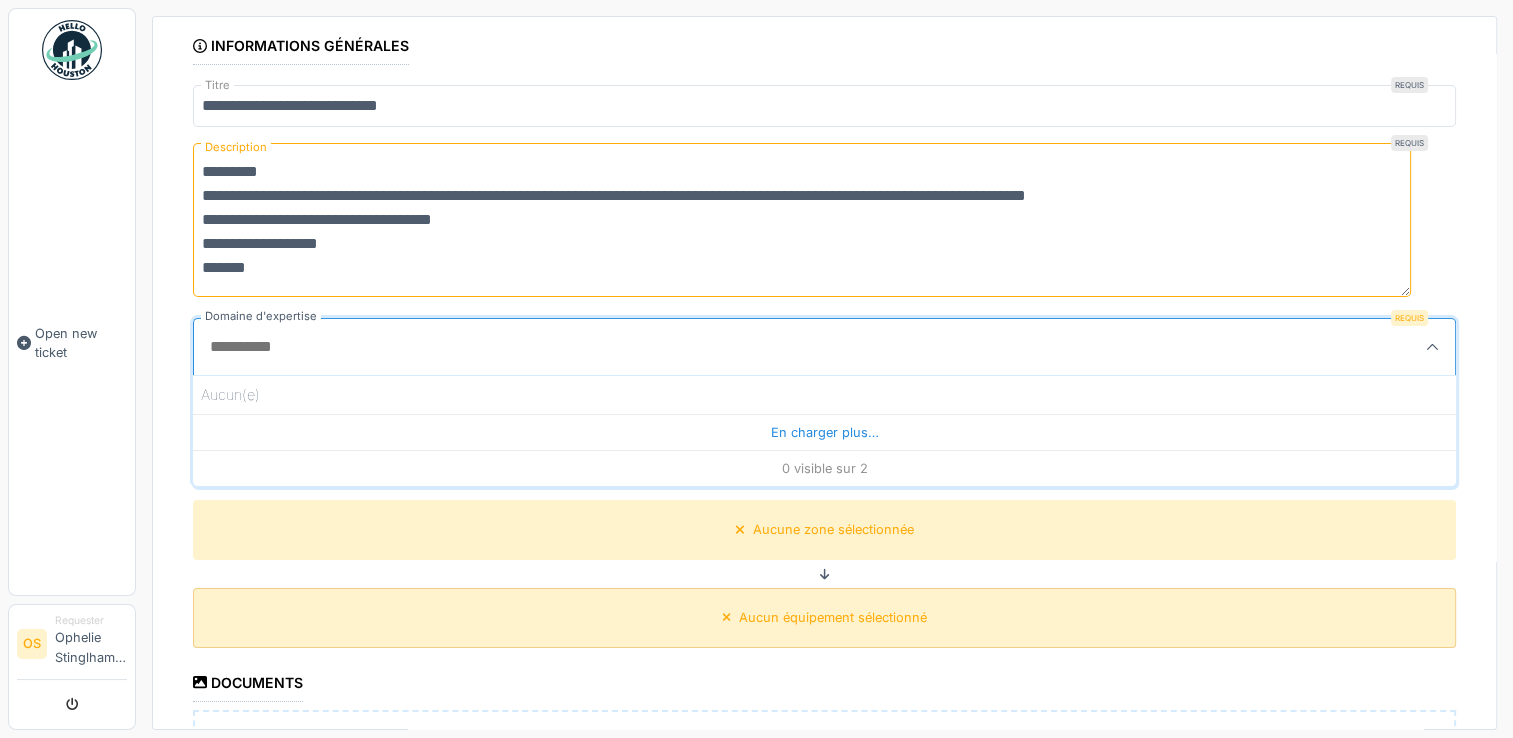 click on "Aucun équipement sélectionné" at bounding box center (824, 617) 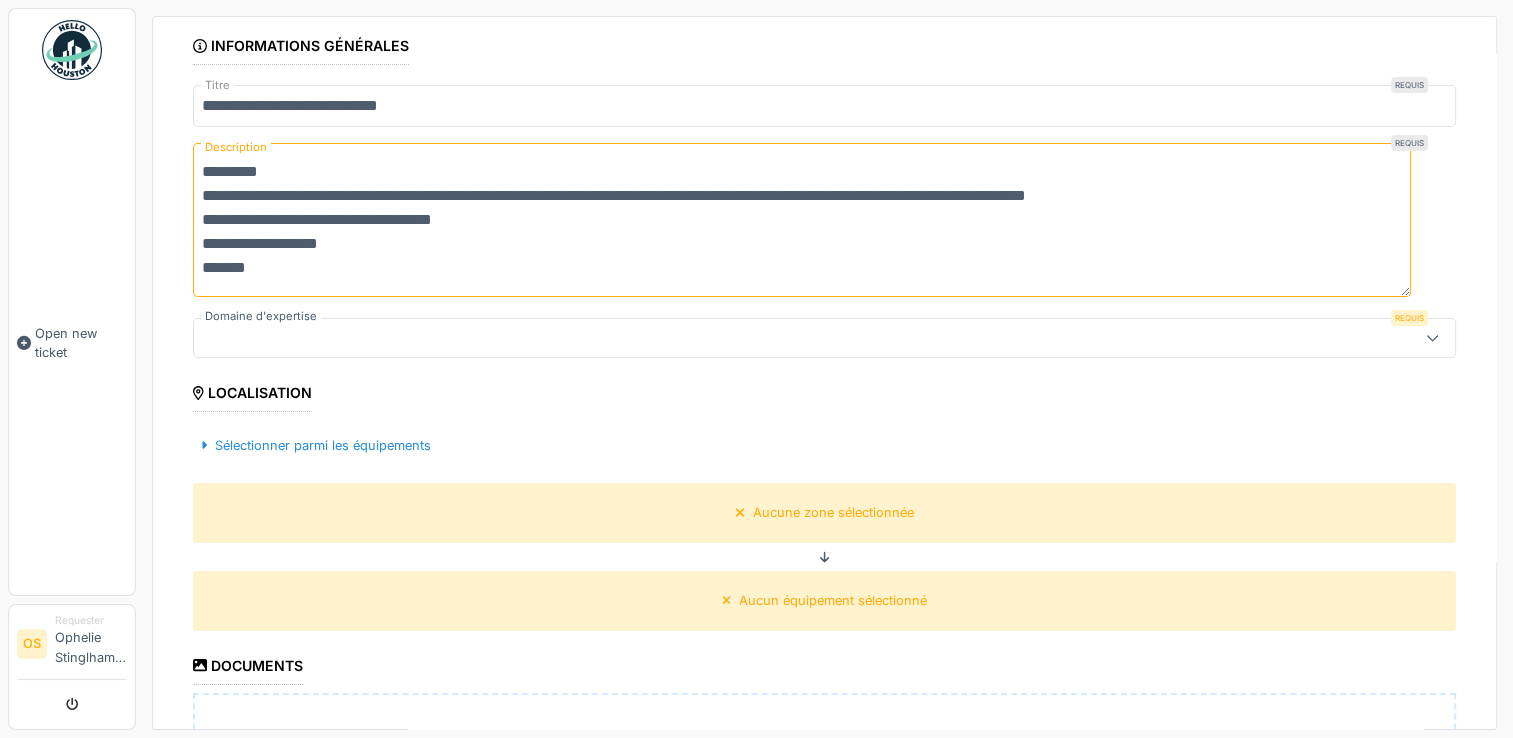 click at bounding box center (761, 338) 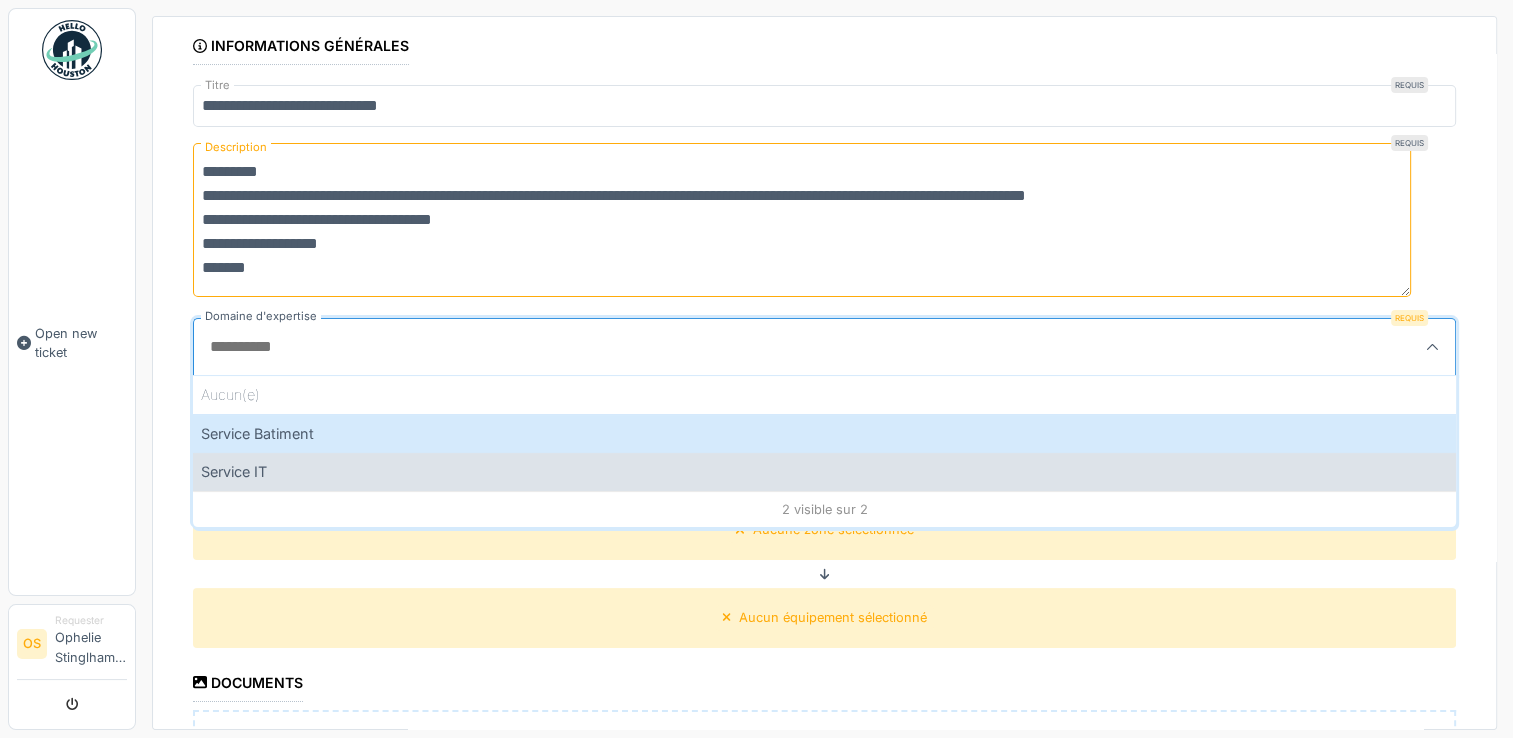 click on "Service IT" at bounding box center [824, 471] 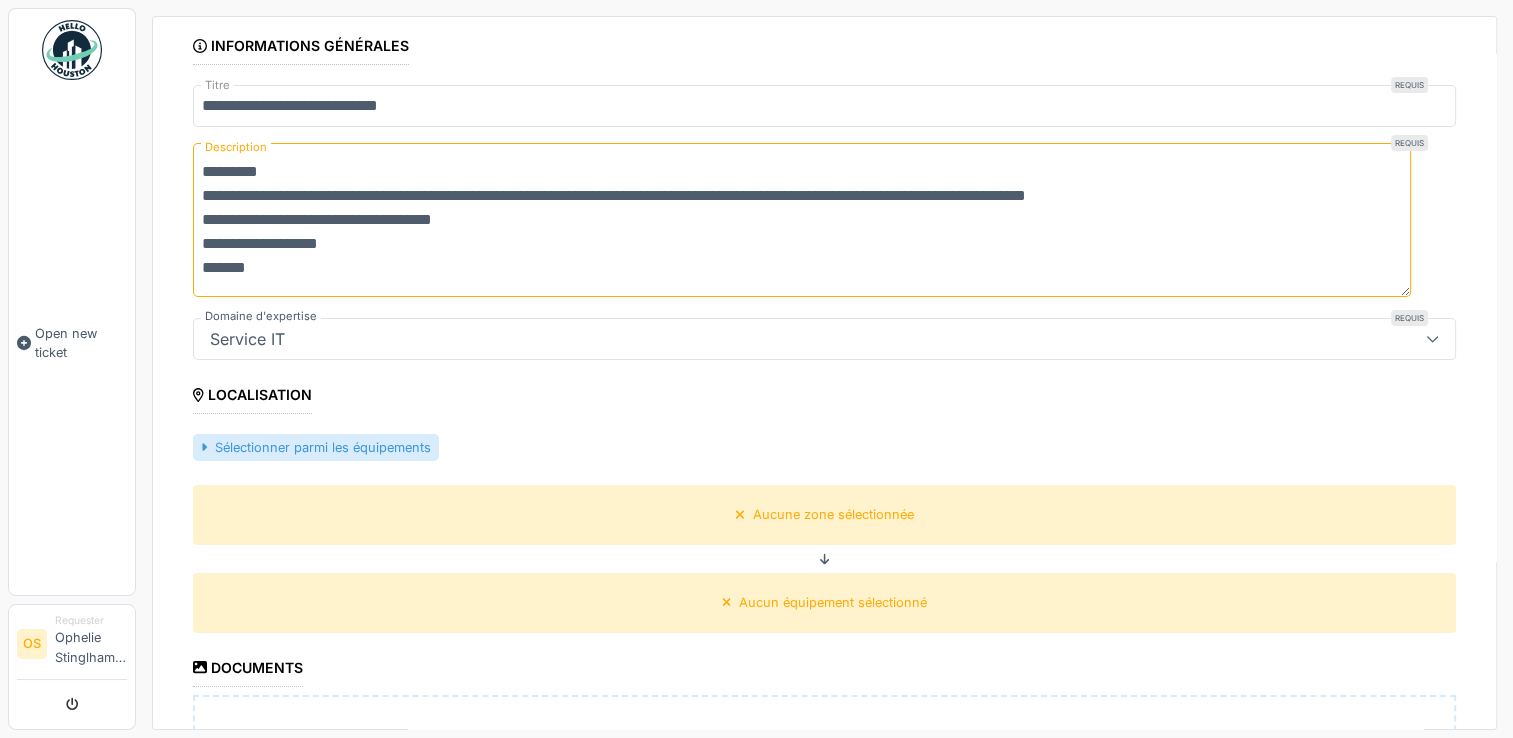 click on "Sélectionner parmi les équipements" at bounding box center (316, 447) 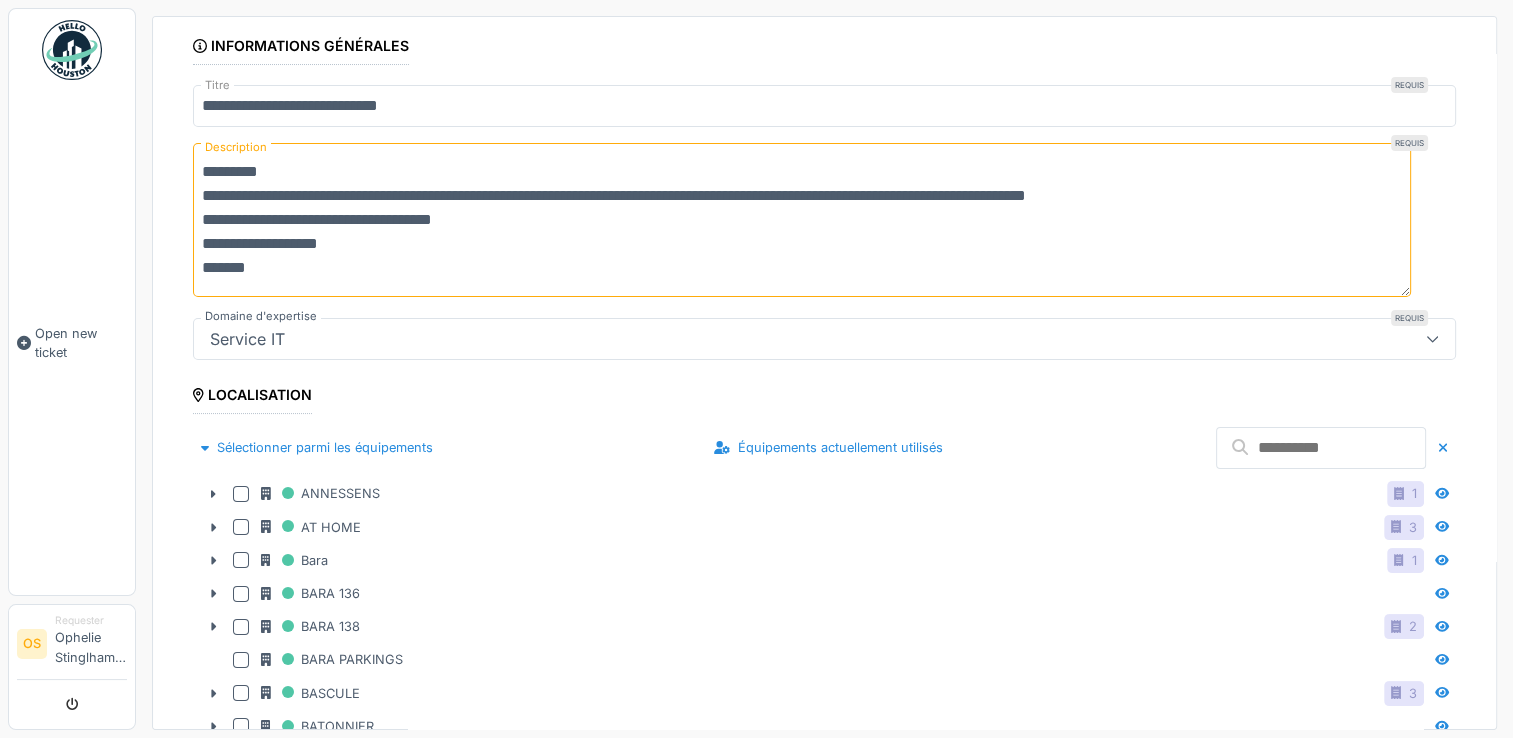 click at bounding box center (1321, 448) 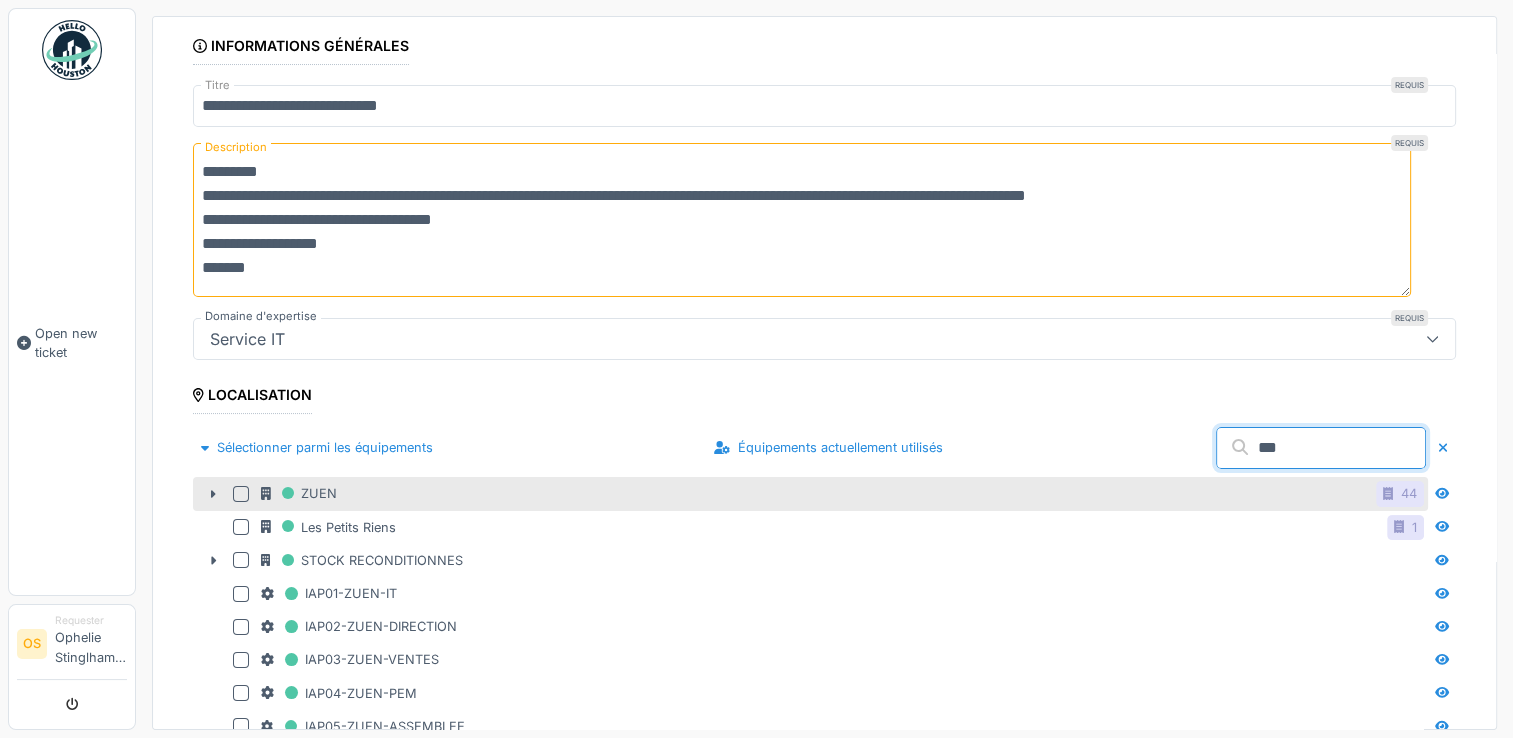 type on "***" 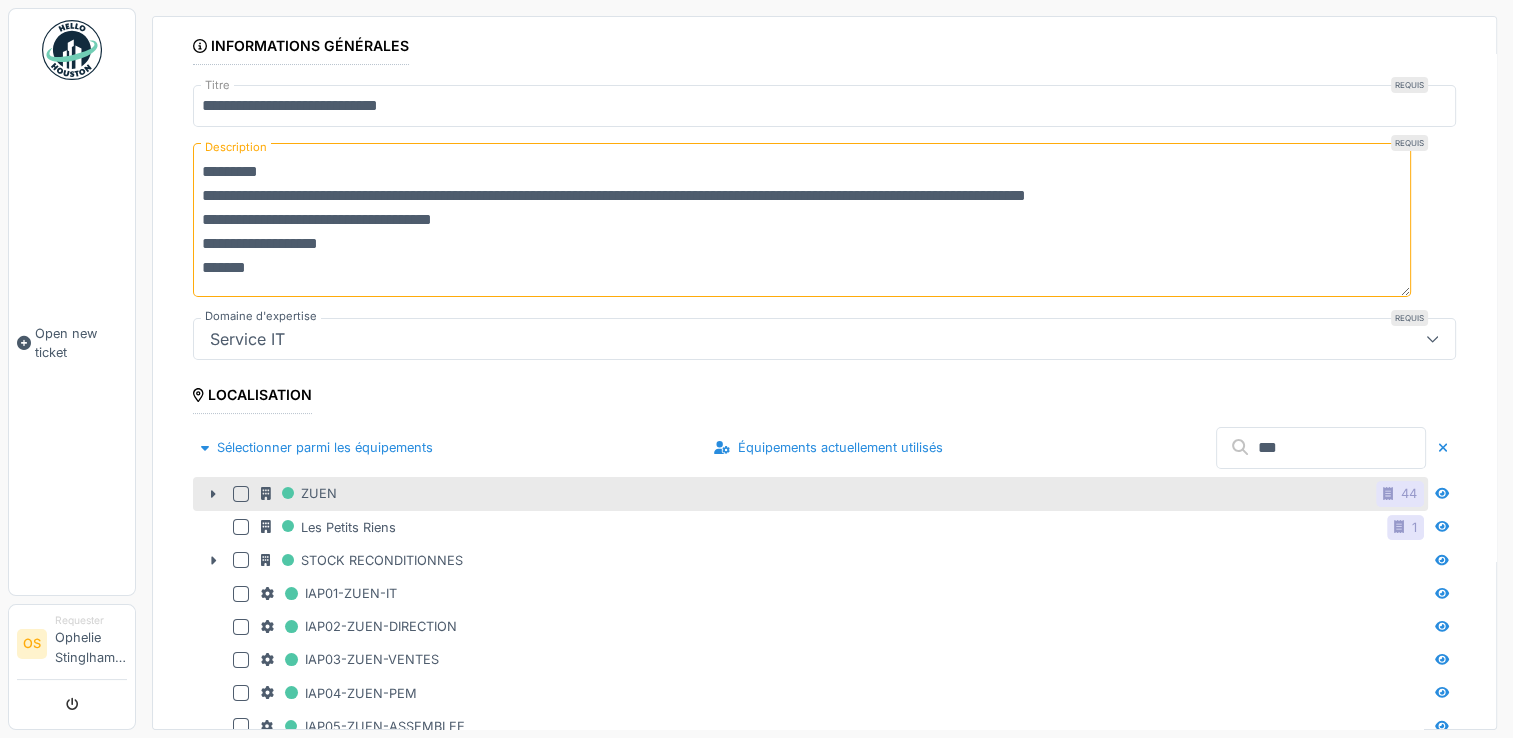 click at bounding box center [241, 494] 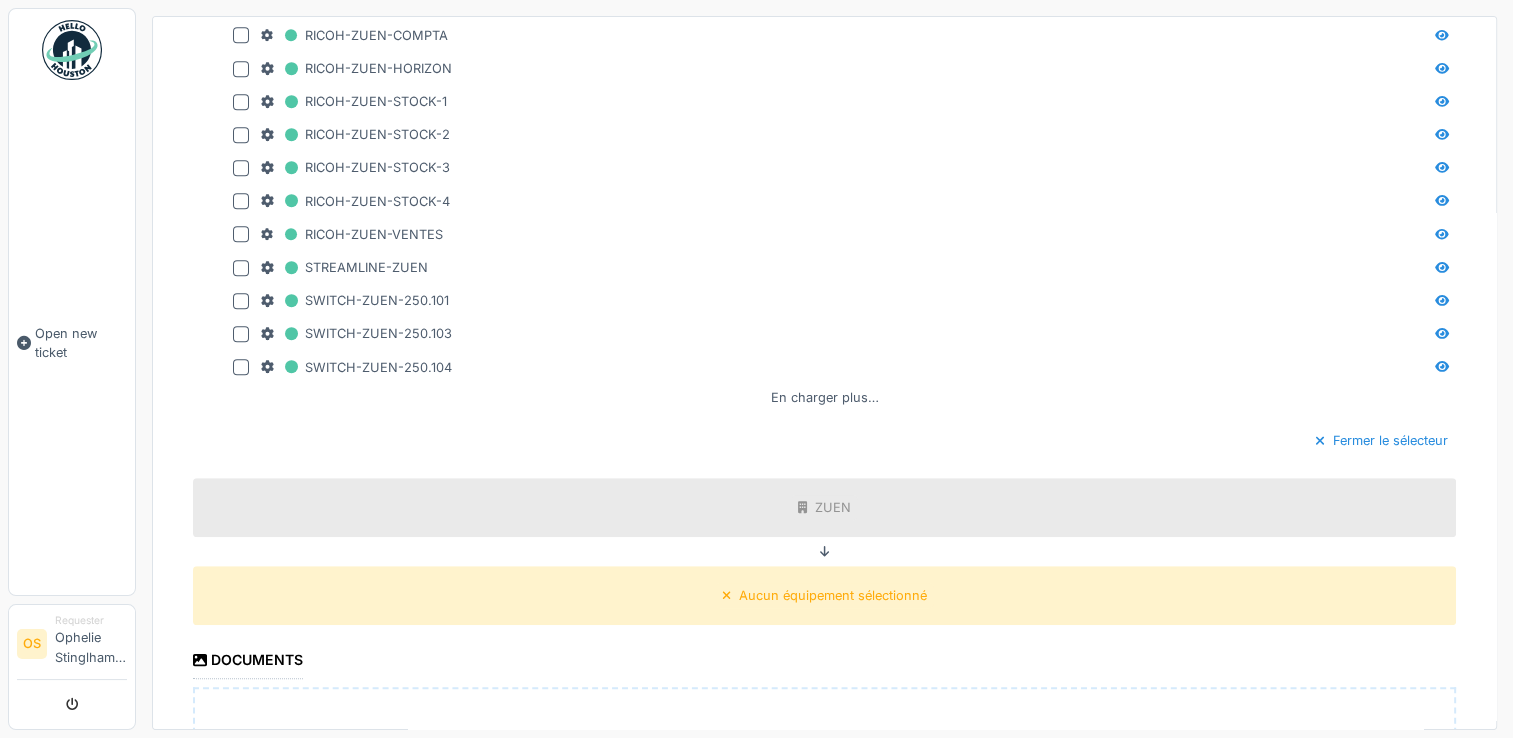 scroll, scrollTop: 1154, scrollLeft: 0, axis: vertical 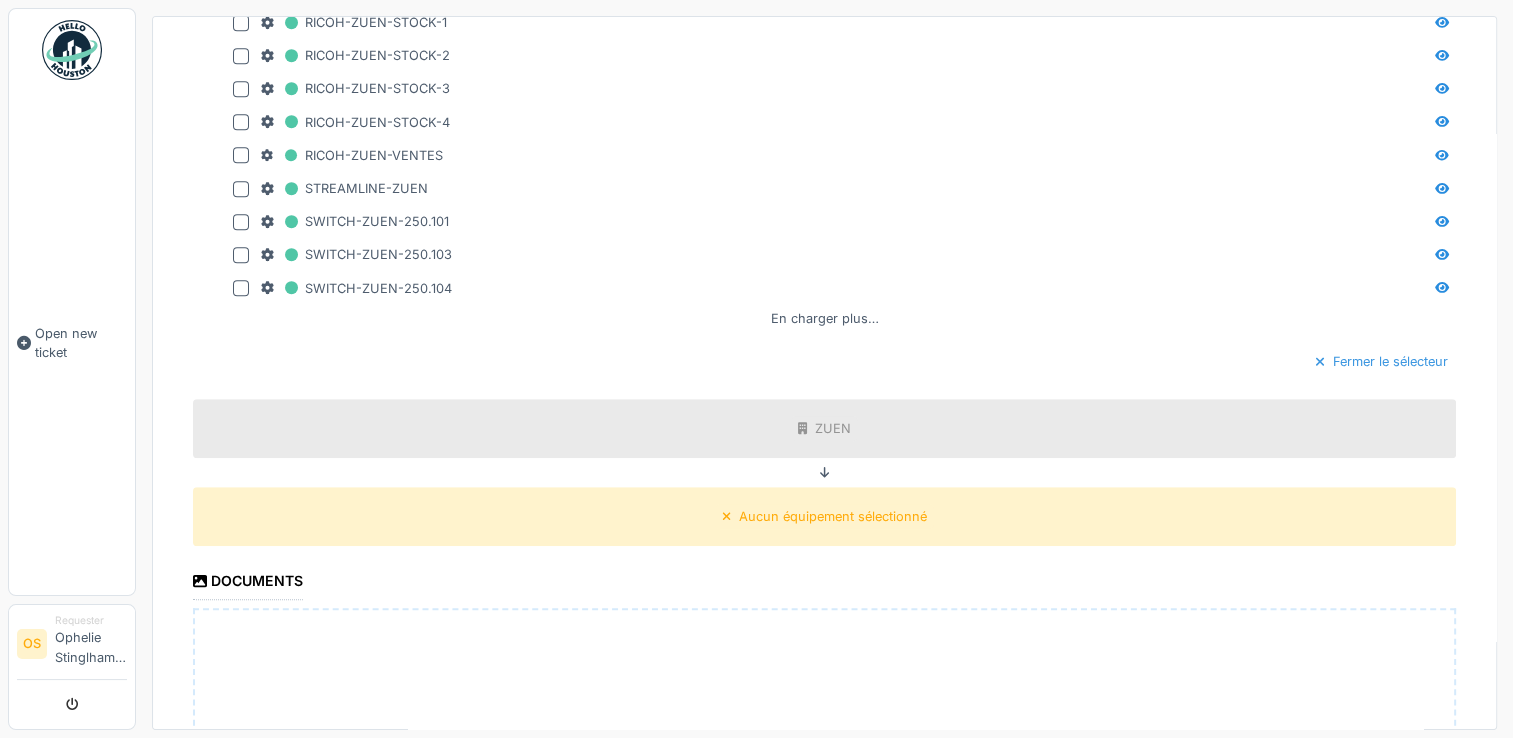 click on "Fermer le sélecteur" at bounding box center [1381, 361] 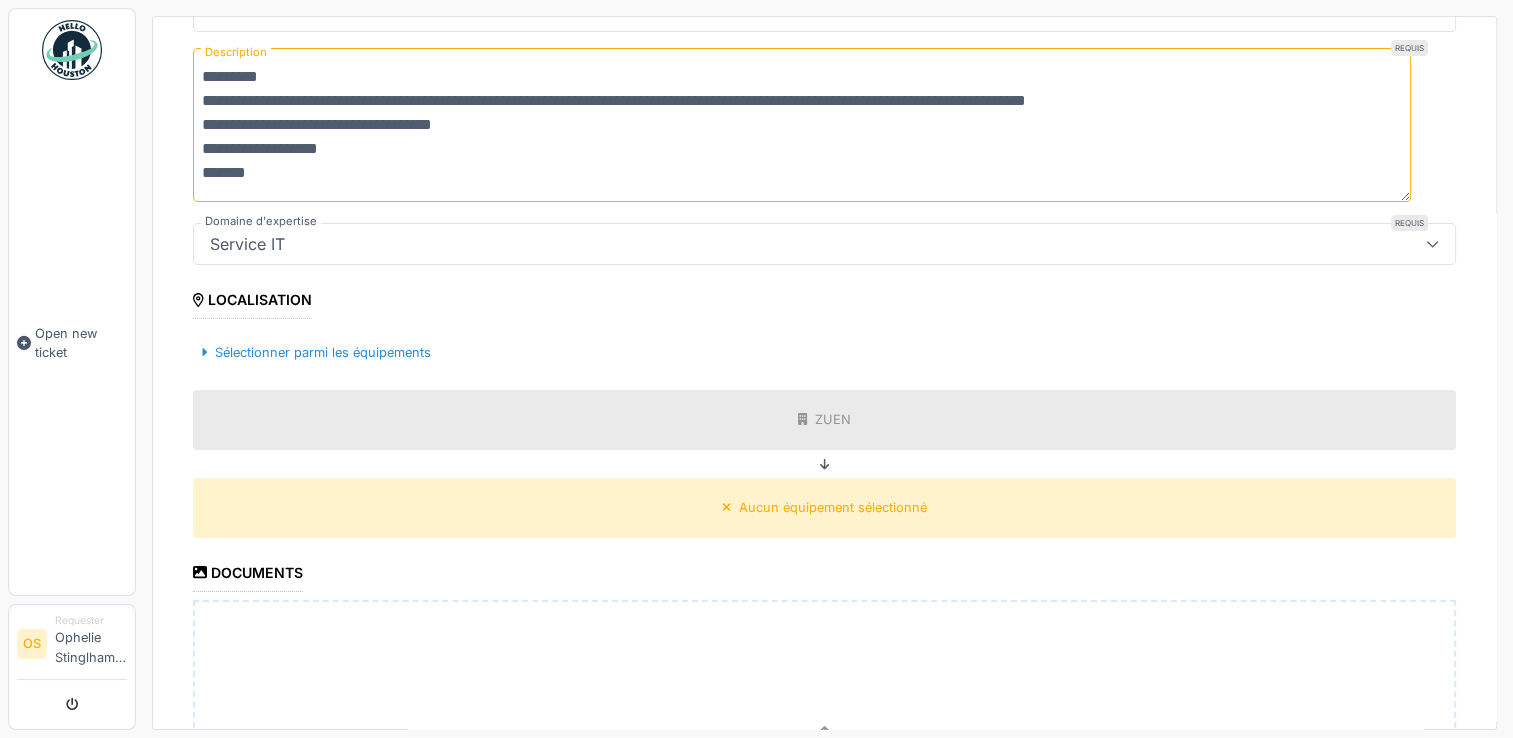 scroll, scrollTop: 0, scrollLeft: 0, axis: both 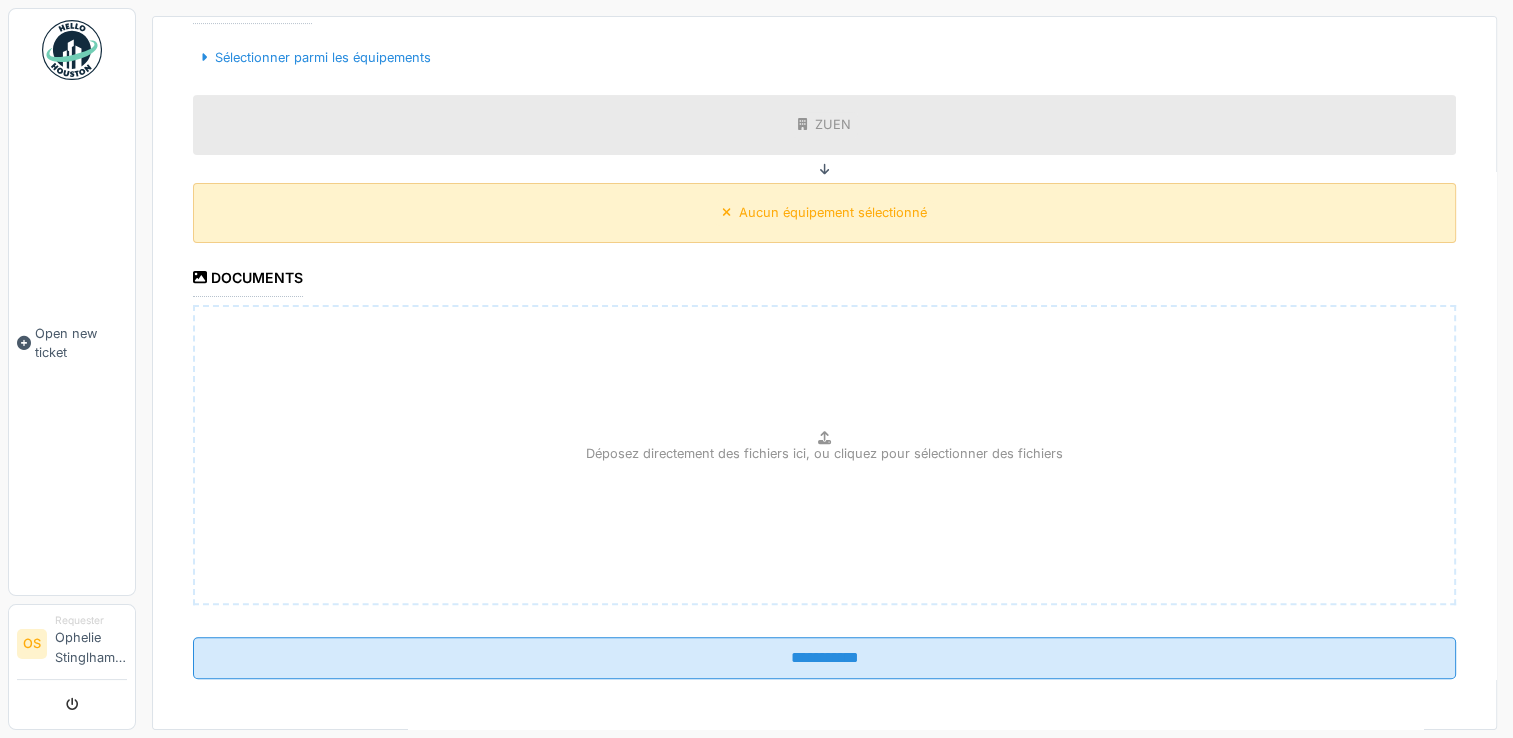 click on "Aucun équipement sélectionné" at bounding box center (833, 212) 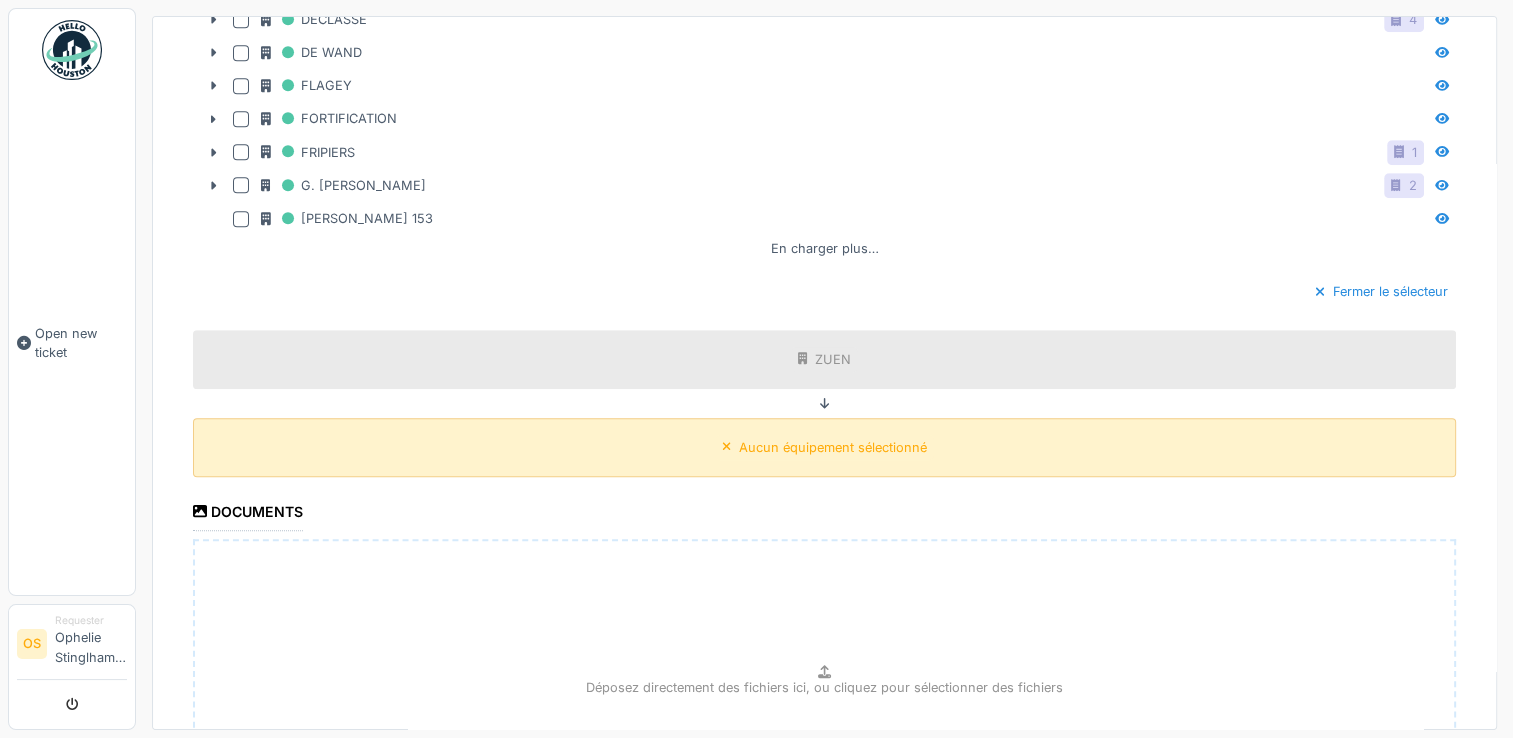 scroll, scrollTop: 1124, scrollLeft: 0, axis: vertical 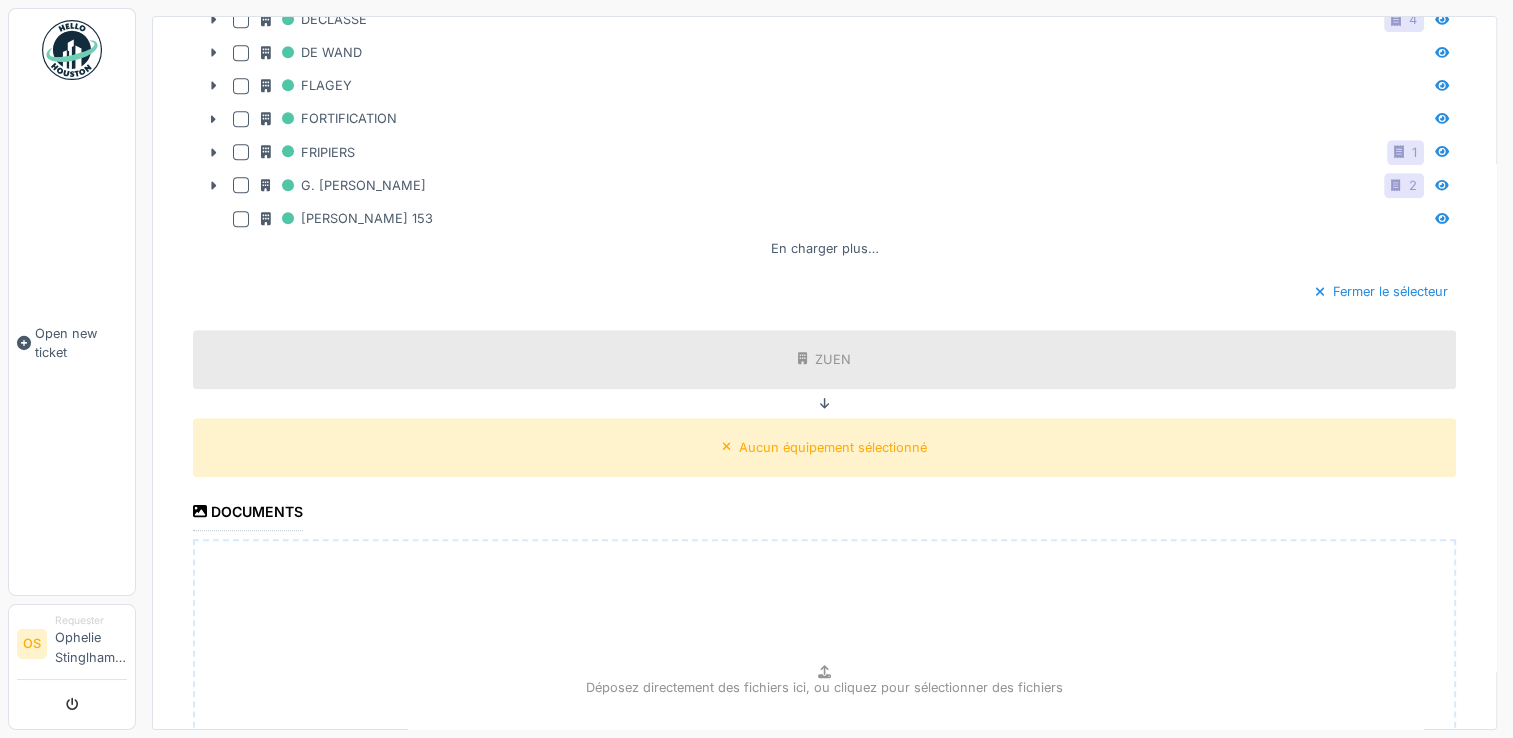 click on "Déposez directement des fichiers ici, ou cliquez pour sélectionner des fichiers" at bounding box center [824, 689] 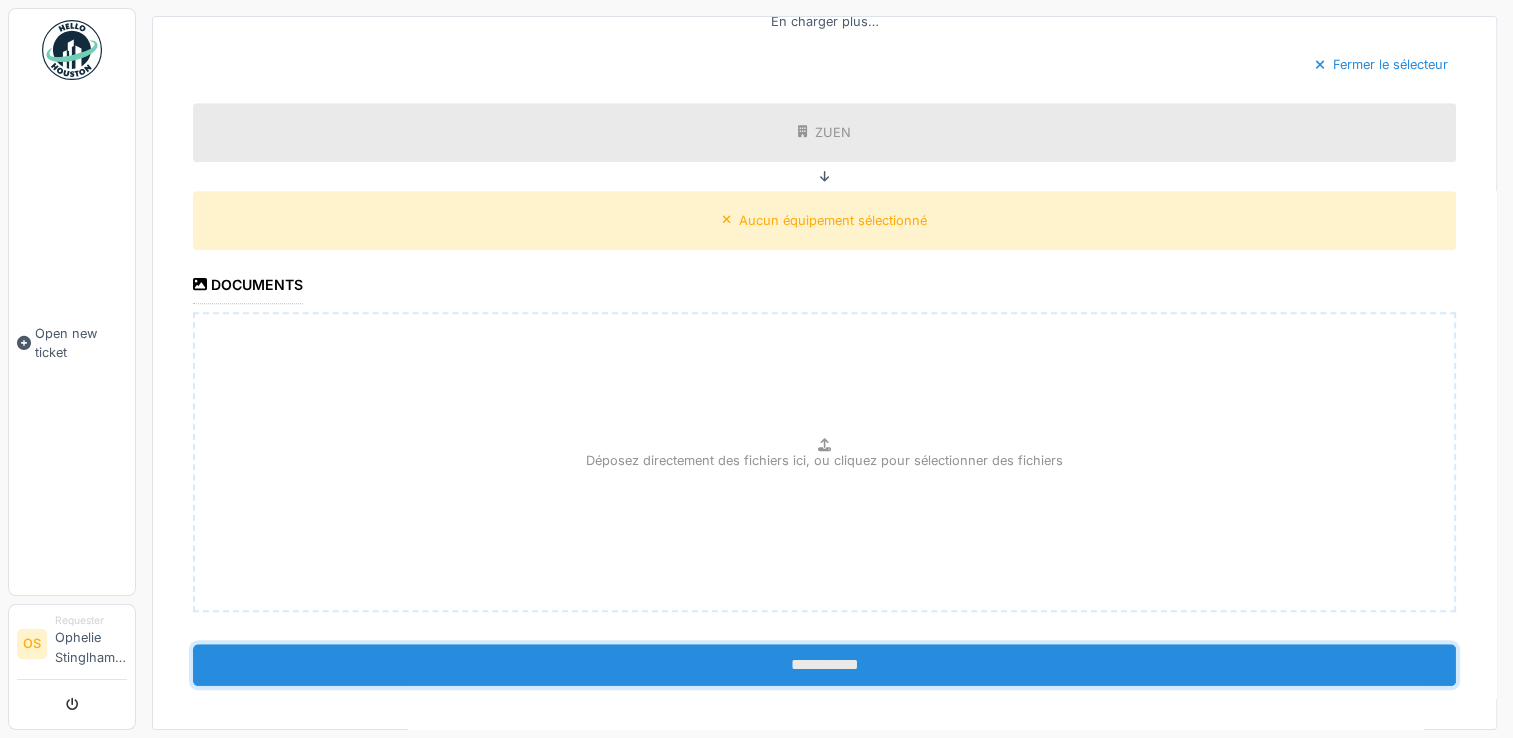 click on "**********" at bounding box center [824, 665] 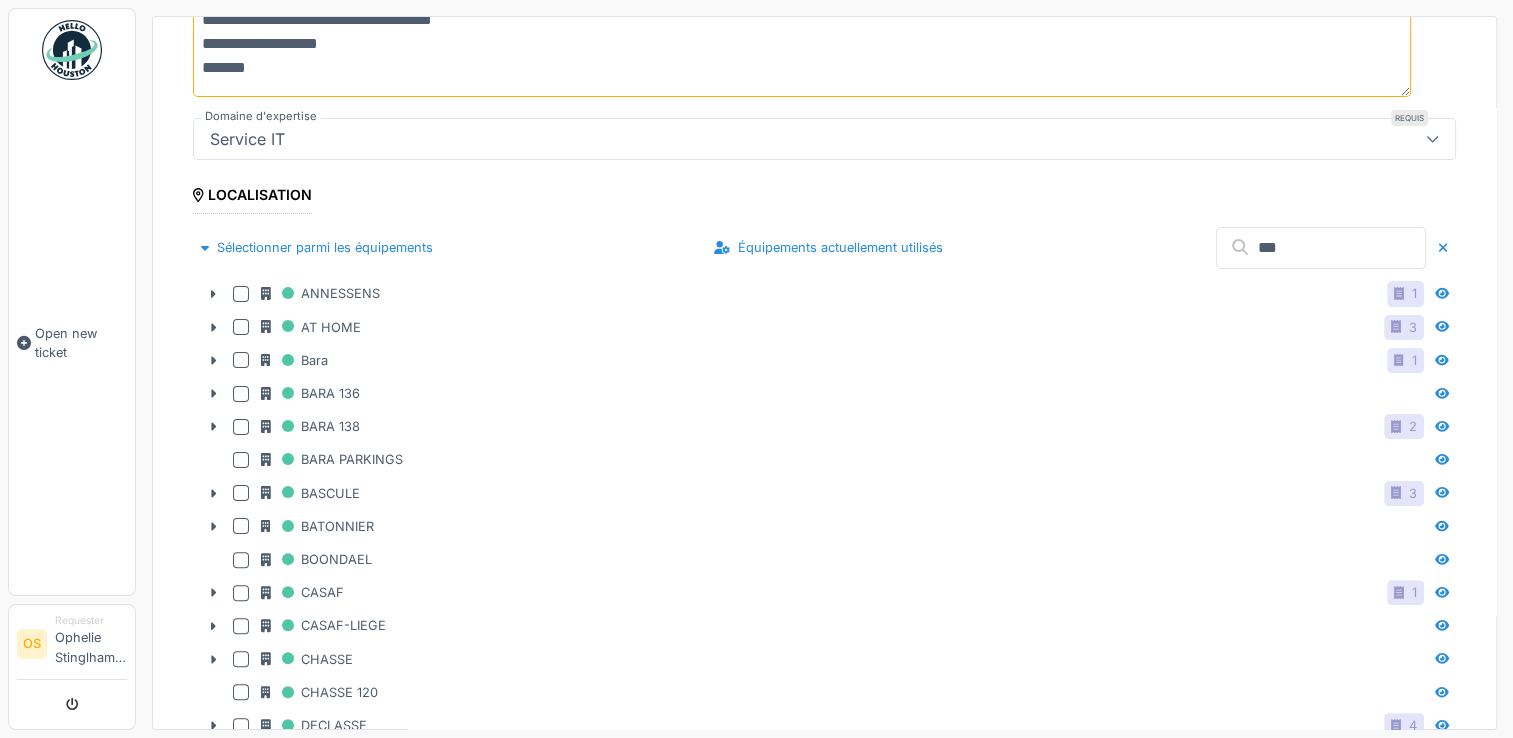 scroll, scrollTop: 0, scrollLeft: 0, axis: both 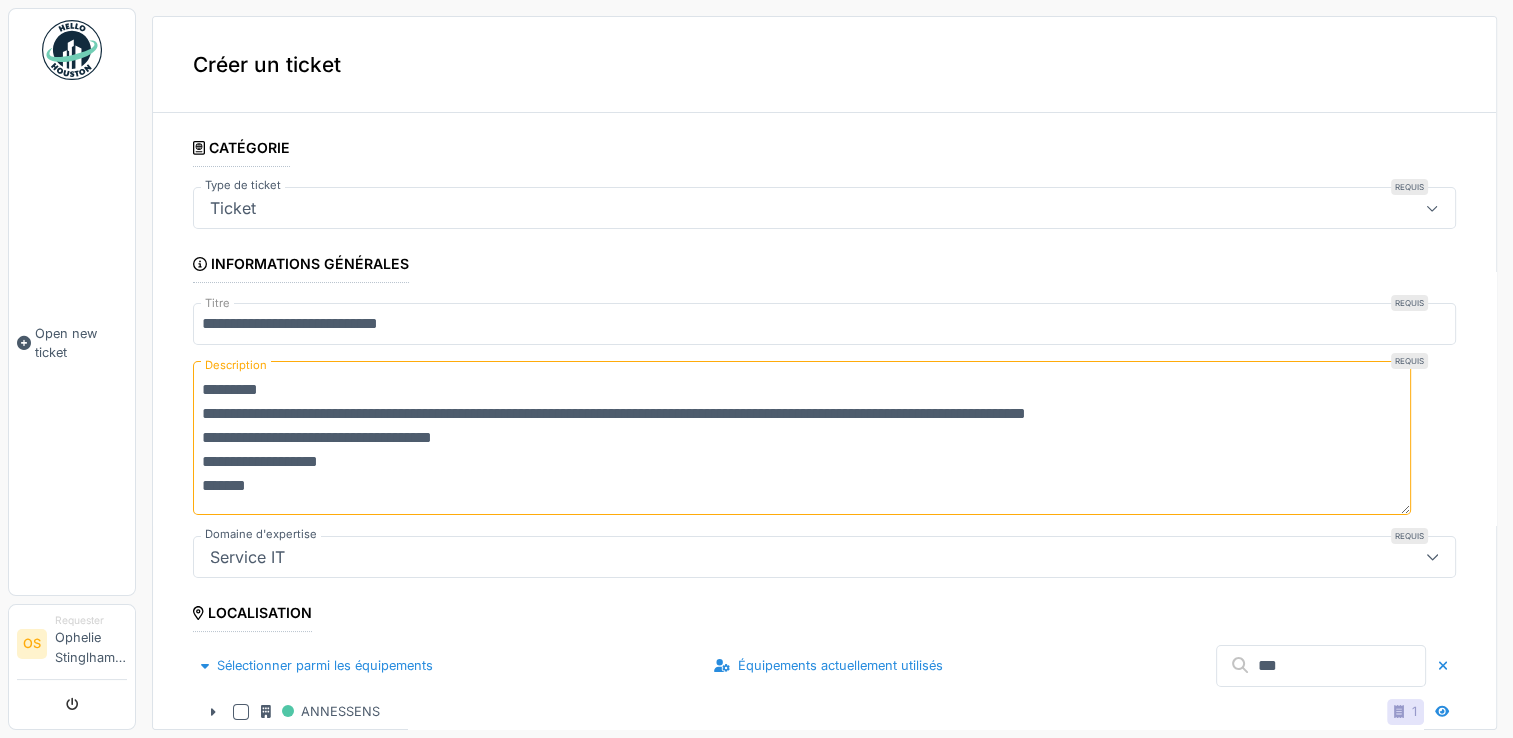click on "Ticket" at bounding box center (761, 208) 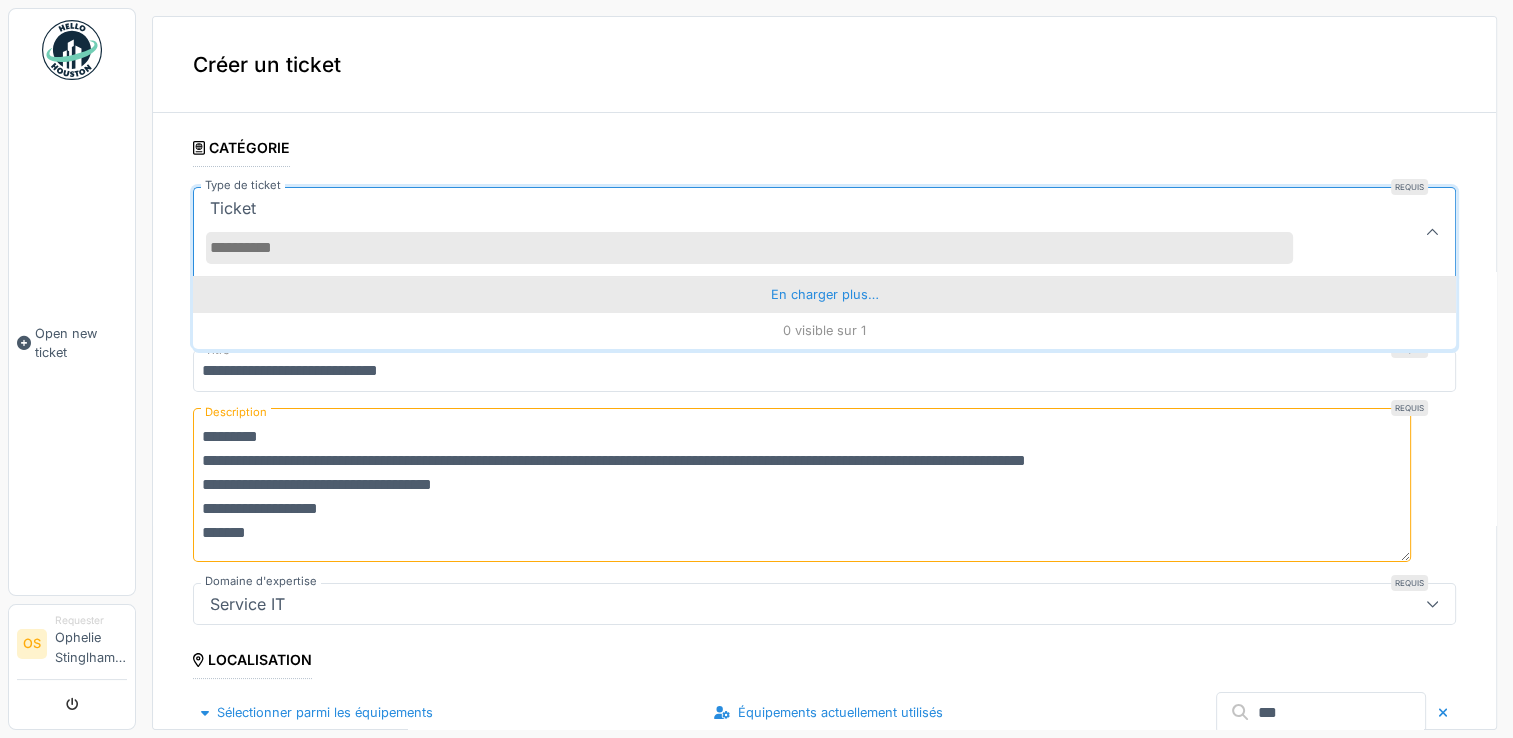 click on "En charger plus…" at bounding box center [824, 294] 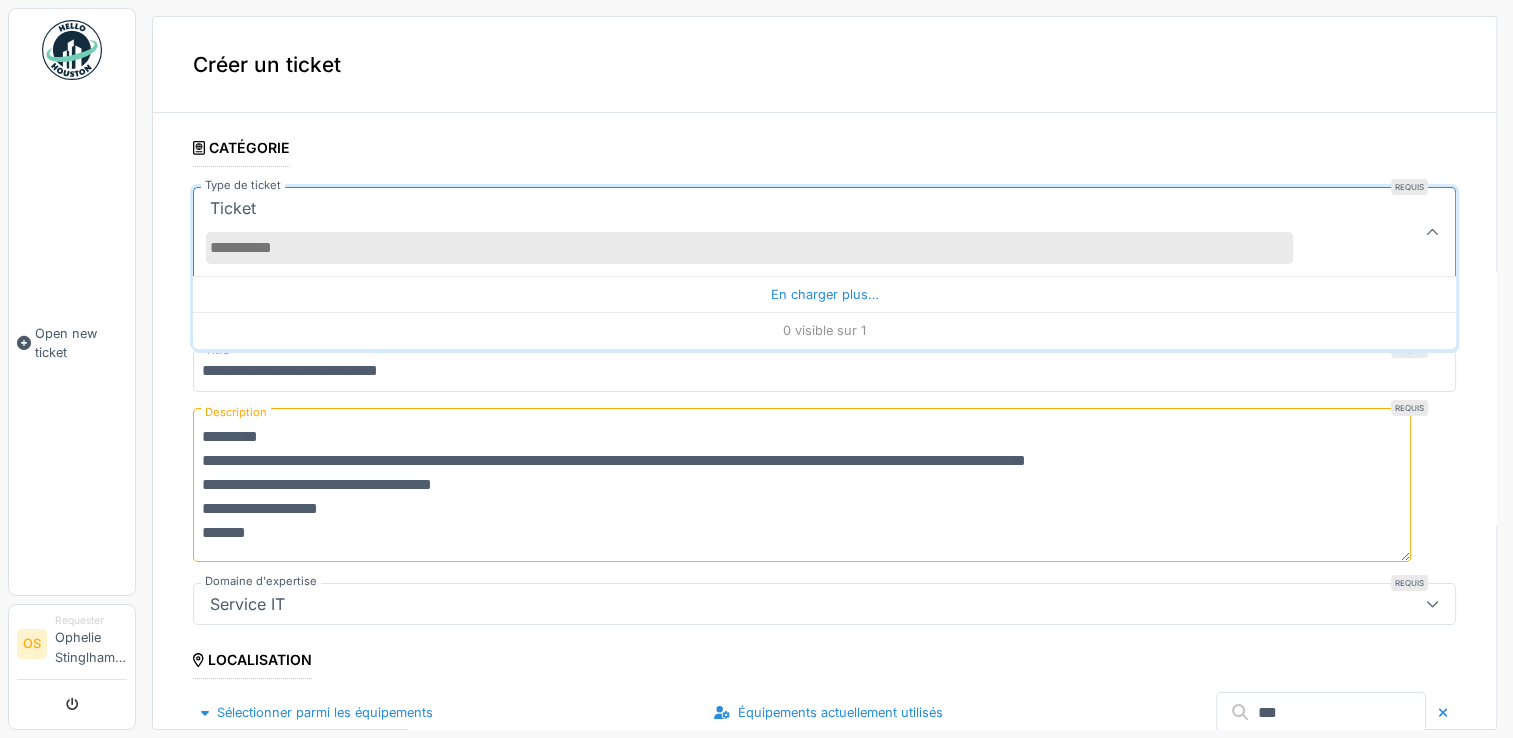 click on "Type de ticket" at bounding box center (749, 248) 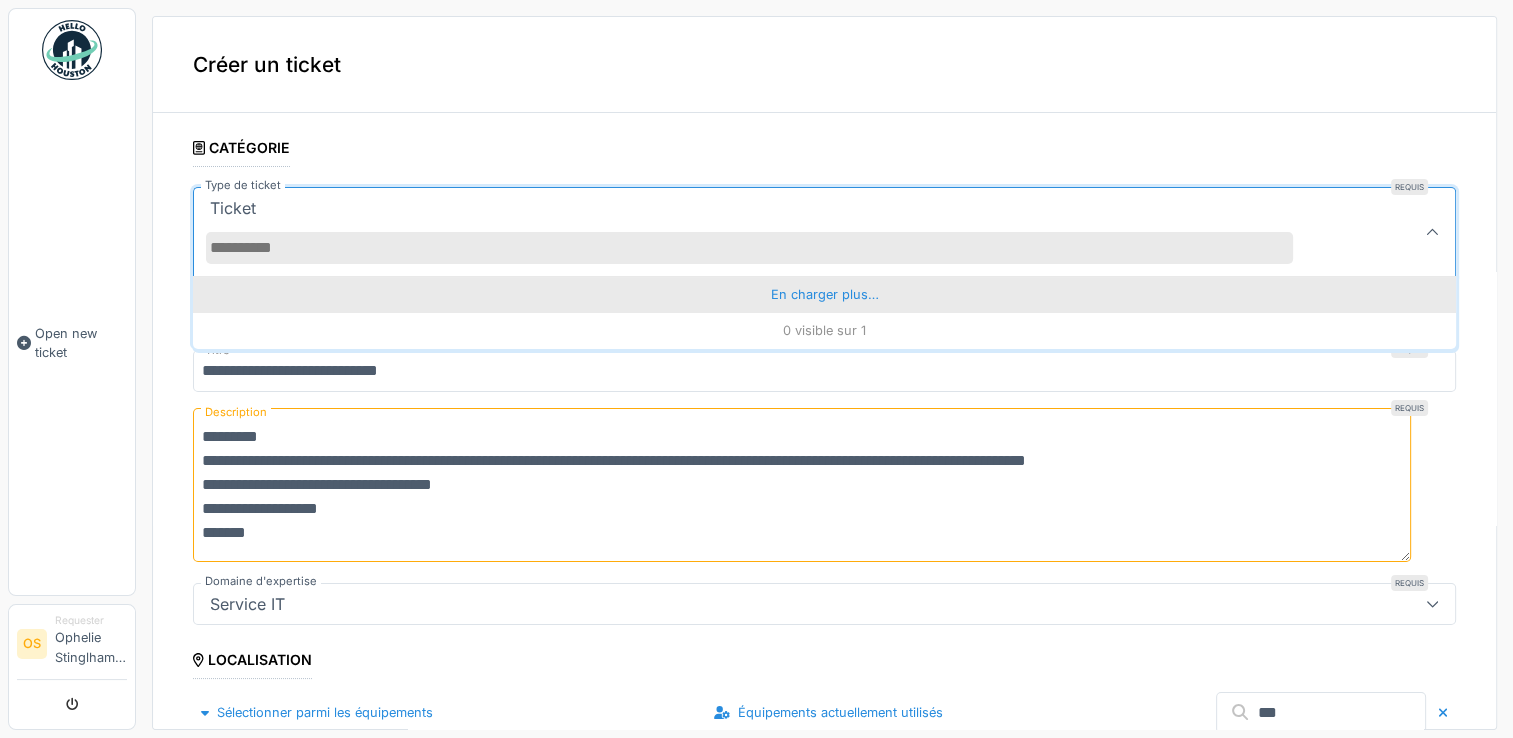 click on "En charger plus…" at bounding box center [824, 294] 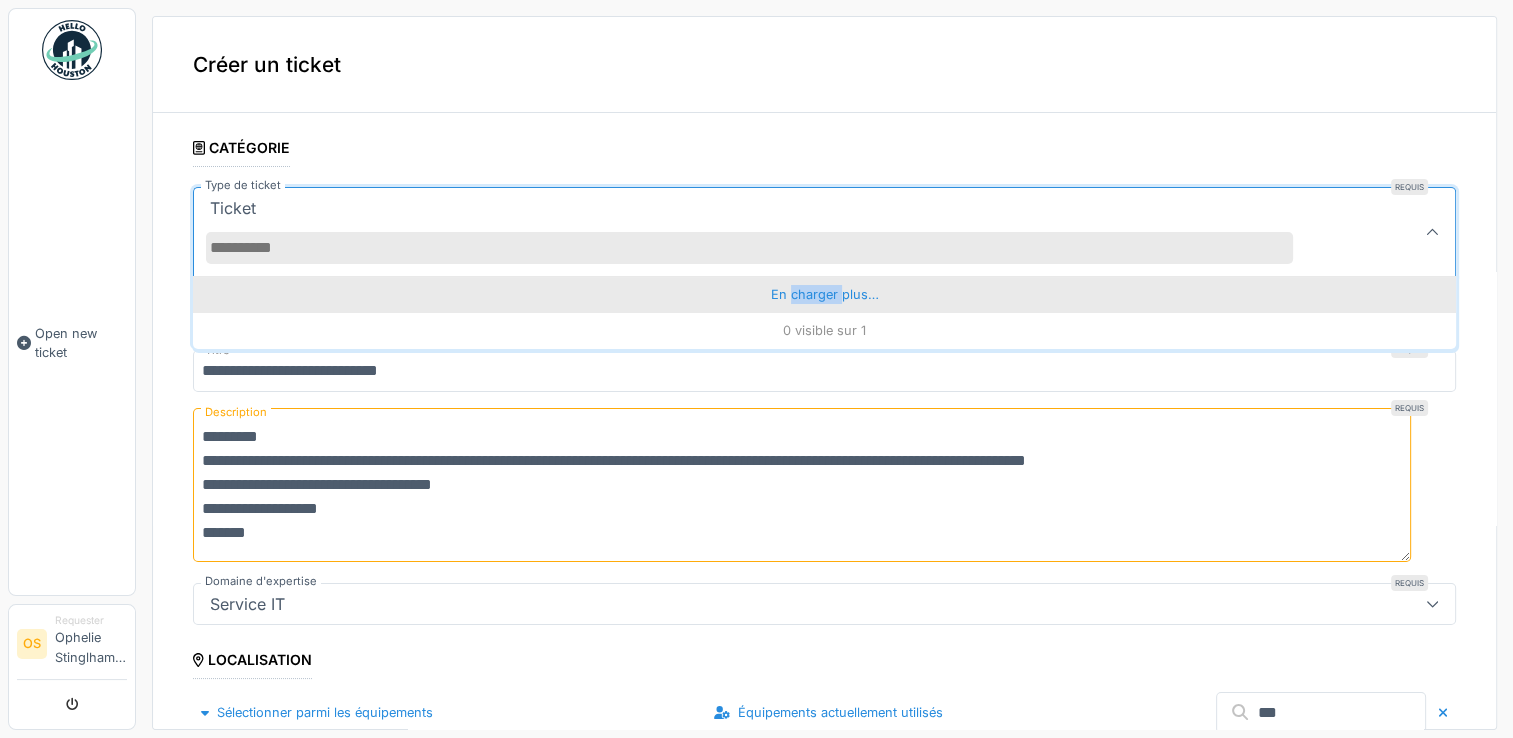 click on "En charger plus…" at bounding box center [824, 294] 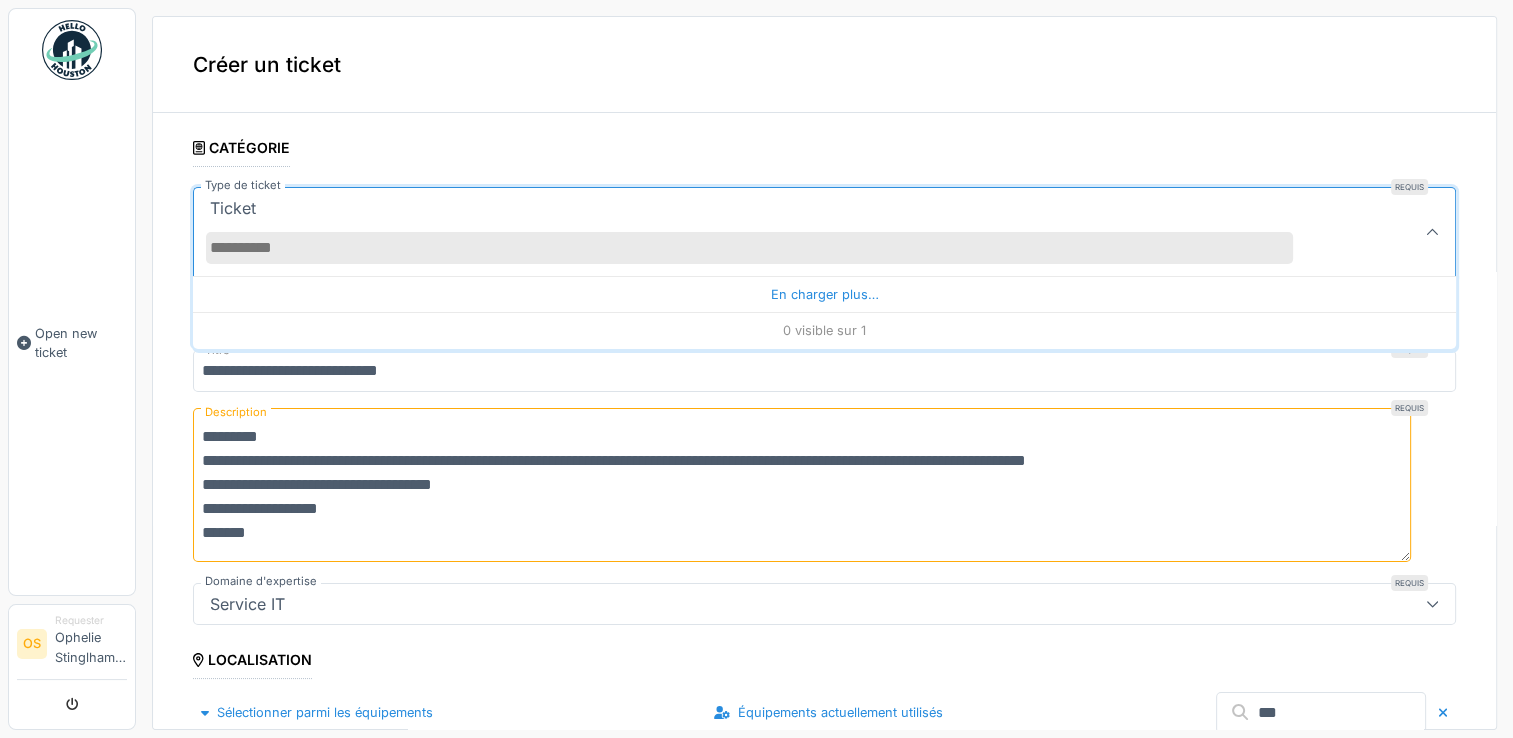 click on "Type de ticket" at bounding box center (749, 248) 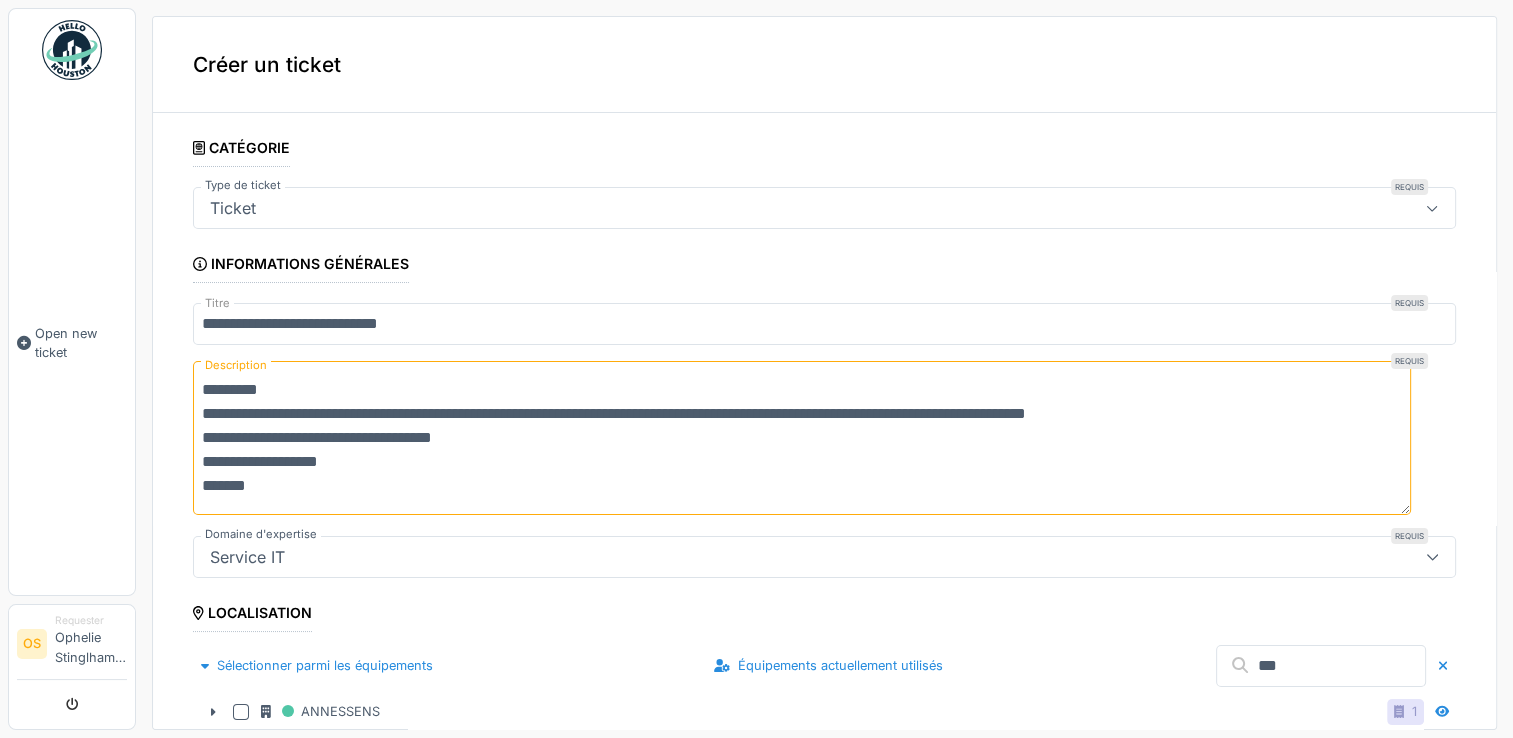 click on "Ticket" at bounding box center (761, 208) 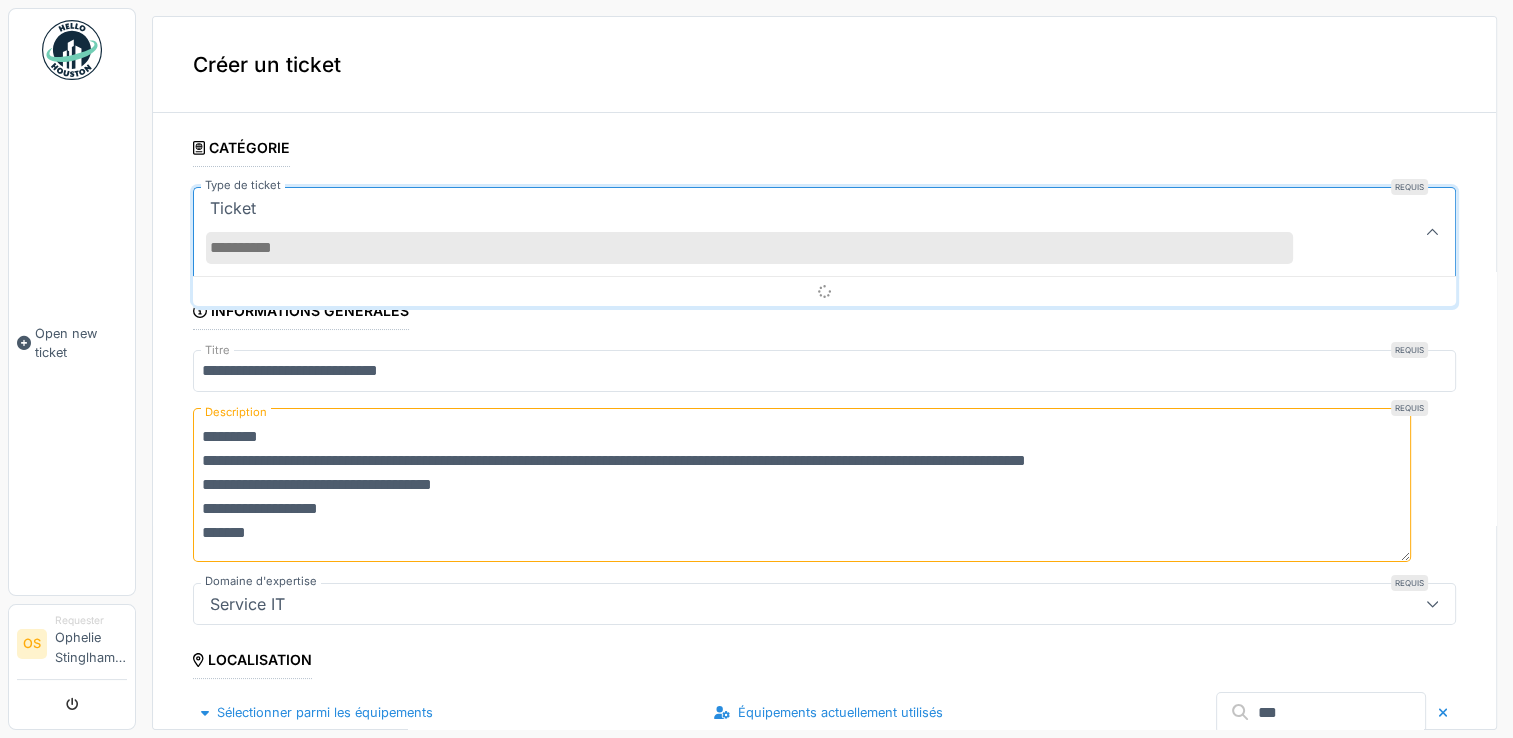 click on "Type de ticket" at bounding box center [749, 248] 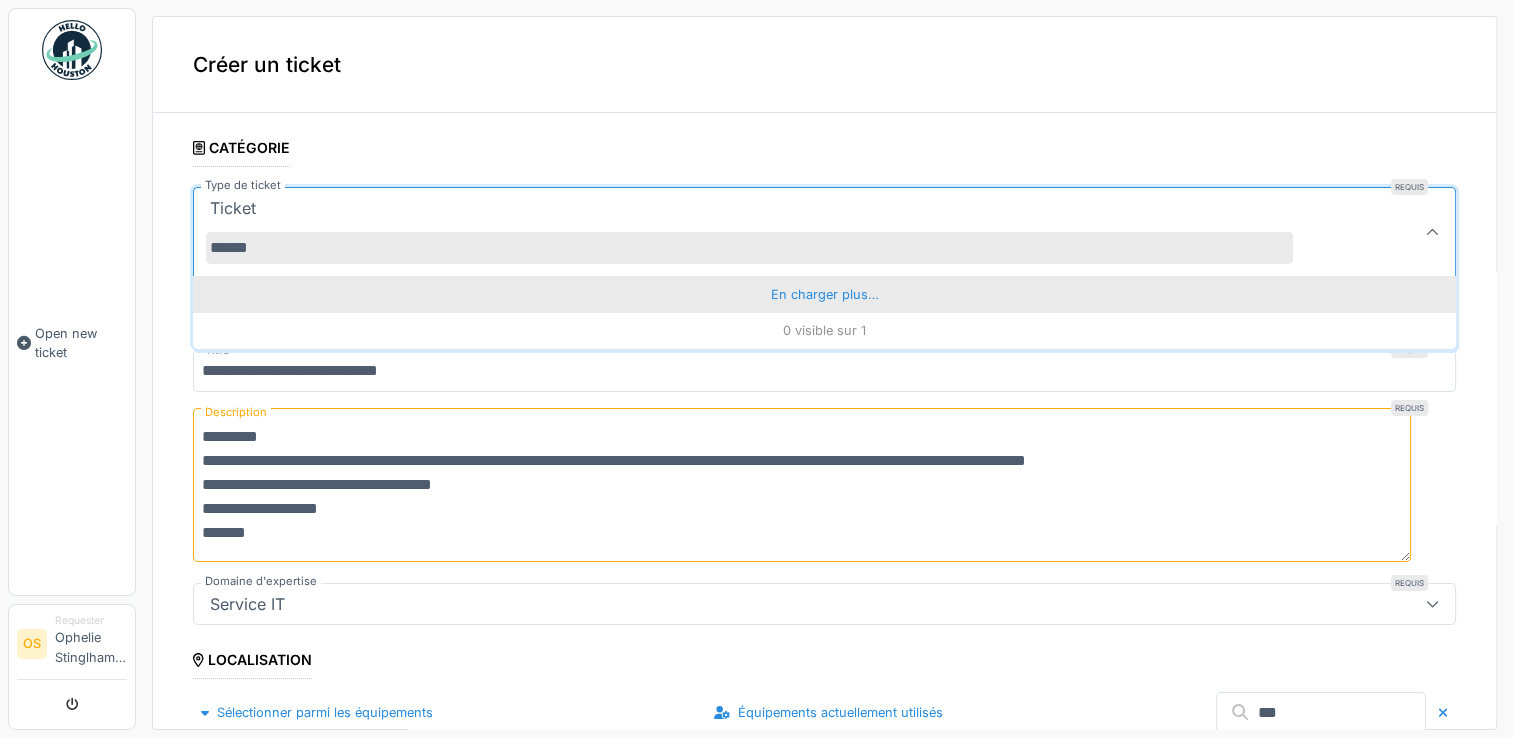 click on "En charger plus…" at bounding box center (824, 294) 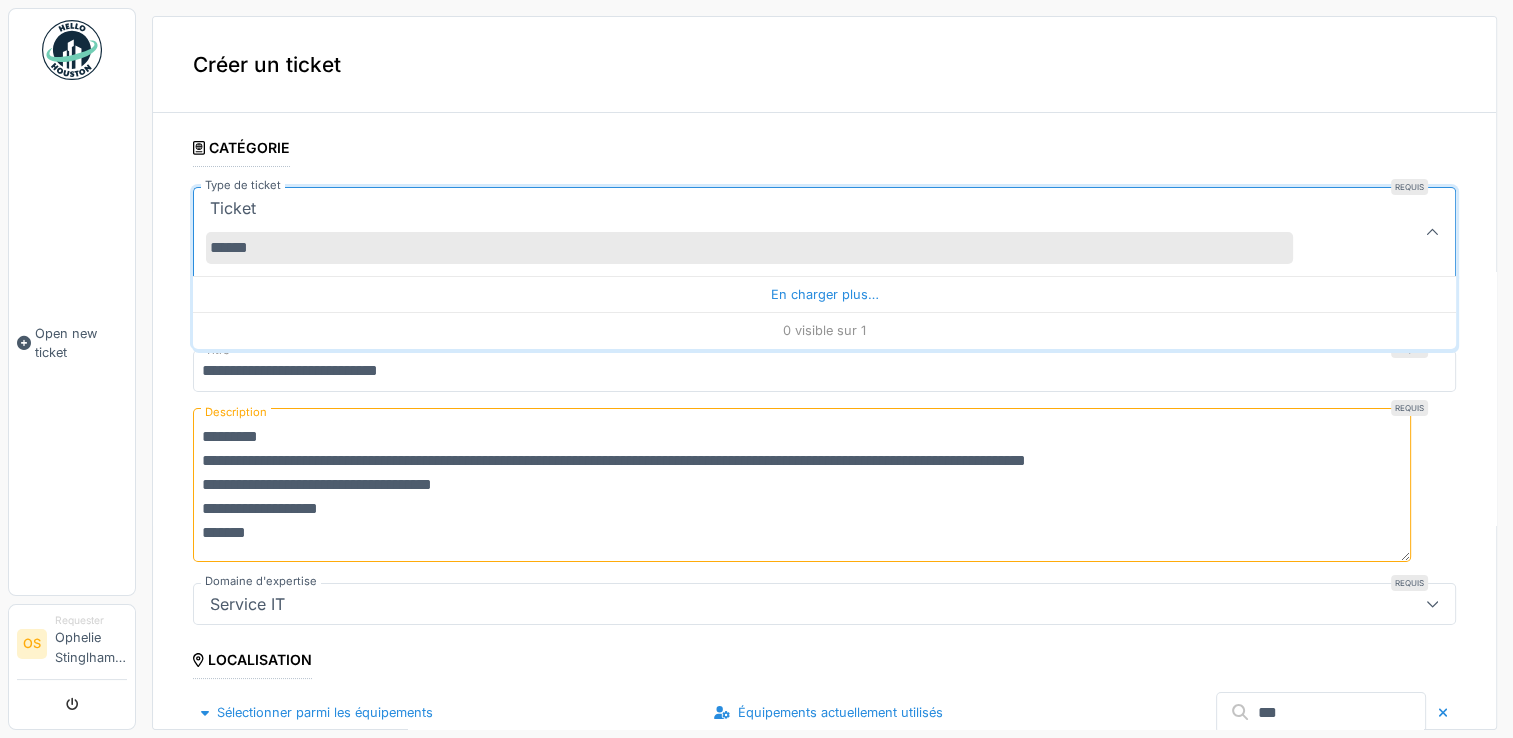 click on "******" at bounding box center (749, 248) 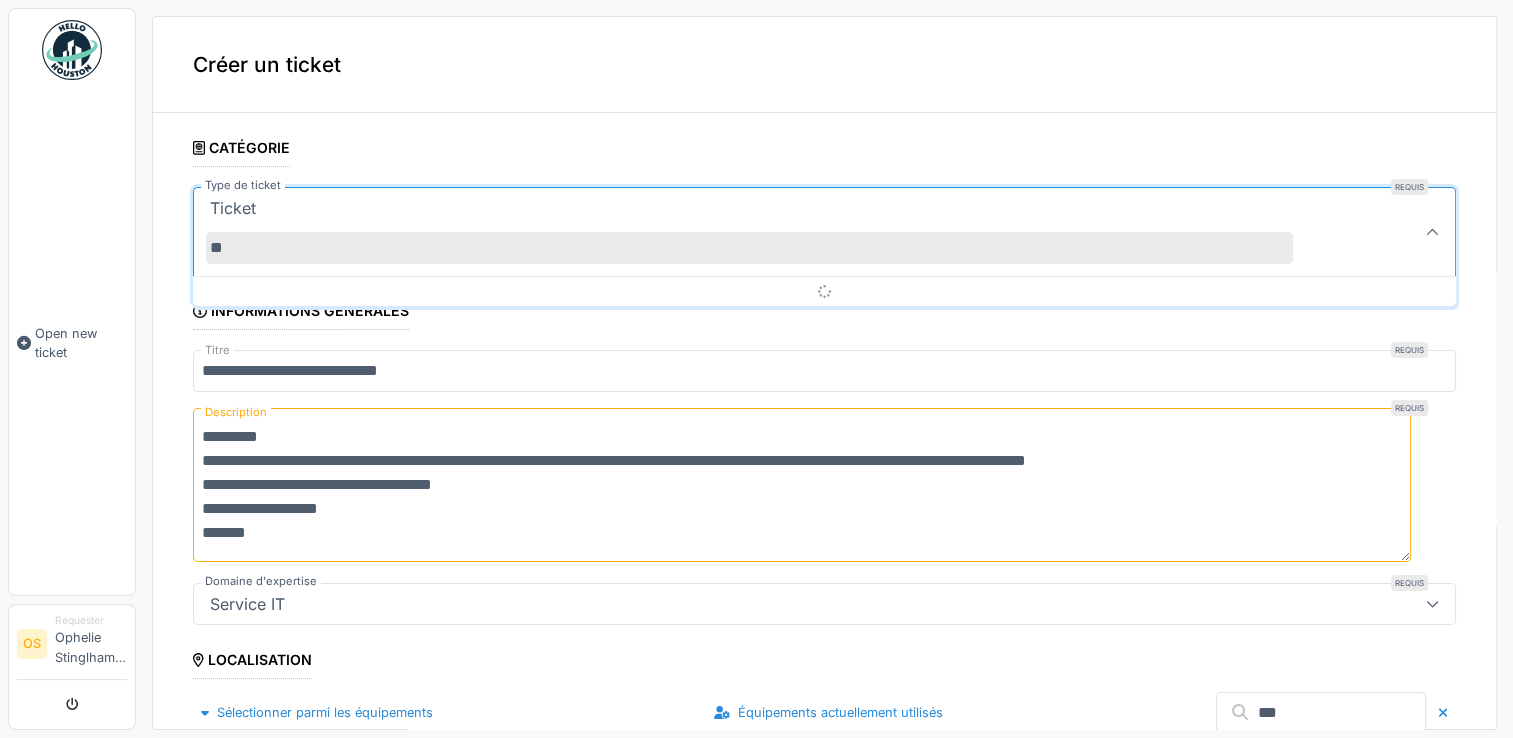type on "*" 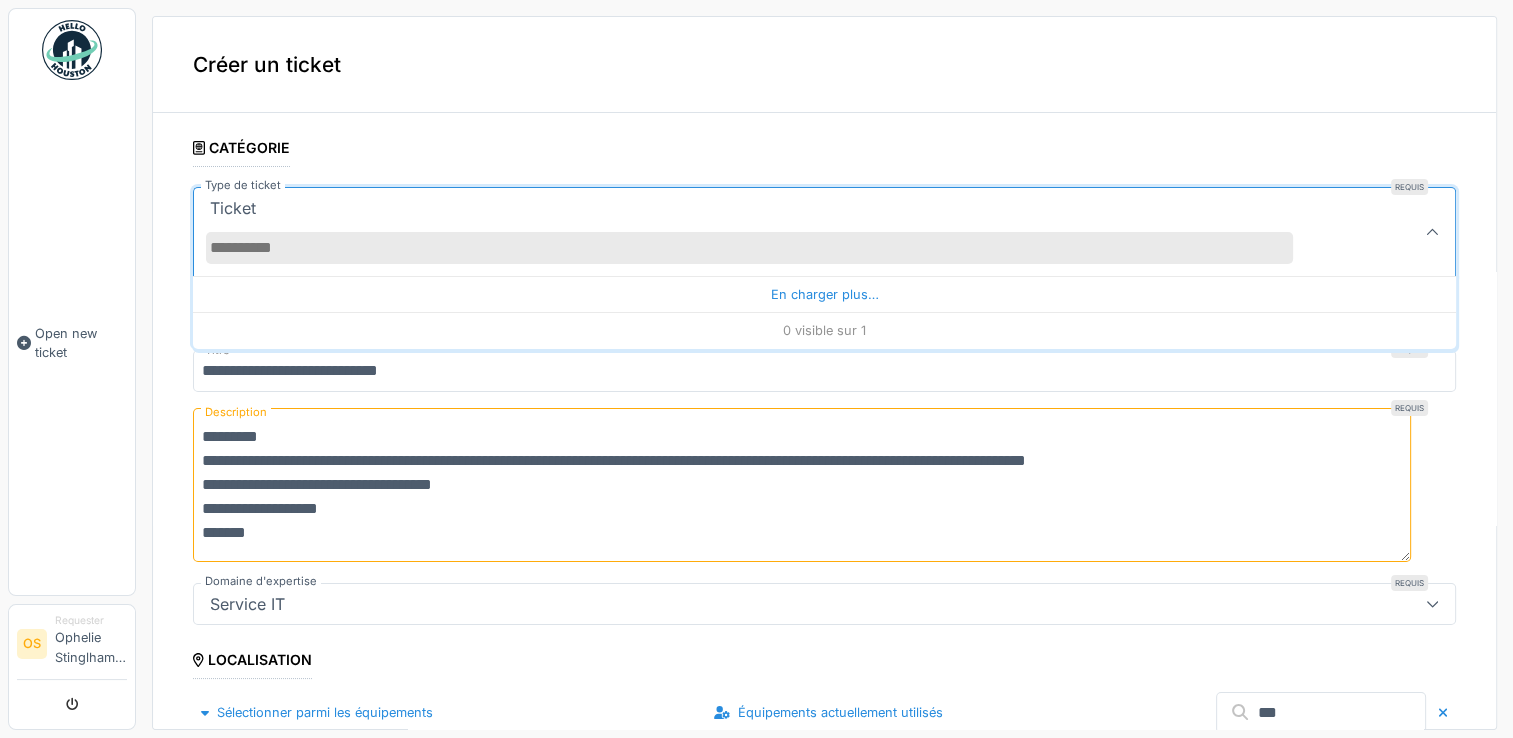 type 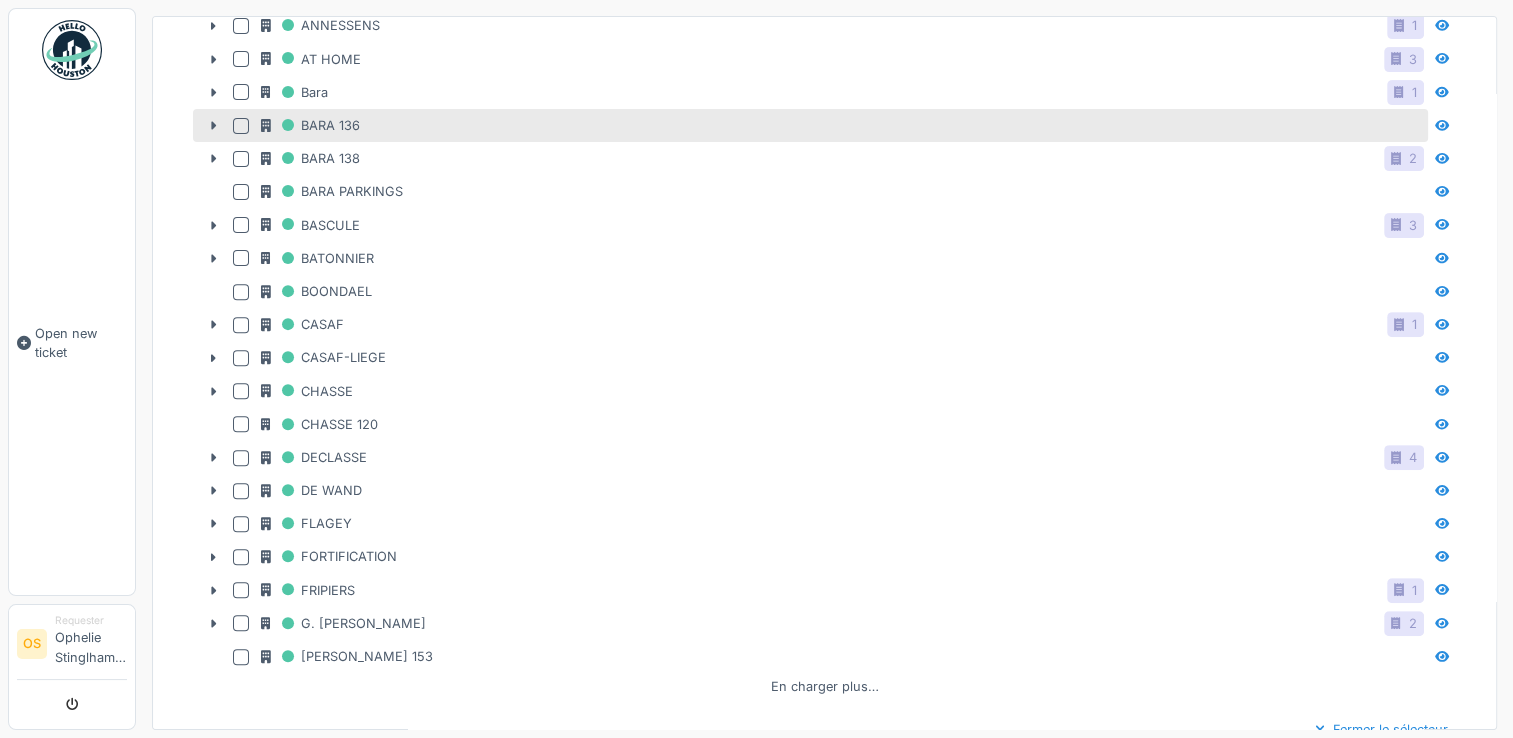 scroll, scrollTop: 966, scrollLeft: 0, axis: vertical 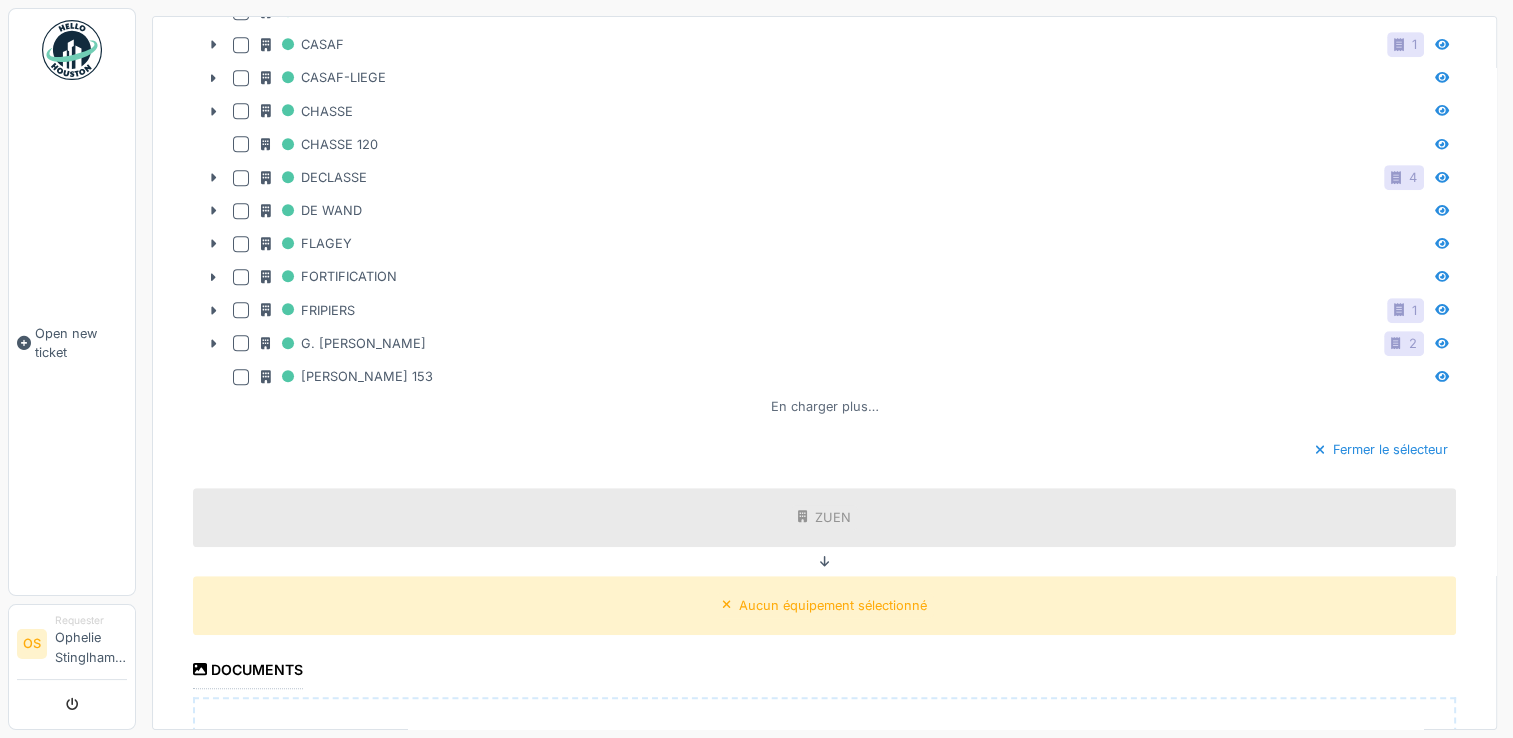 click on "En charger plus…" at bounding box center (825, 406) 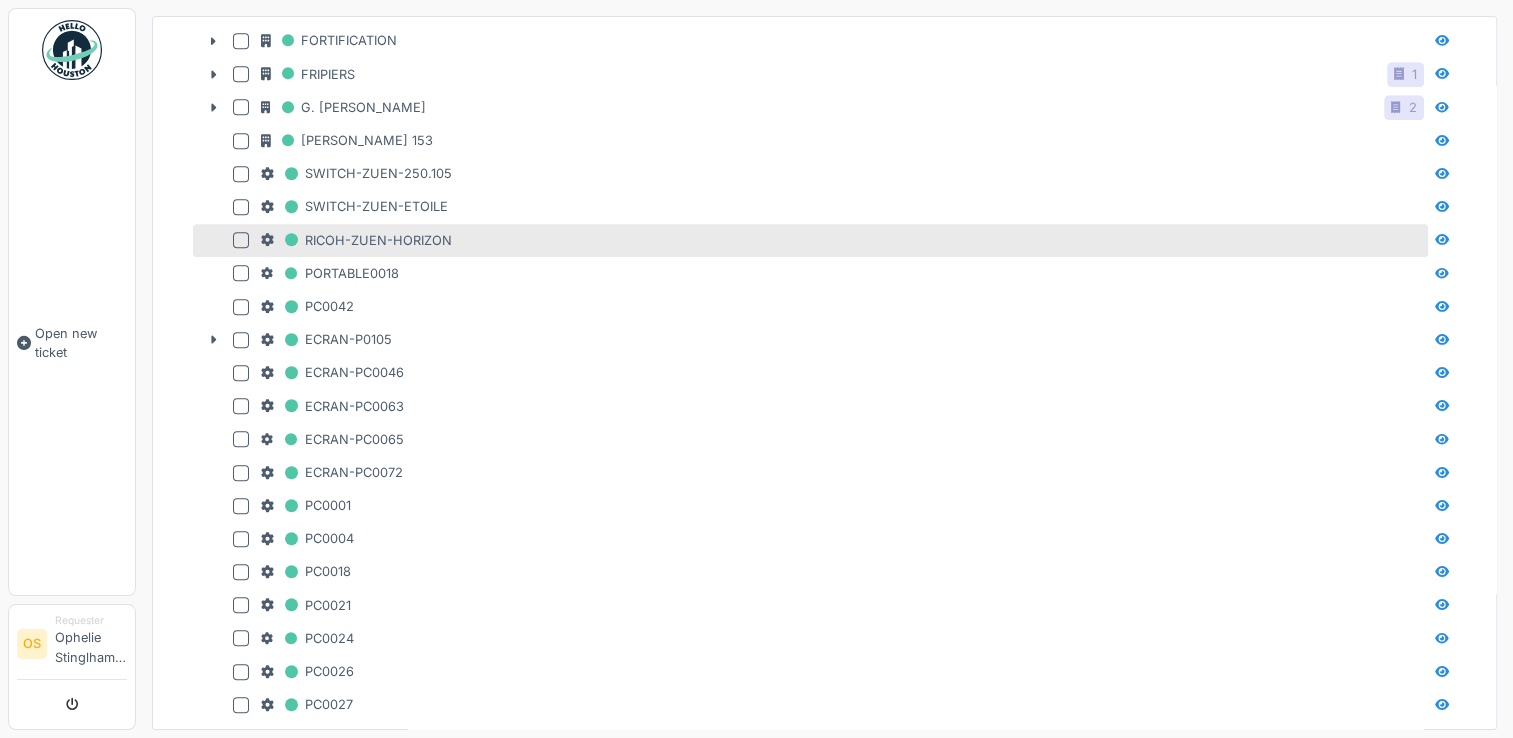scroll, scrollTop: 1382, scrollLeft: 0, axis: vertical 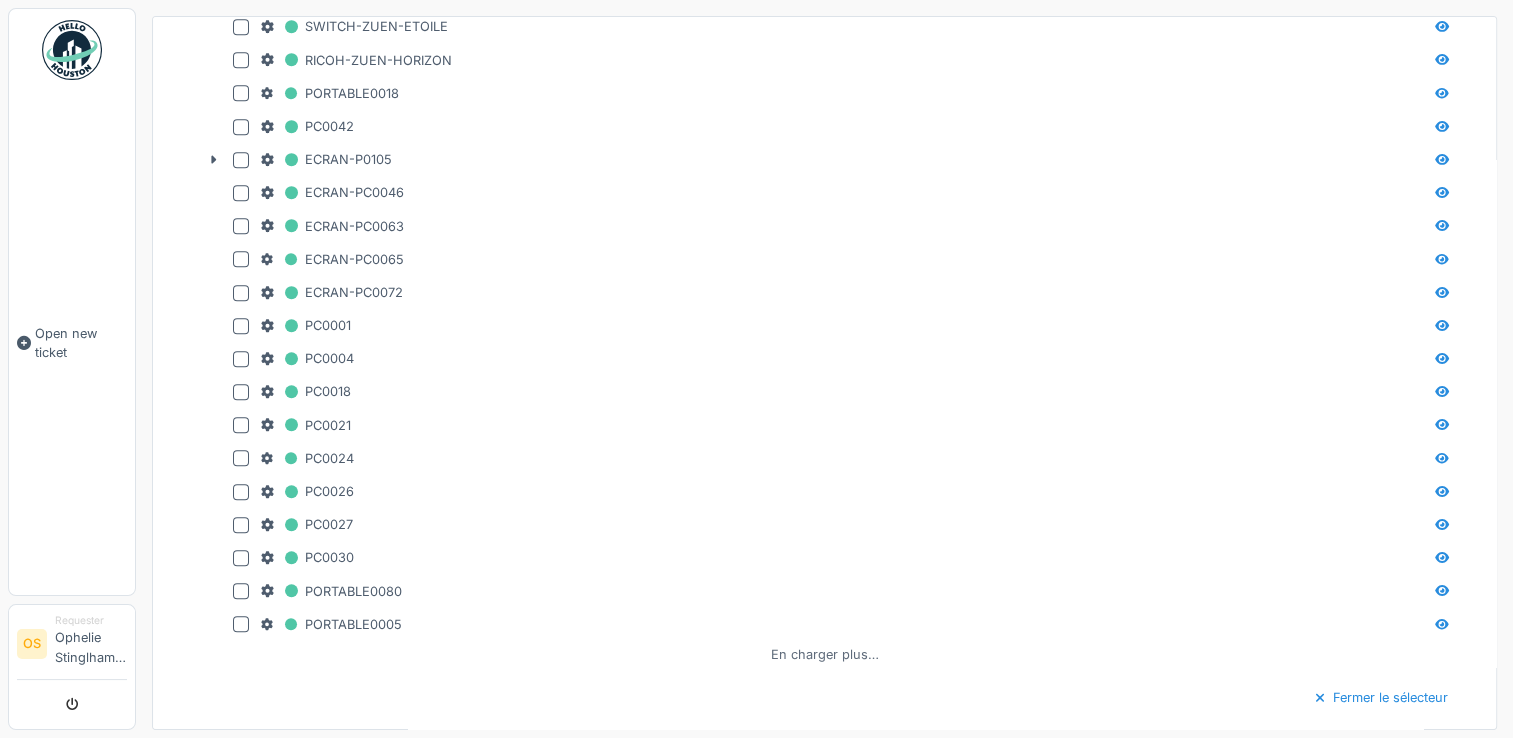 click on "En charger plus…" at bounding box center (825, 654) 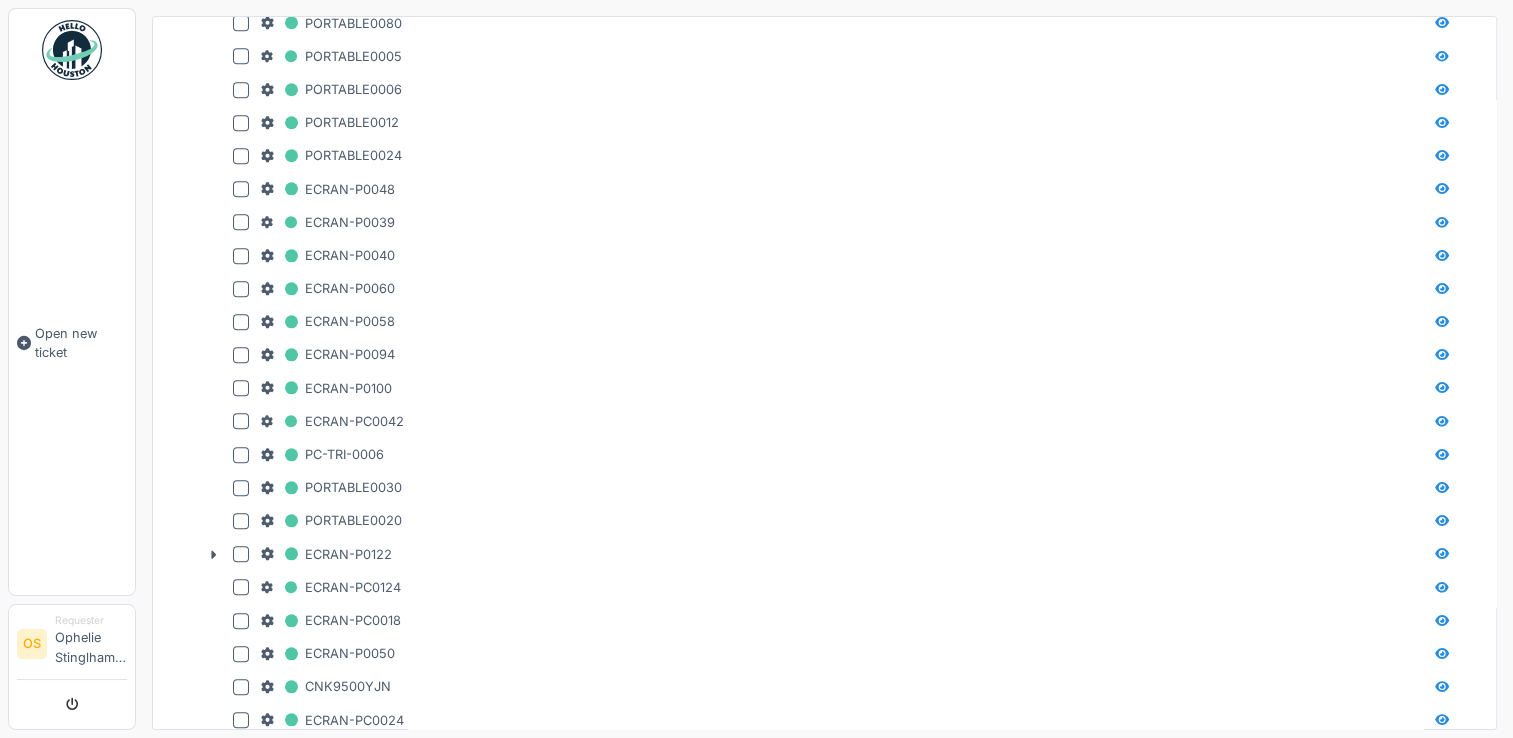 scroll, scrollTop: 2114, scrollLeft: 0, axis: vertical 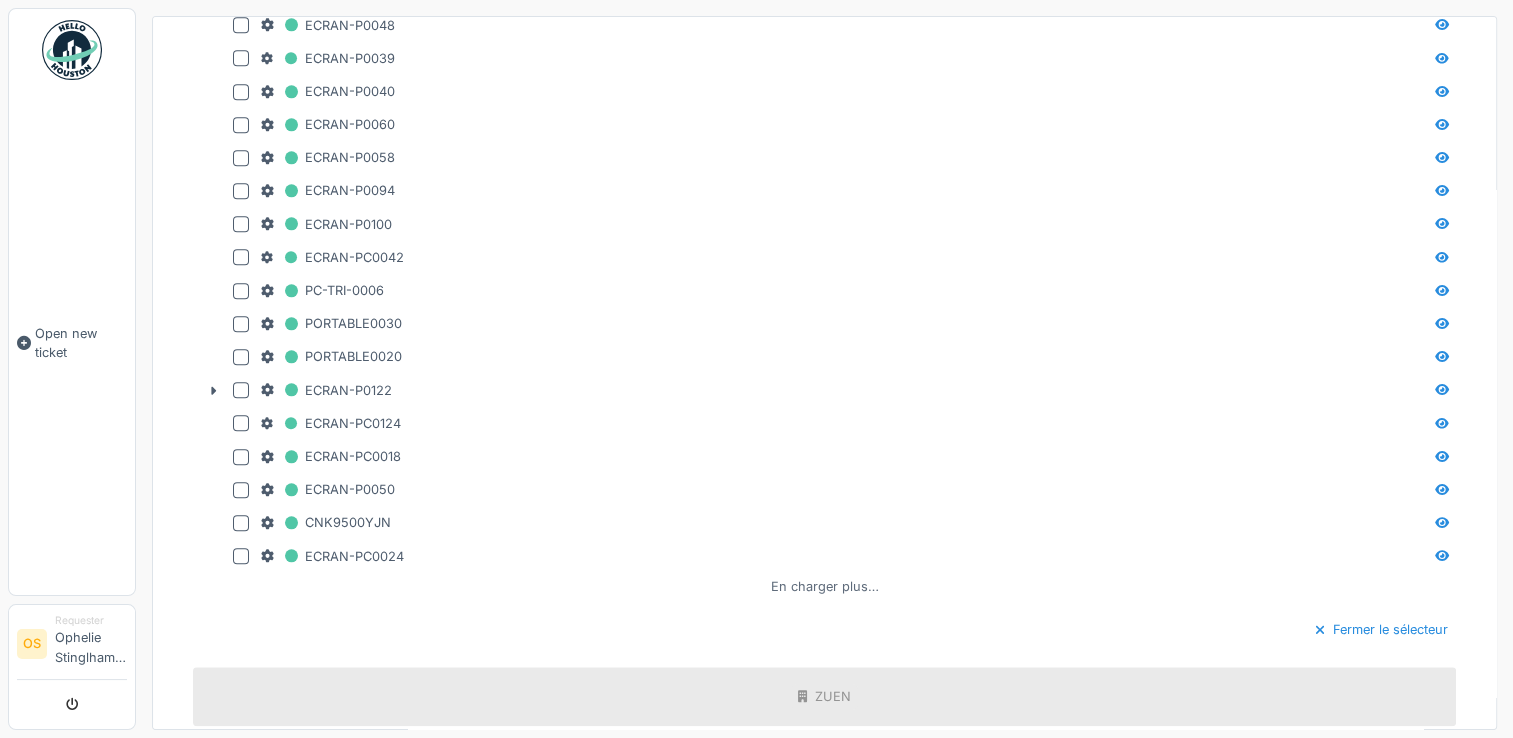 click on "En charger plus…" at bounding box center (825, 586) 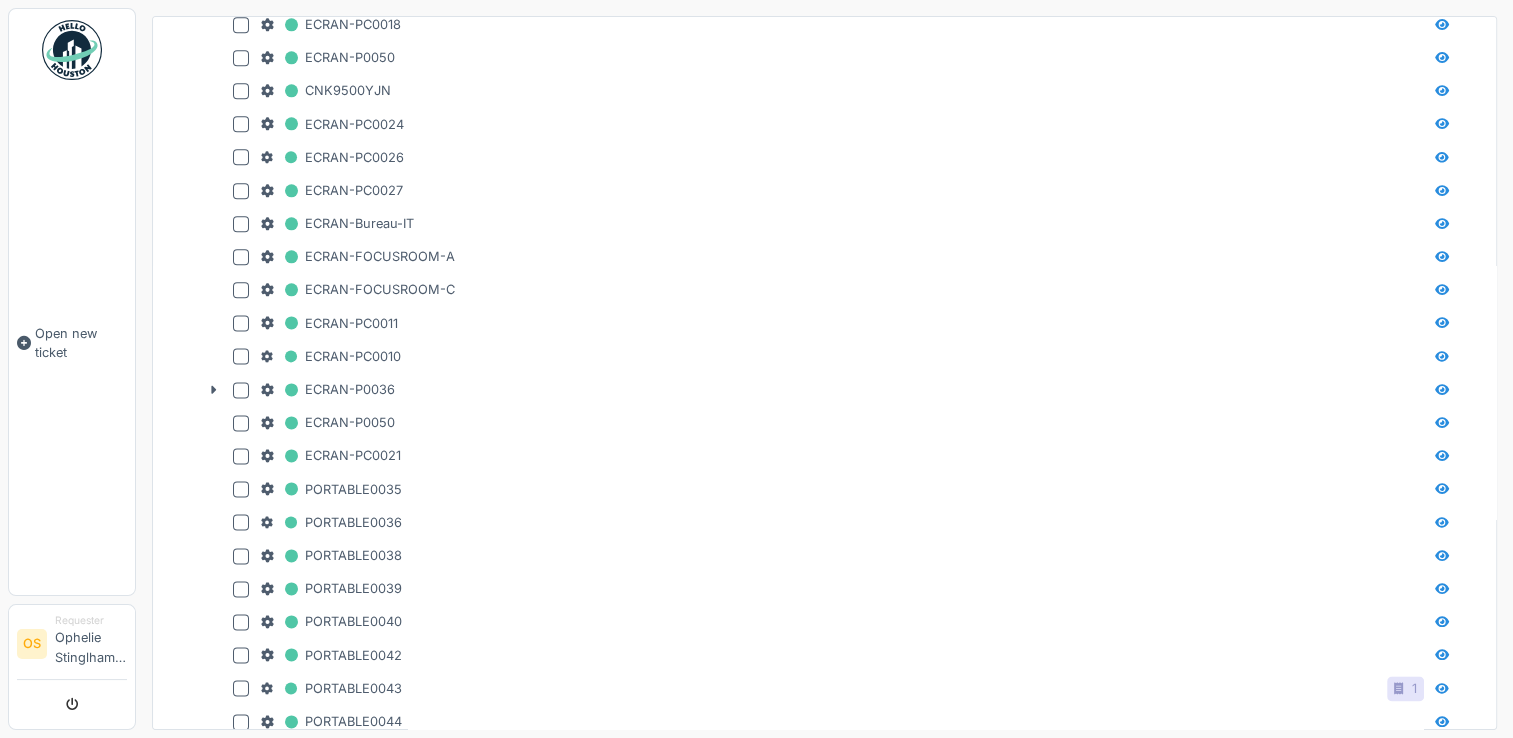 scroll, scrollTop: 2798, scrollLeft: 0, axis: vertical 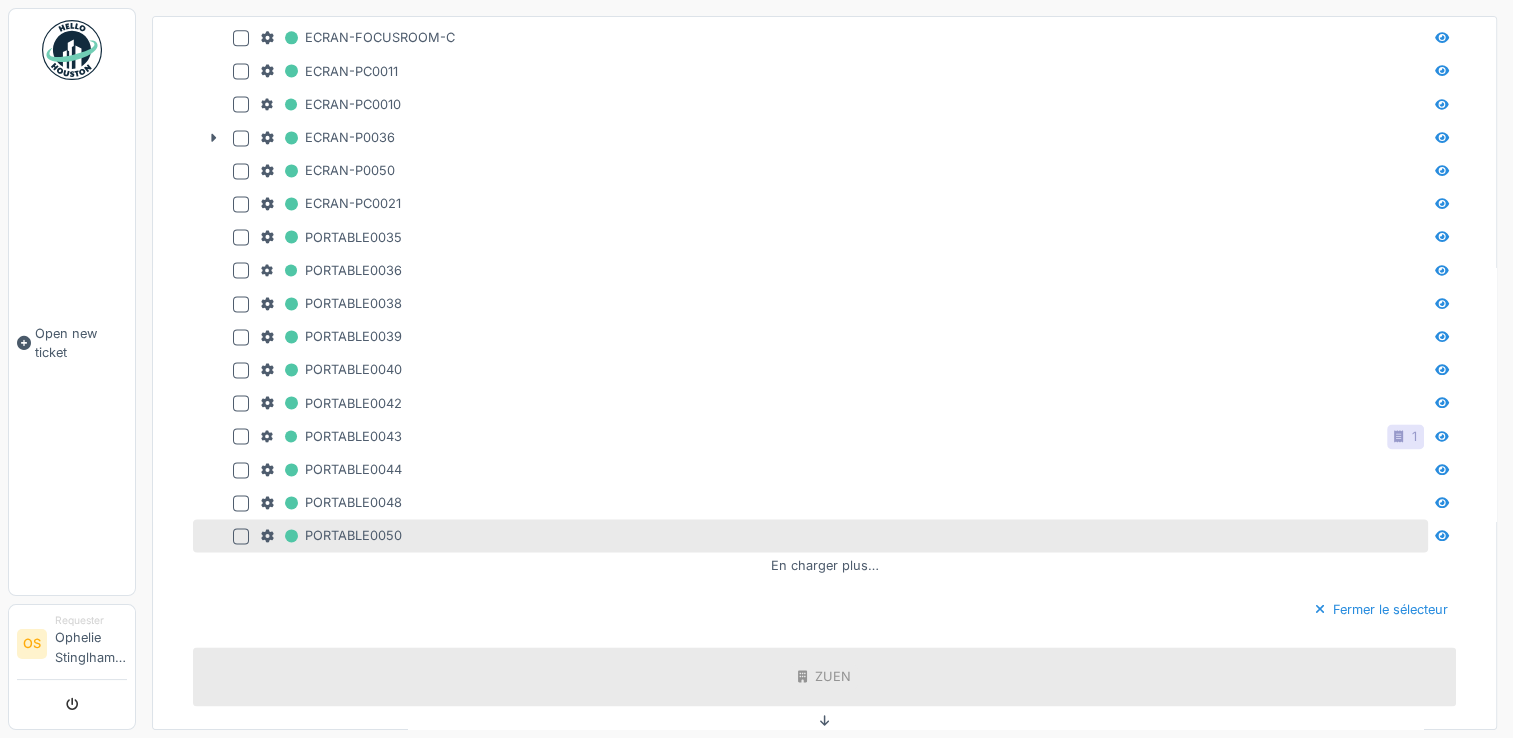 click on "PORTABLE0050" at bounding box center (810, 535) 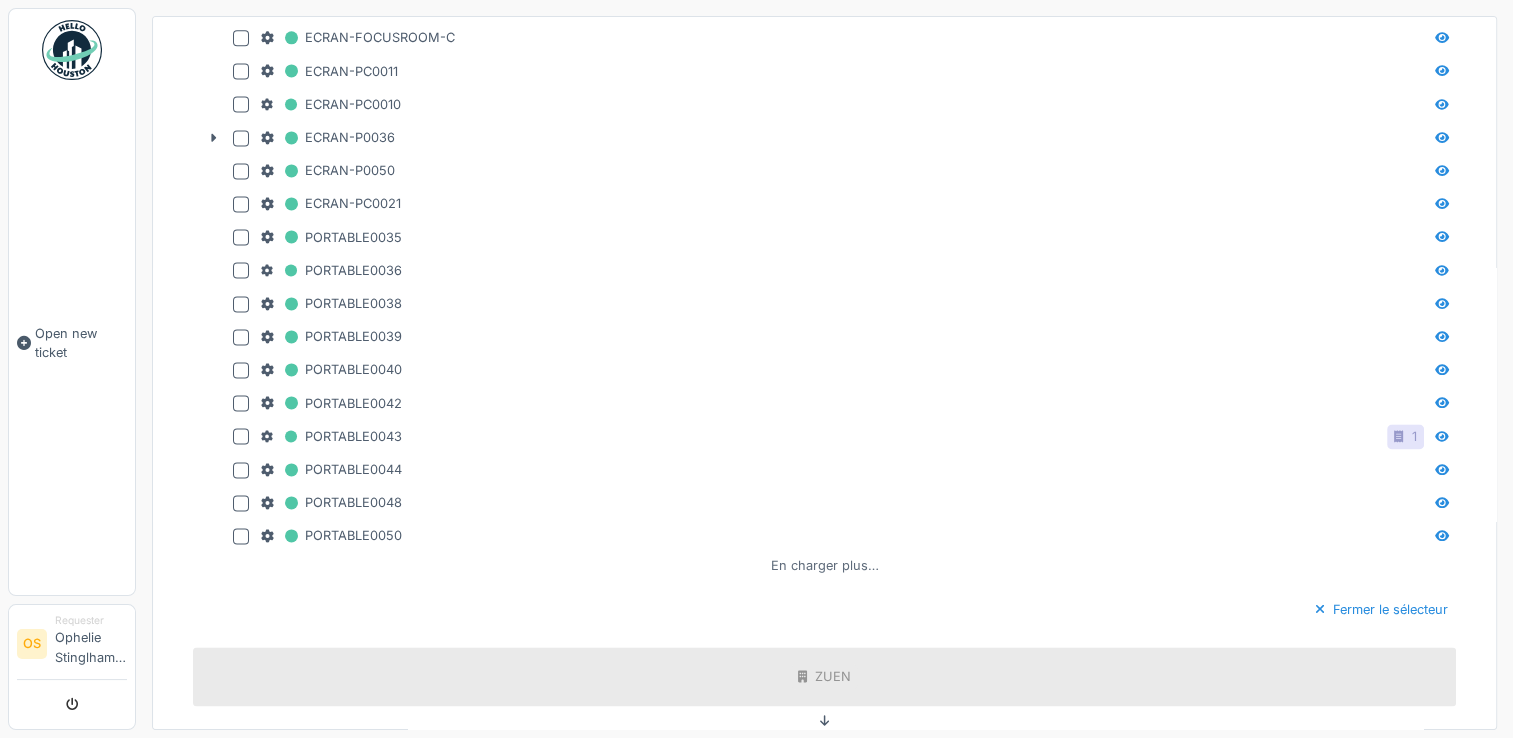 click on "En charger plus…" at bounding box center (825, 565) 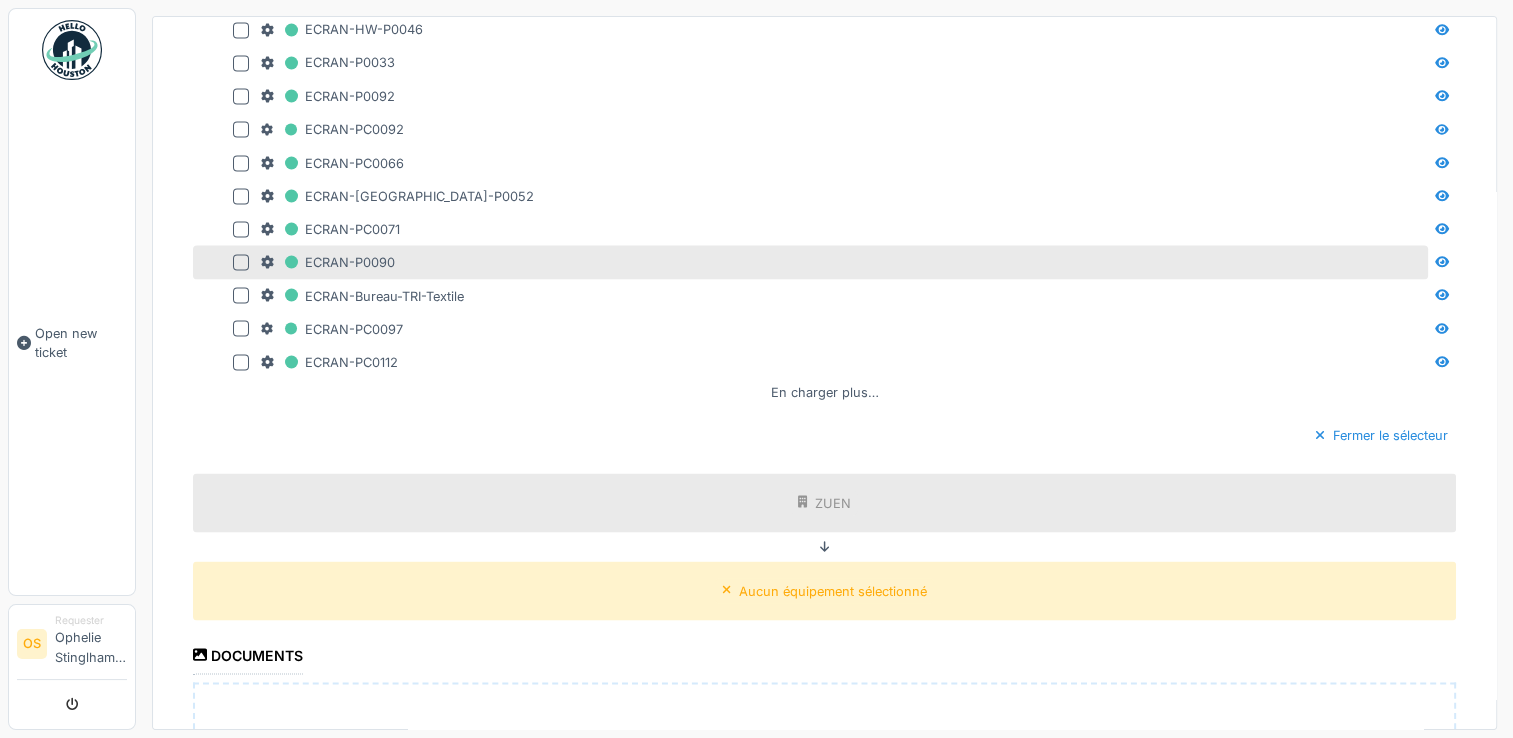 scroll, scrollTop: 3640, scrollLeft: 0, axis: vertical 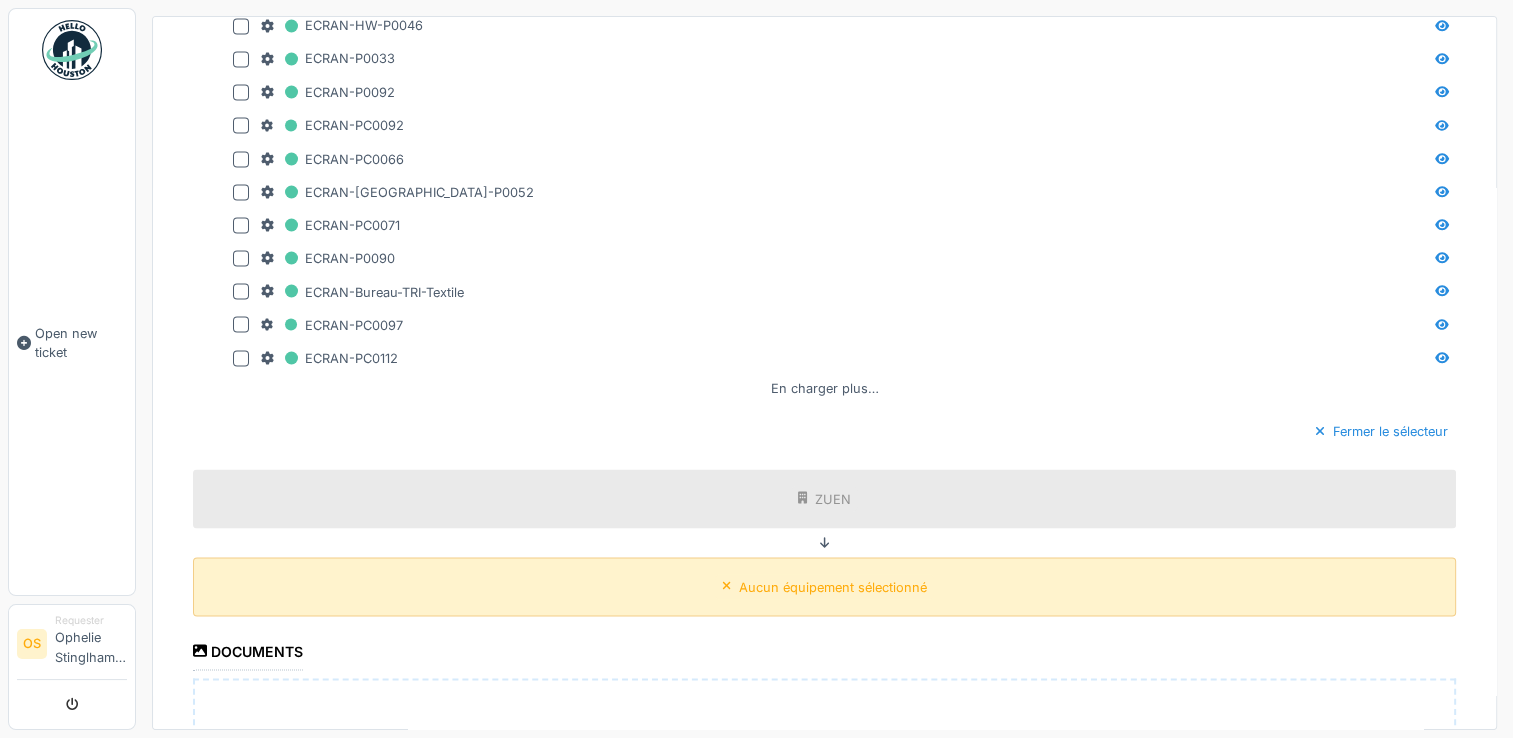 click on "Aucun équipement sélectionné" at bounding box center (833, 586) 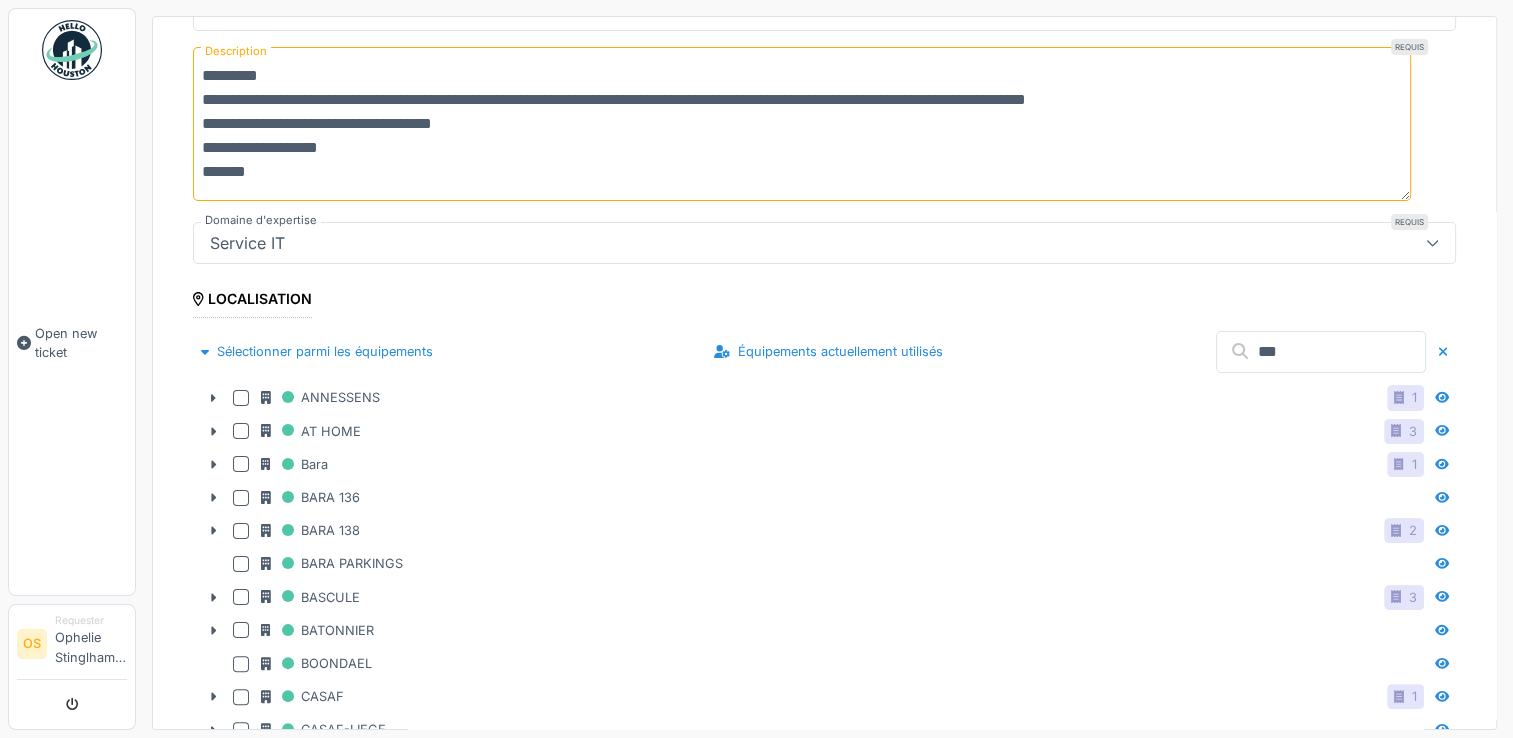 scroll, scrollTop: 0, scrollLeft: 0, axis: both 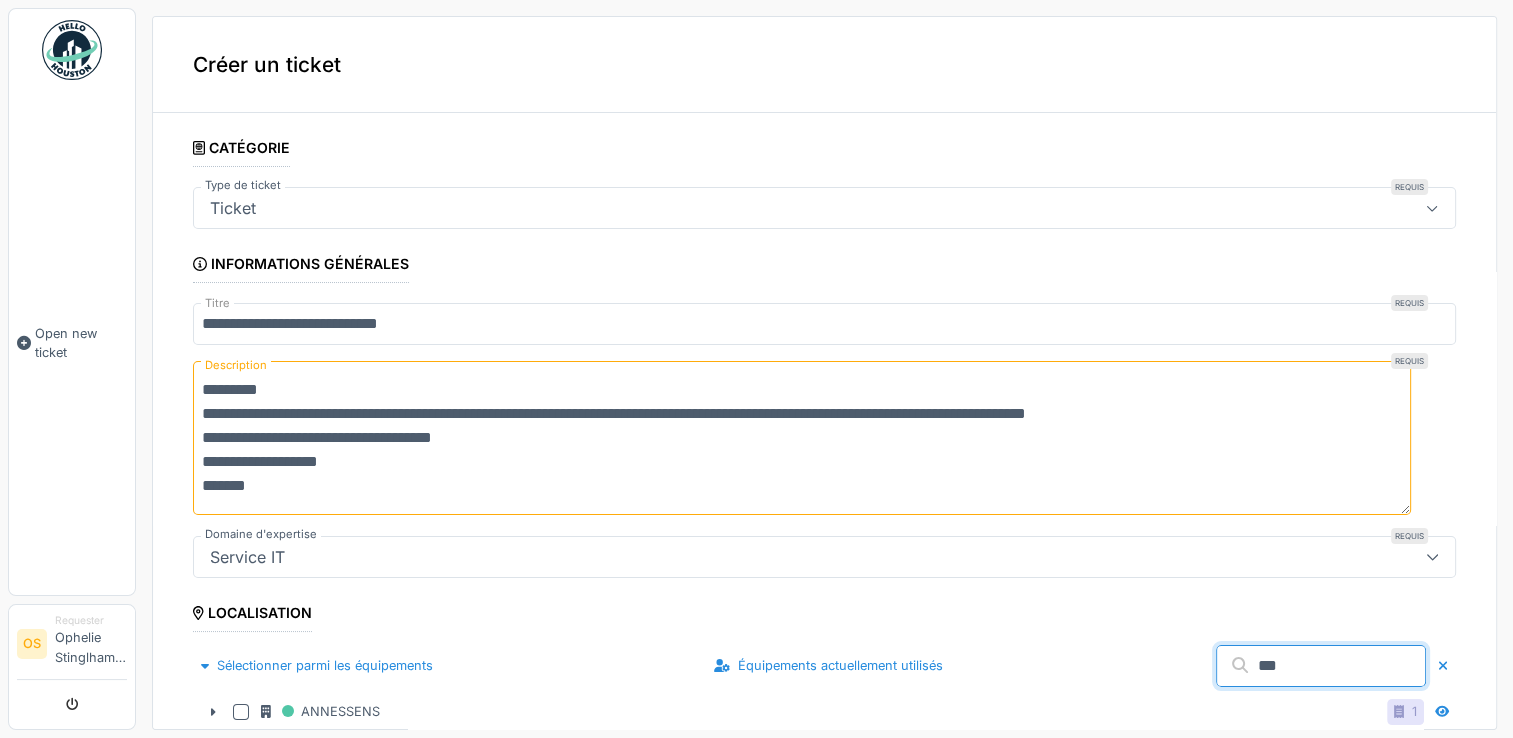 drag, startPoint x: 1213, startPoint y: 671, endPoint x: 1079, endPoint y: 657, distance: 134.72935 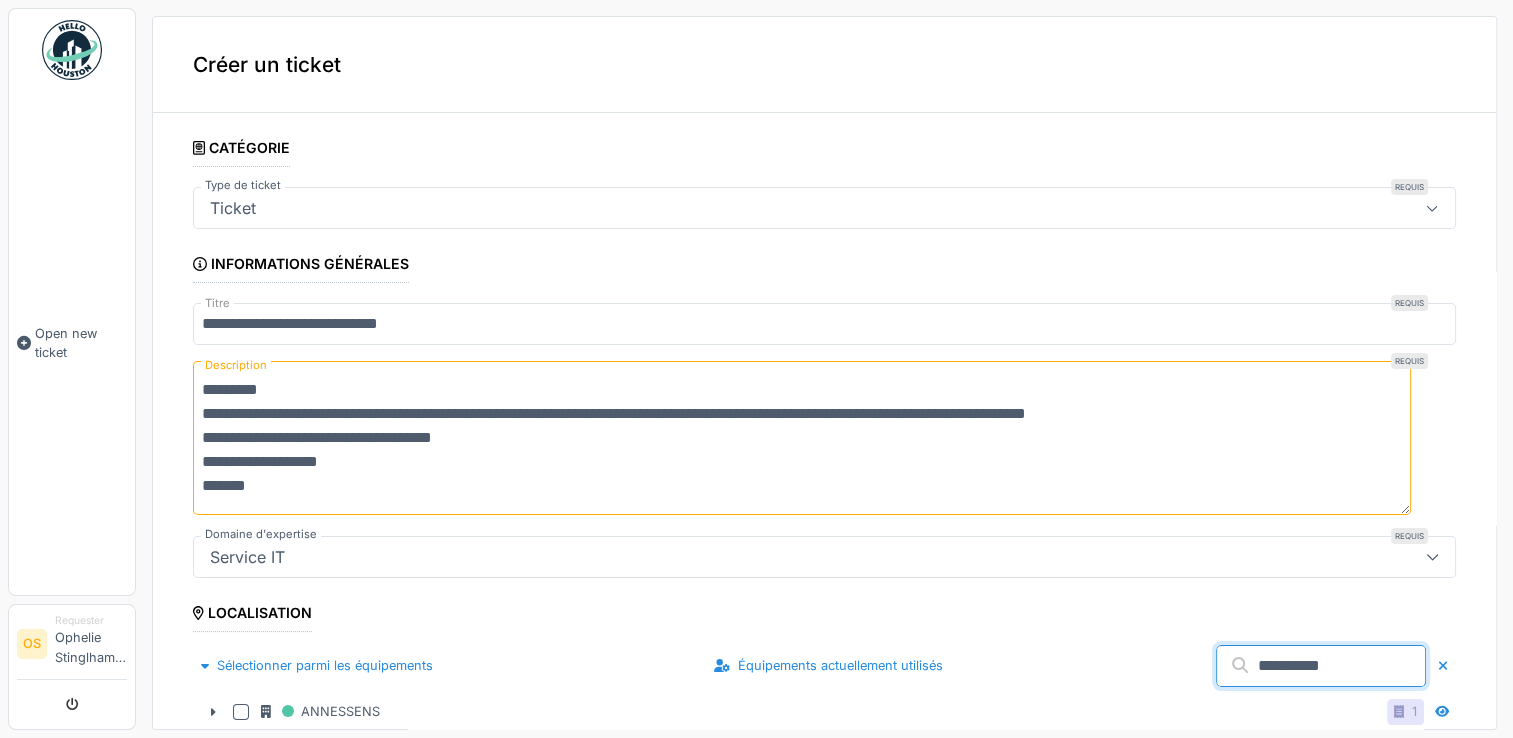click on "**********" at bounding box center [824, 4671] 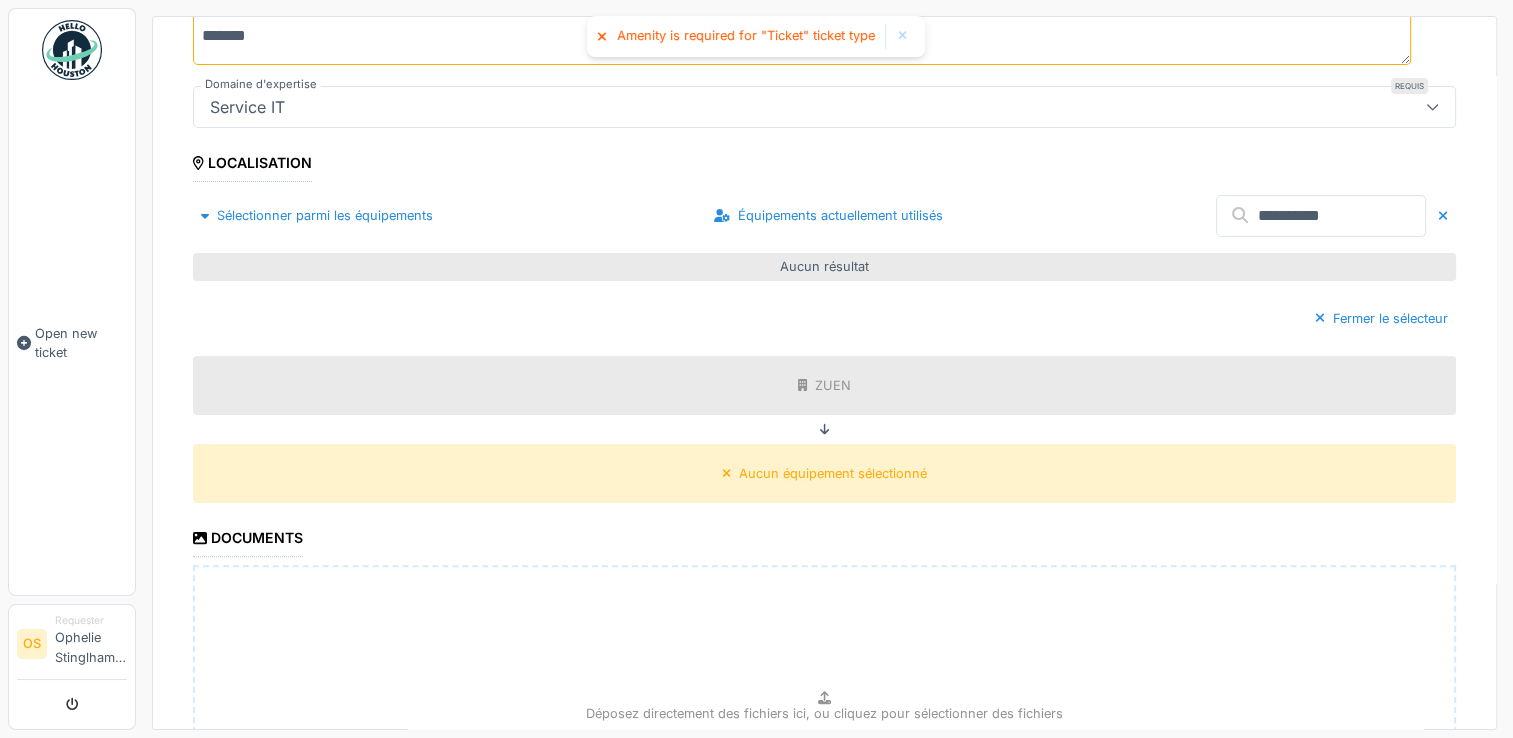 scroll, scrollTop: 451, scrollLeft: 0, axis: vertical 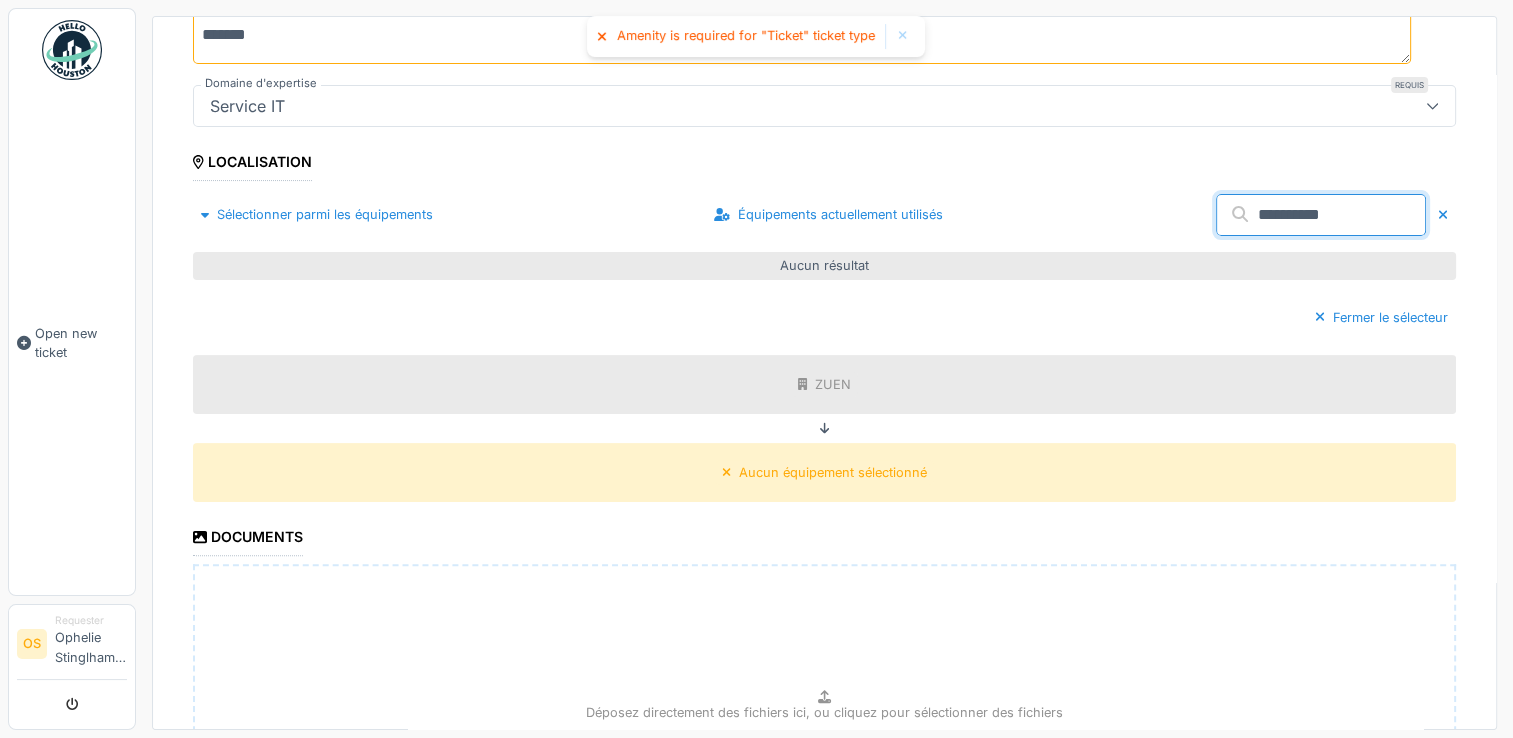 click on "**********" at bounding box center [1321, 215] 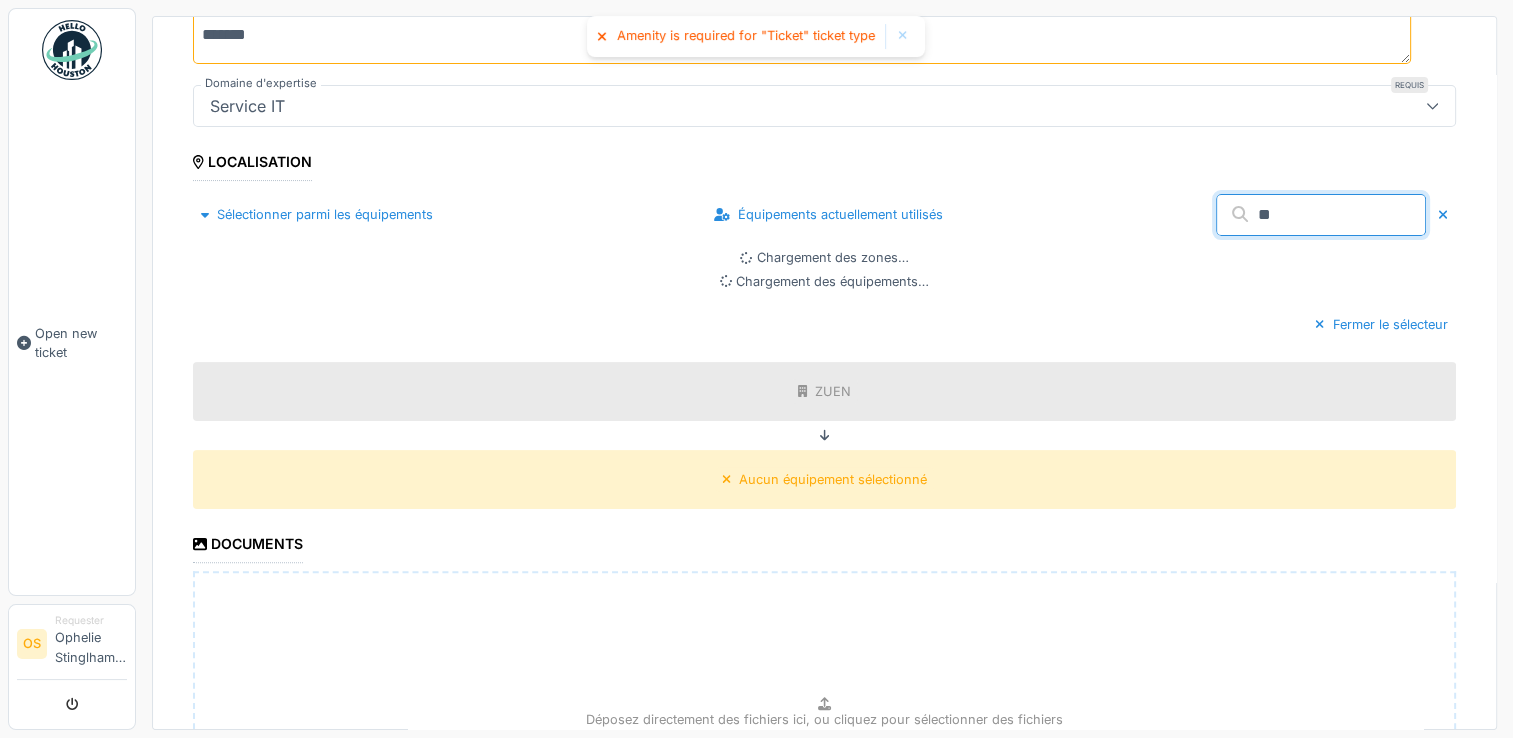 type on "*" 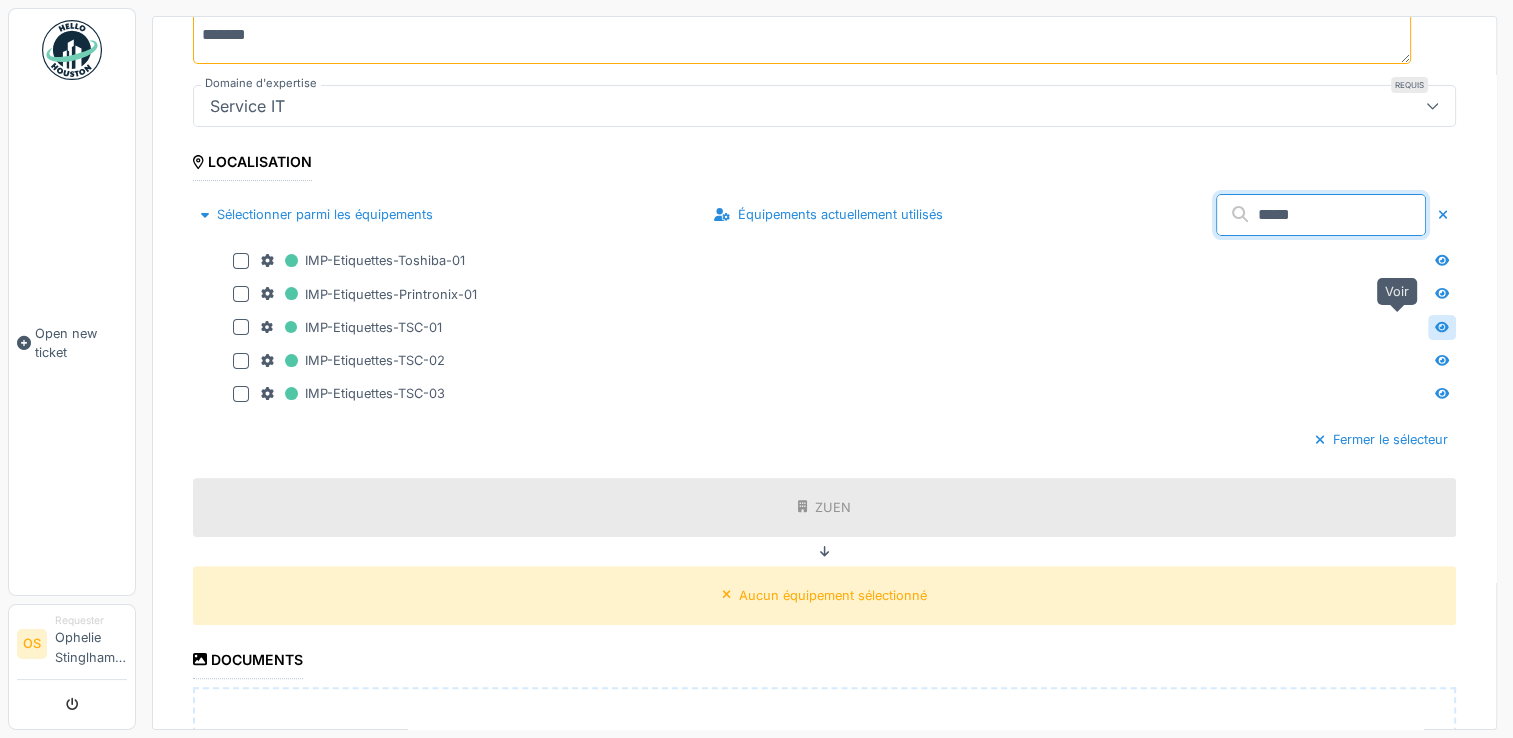 type on "*****" 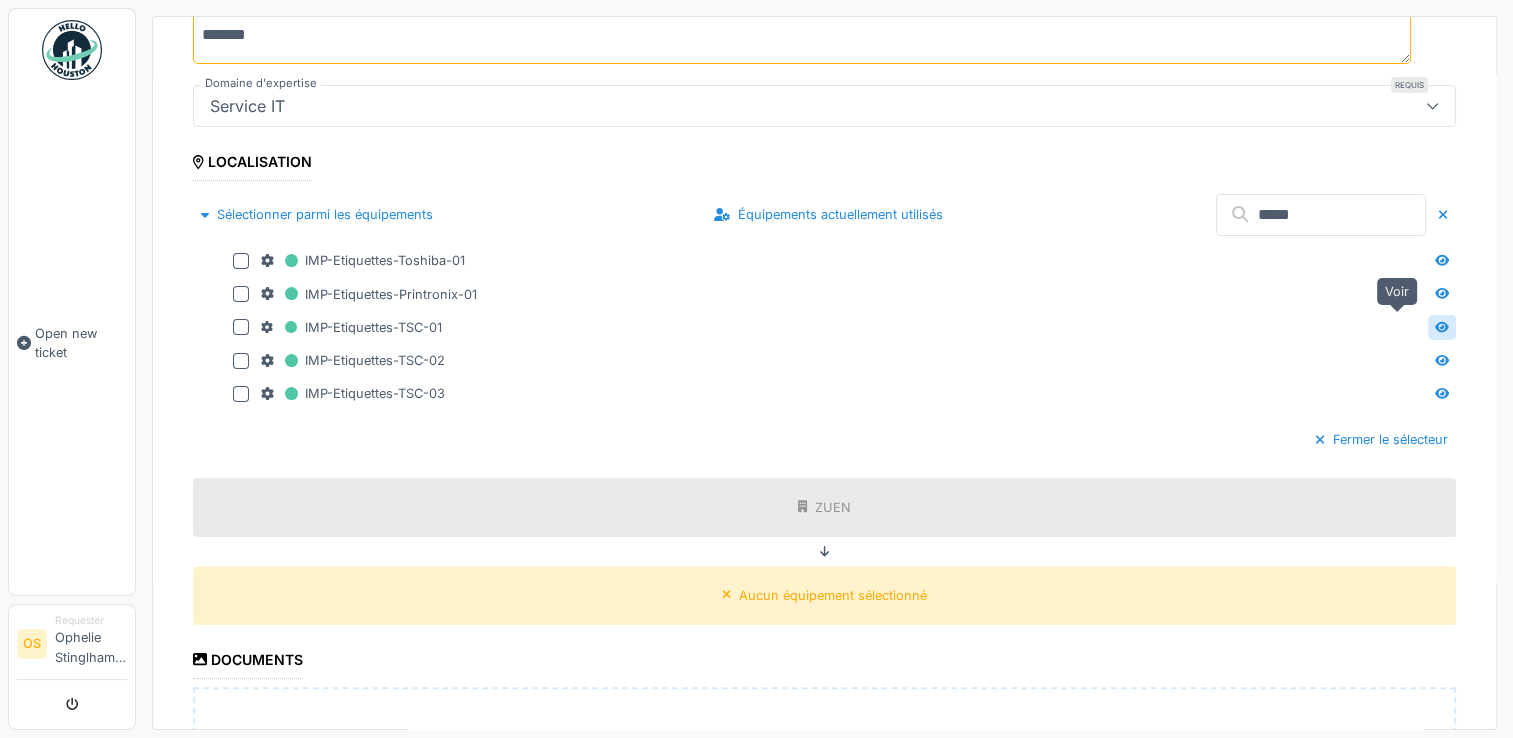 click 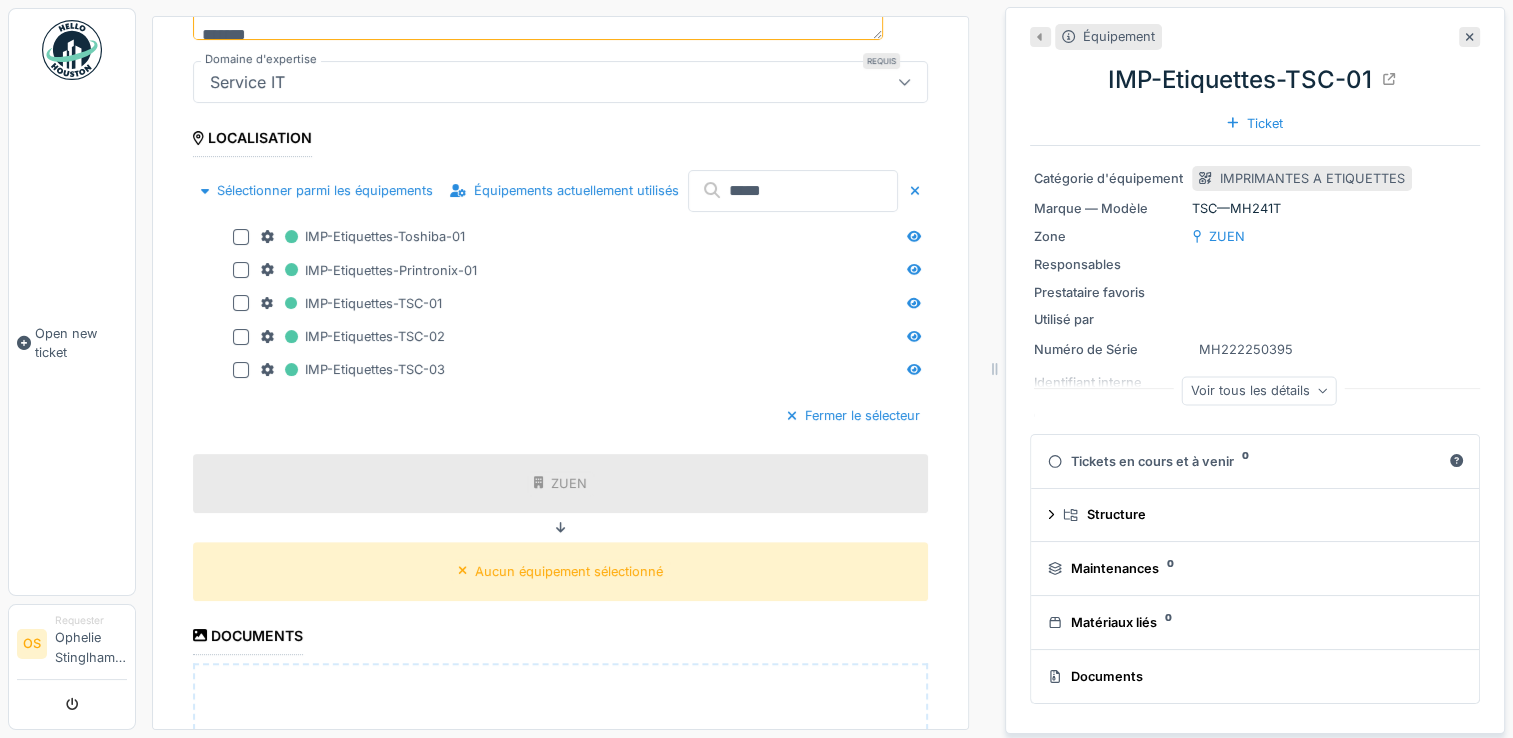 scroll, scrollTop: 0, scrollLeft: 0, axis: both 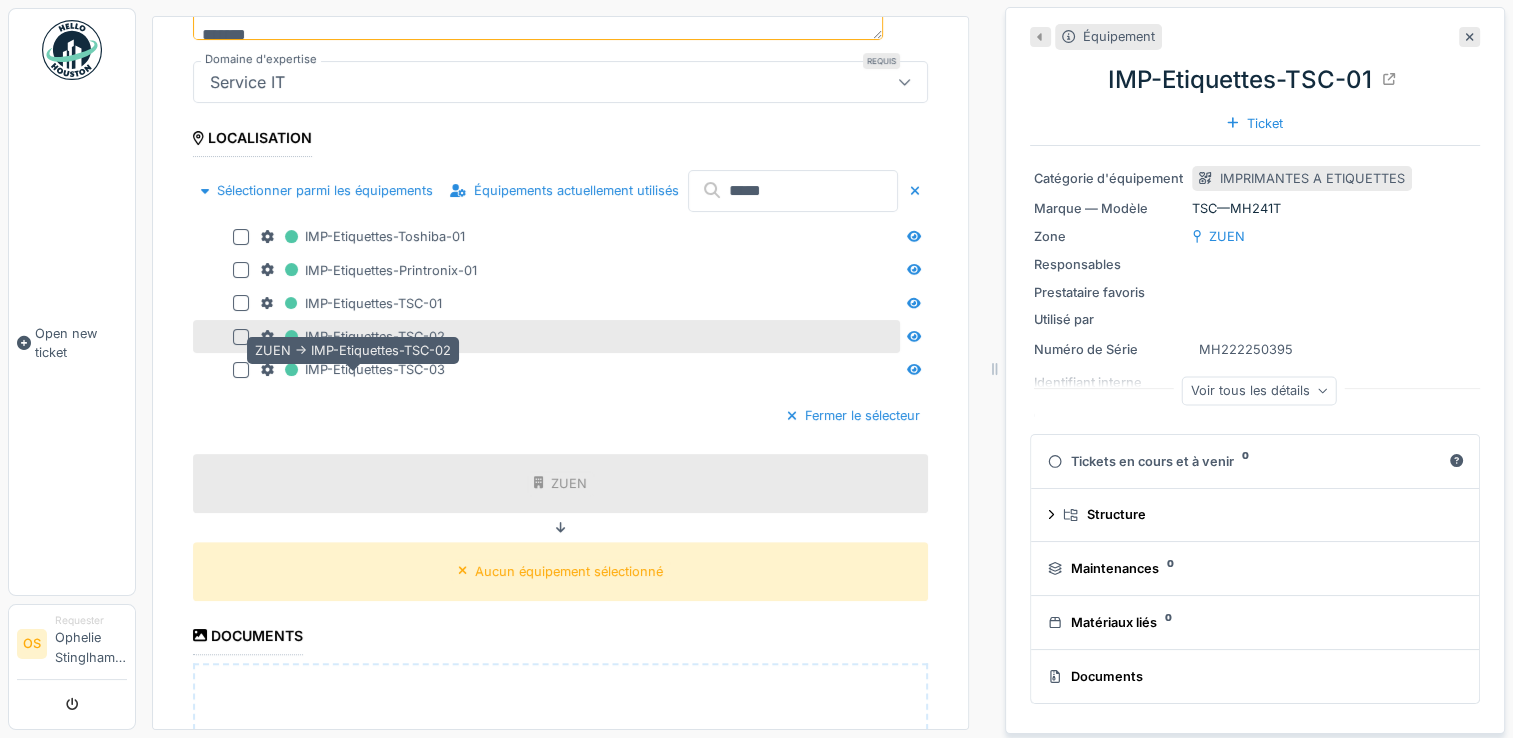 click on "IMP-Etiquettes-TSC-02" at bounding box center (353, 336) 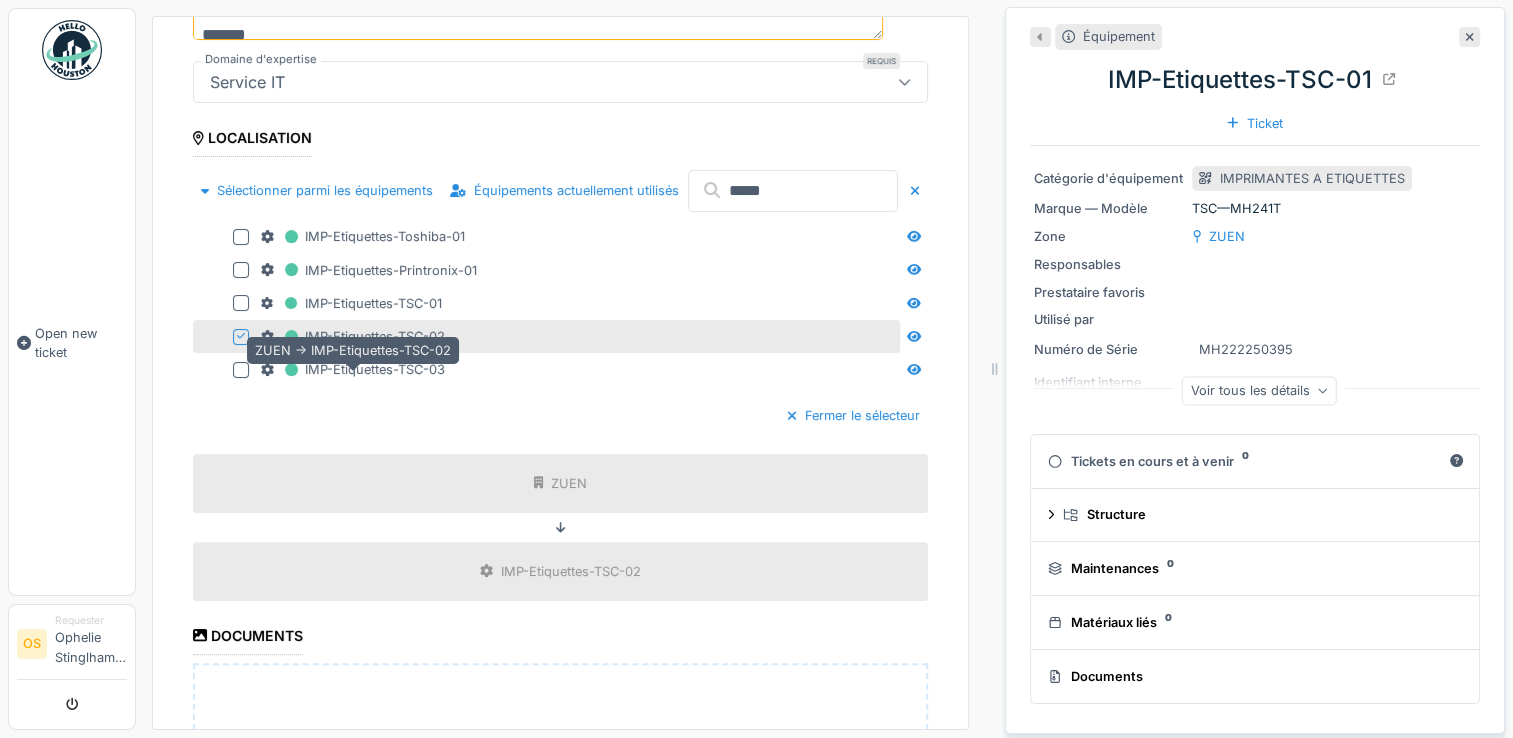 click on "IMP-Etiquettes-TSC-02" at bounding box center (353, 336) 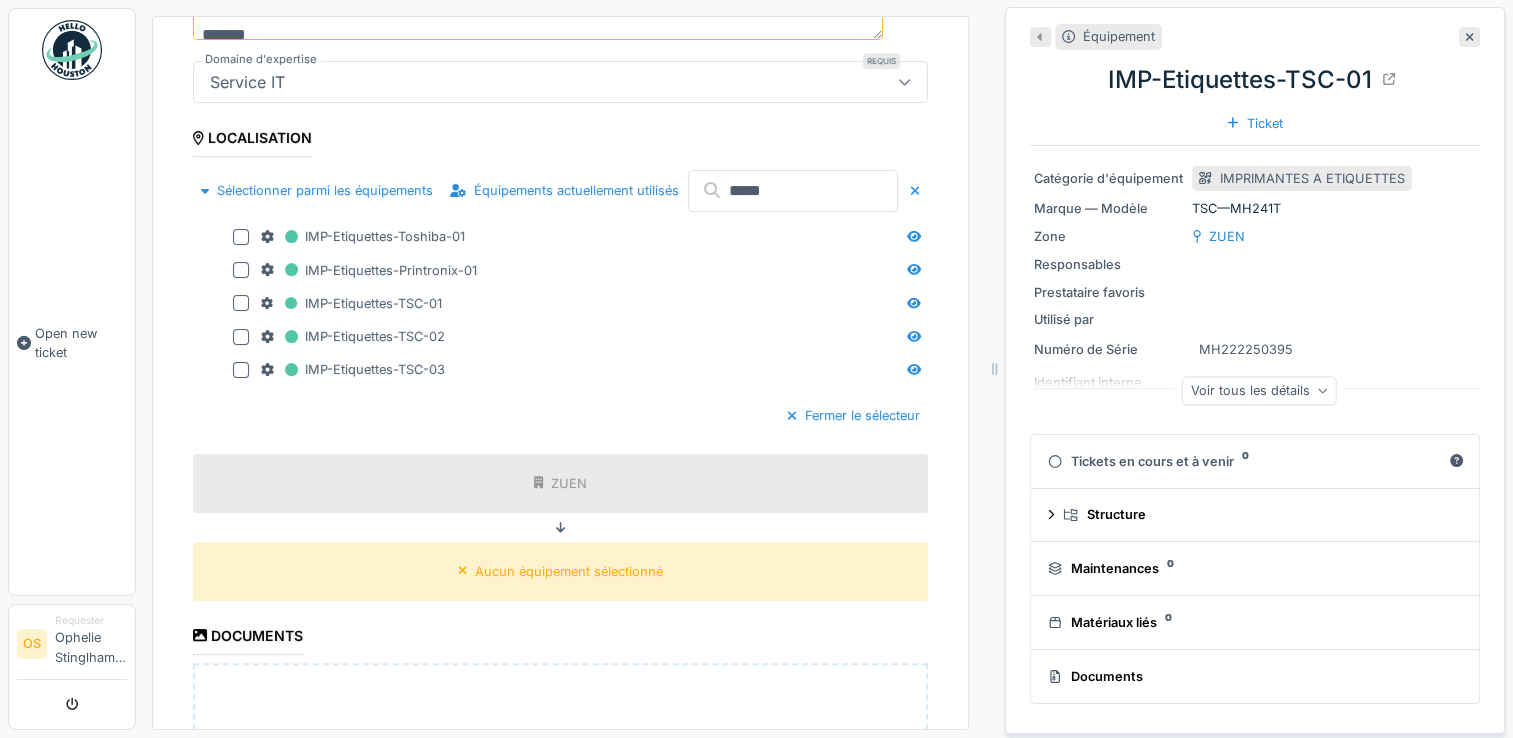 scroll, scrollTop: 15, scrollLeft: 0, axis: vertical 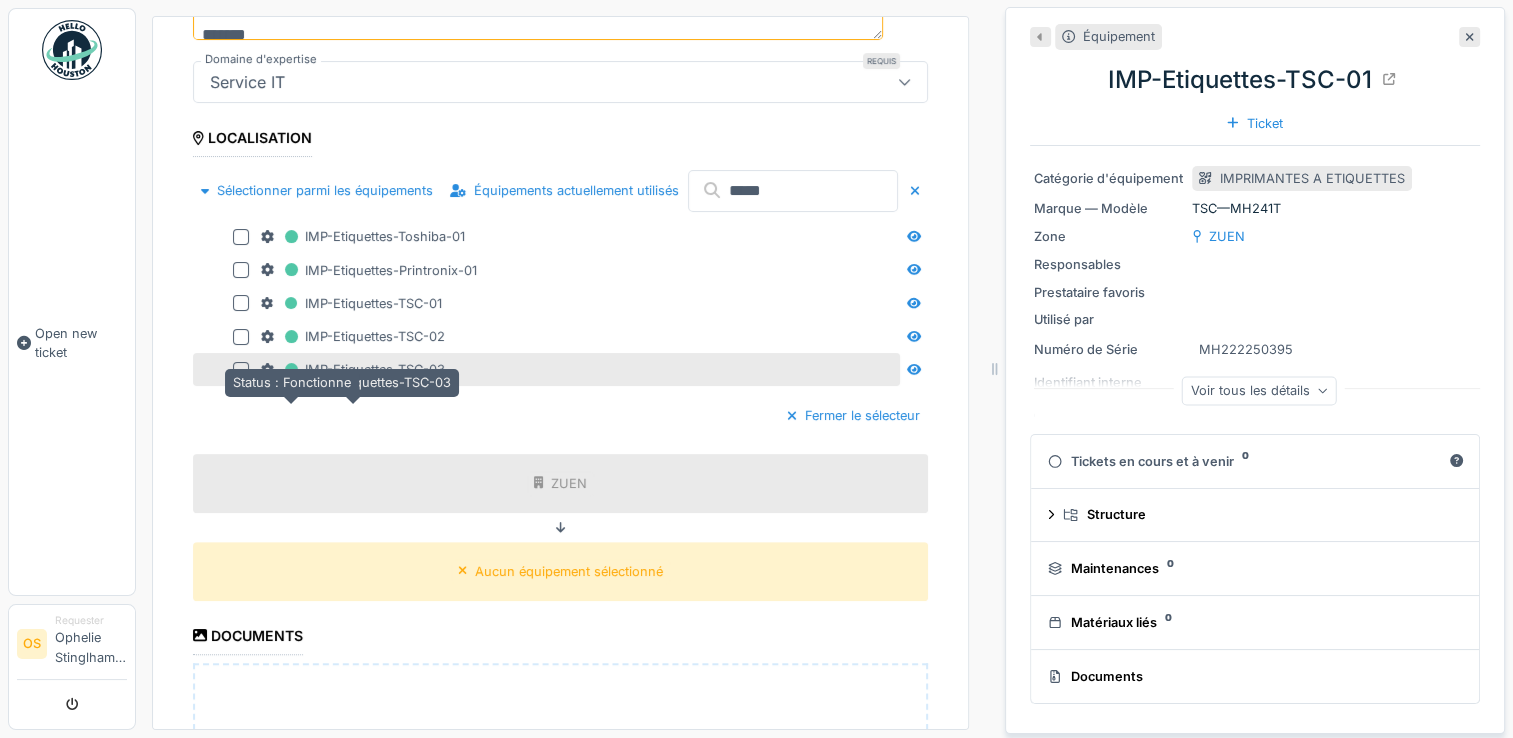 click at bounding box center [291, 369] 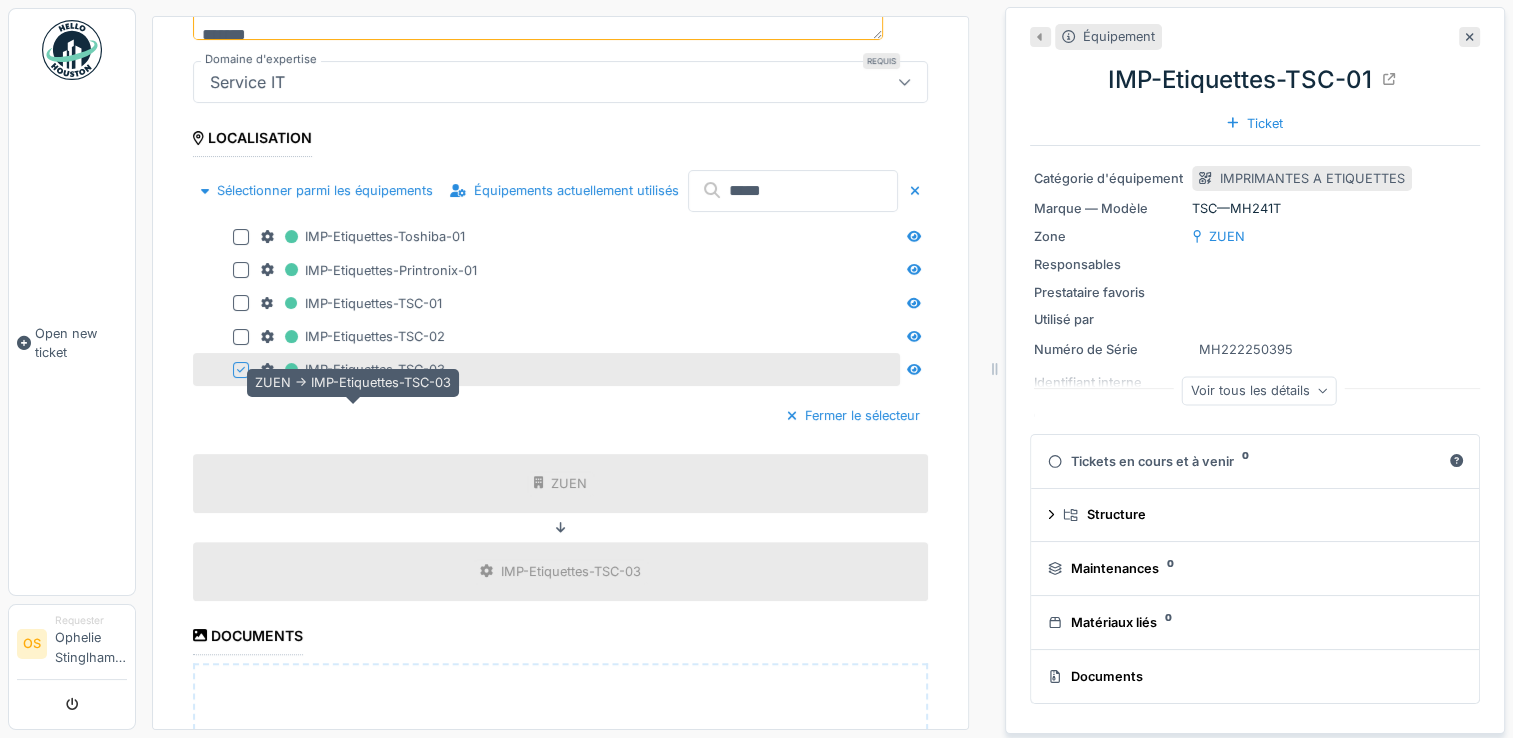 click on "IMP-Etiquettes-TSC-03" at bounding box center (353, 369) 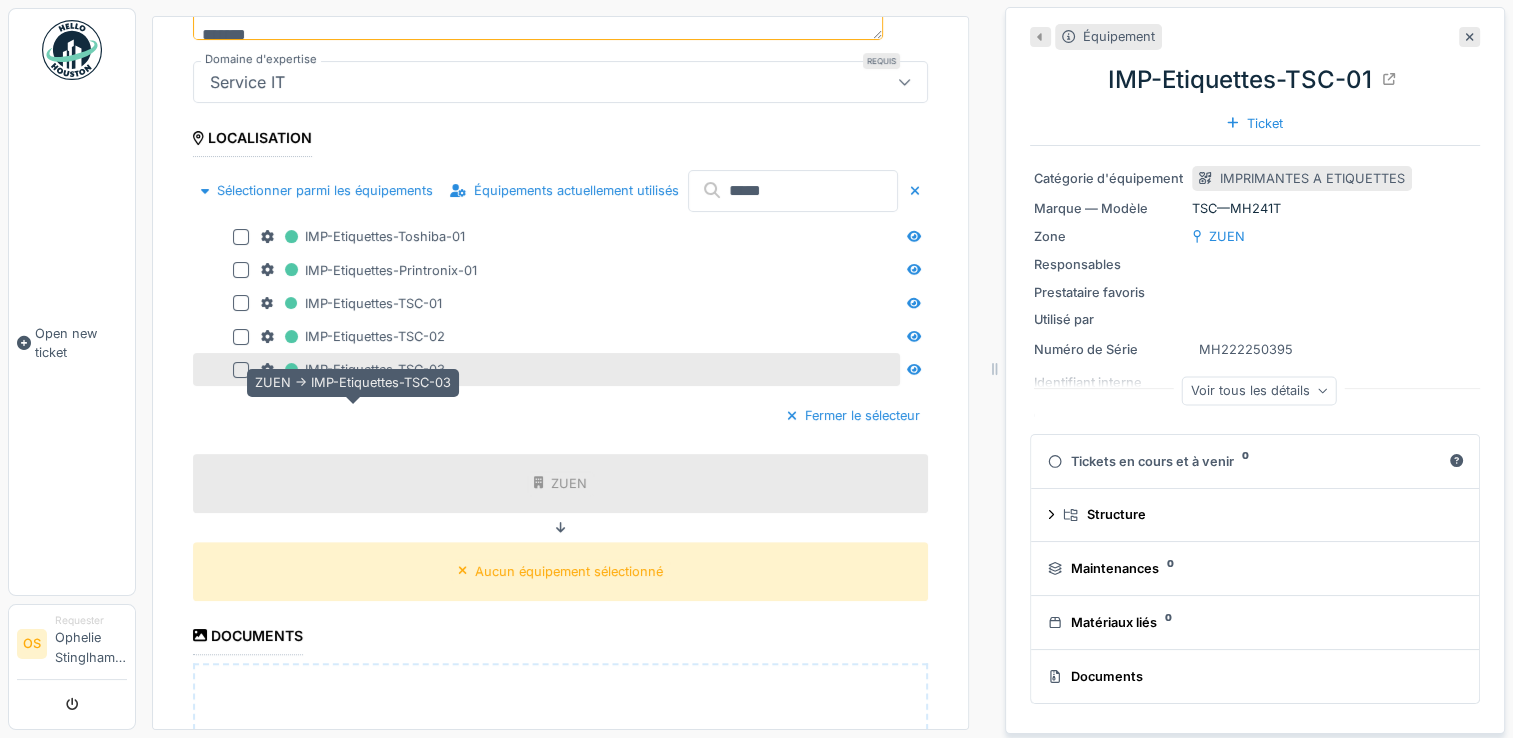 click 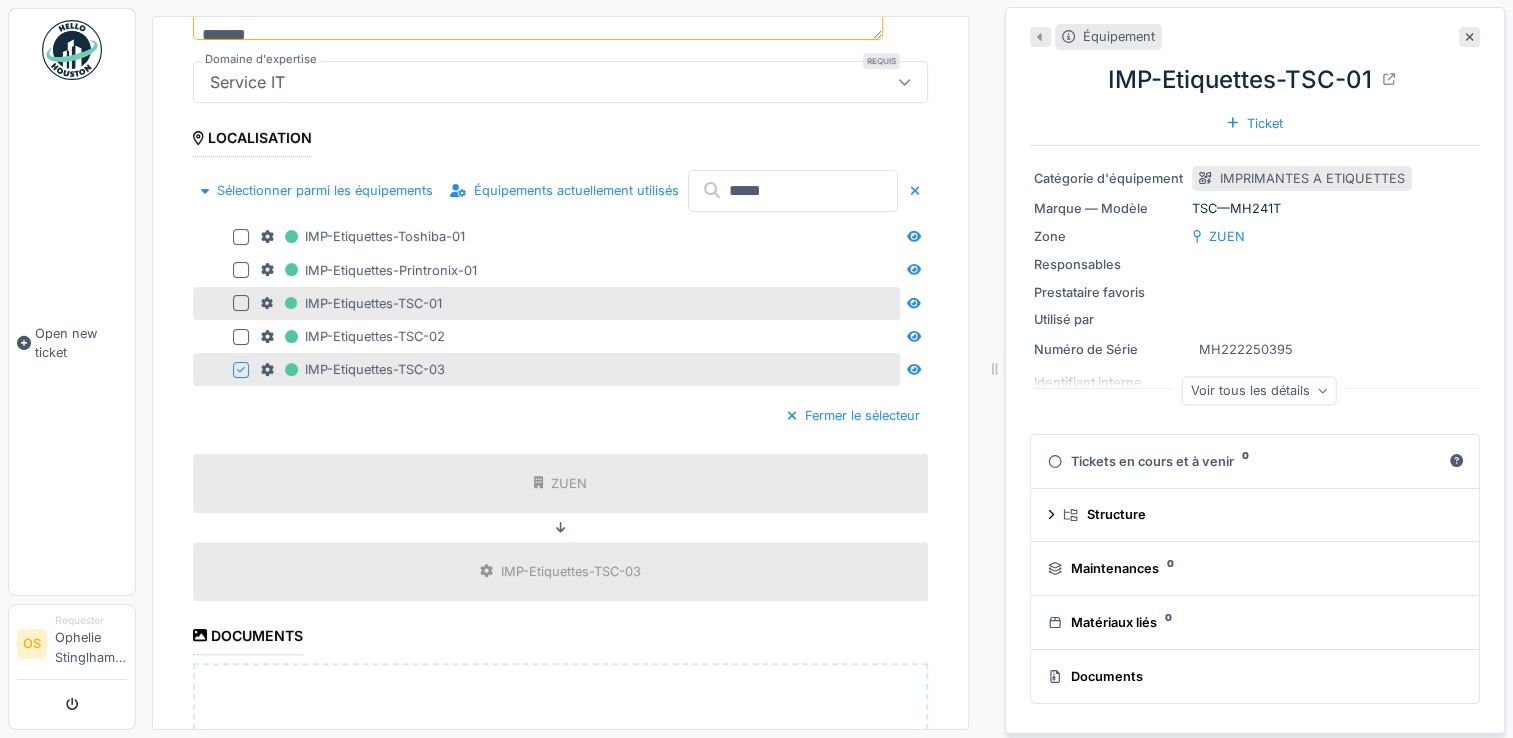 click at bounding box center [241, 303] 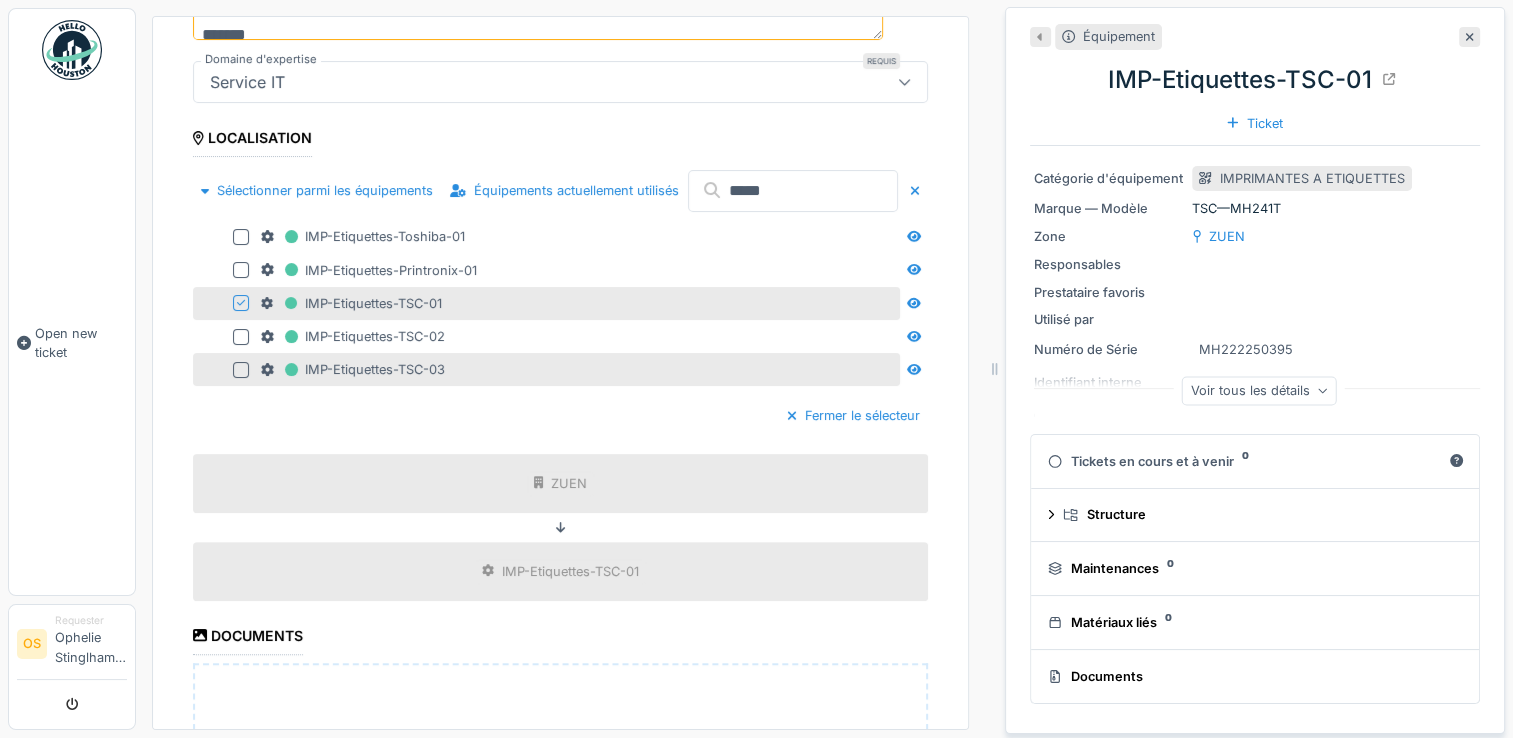 click at bounding box center (241, 370) 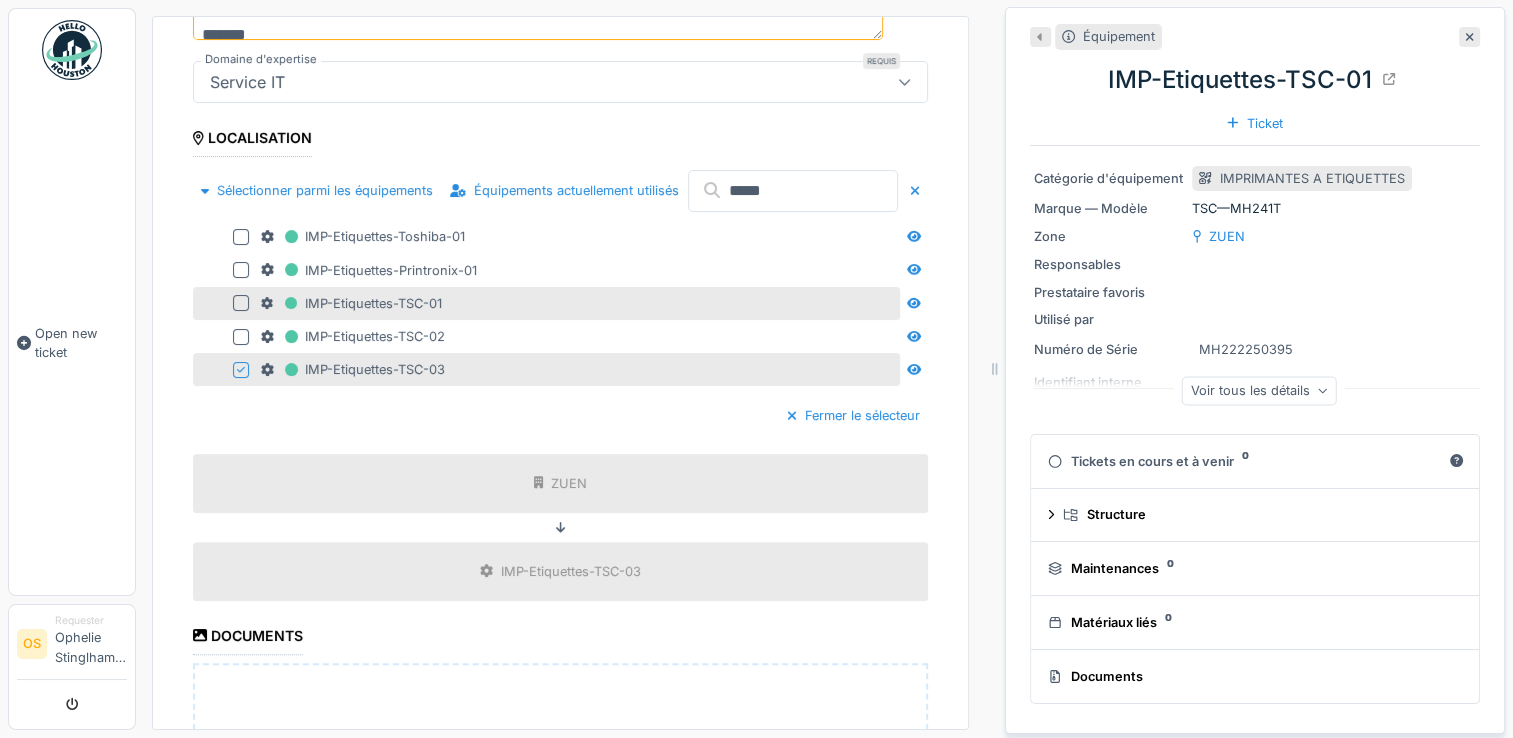 click at bounding box center [241, 303] 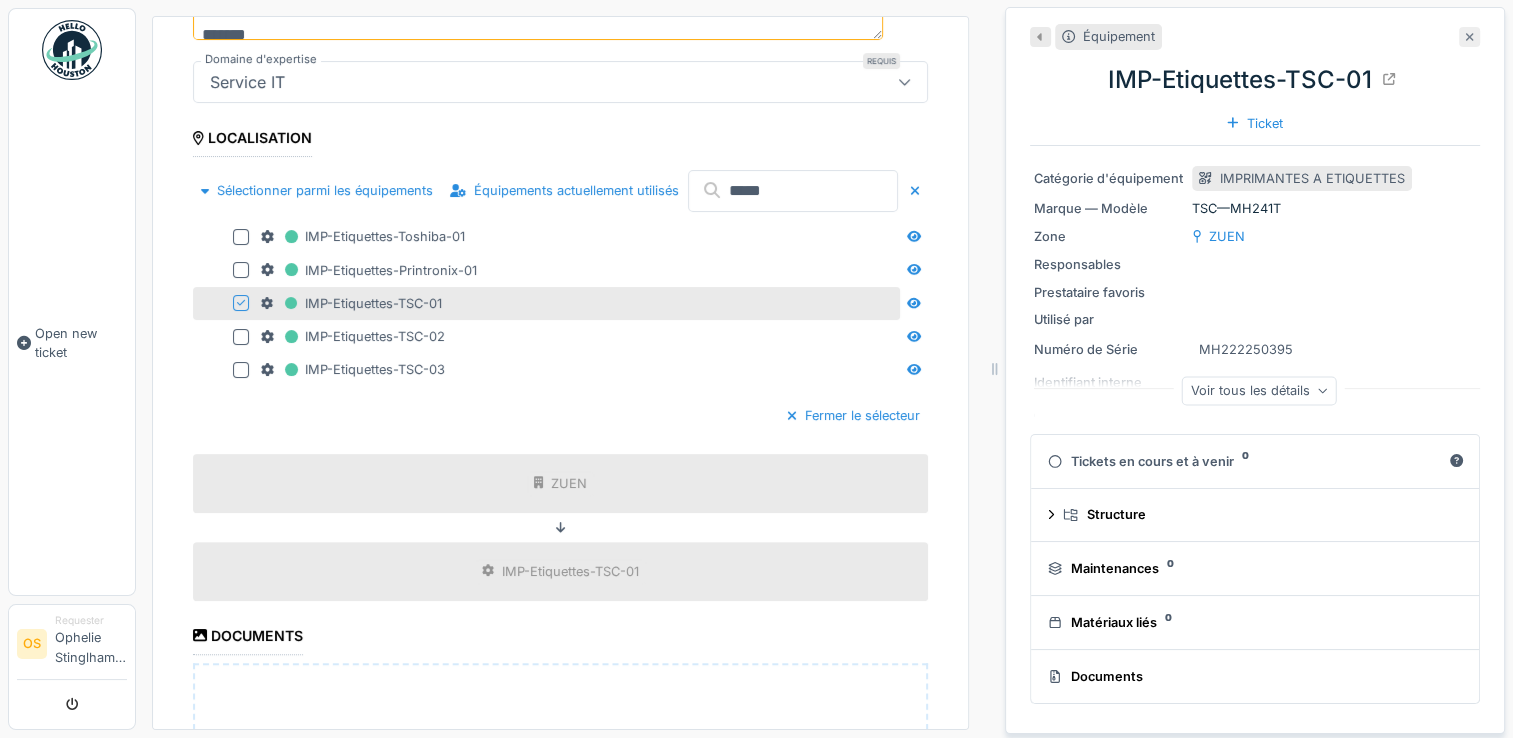 click at bounding box center [1469, 37] 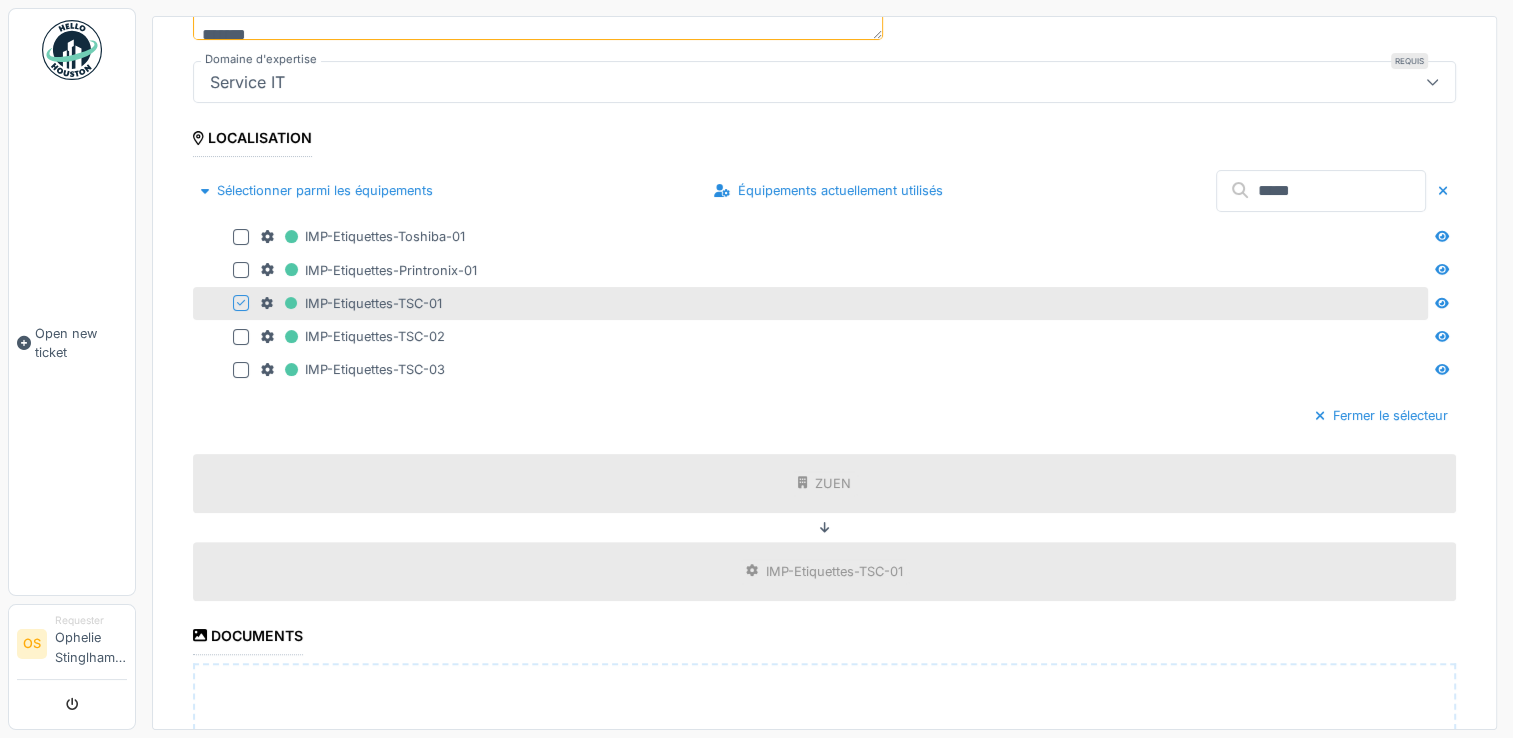 scroll, scrollTop: 7, scrollLeft: 0, axis: vertical 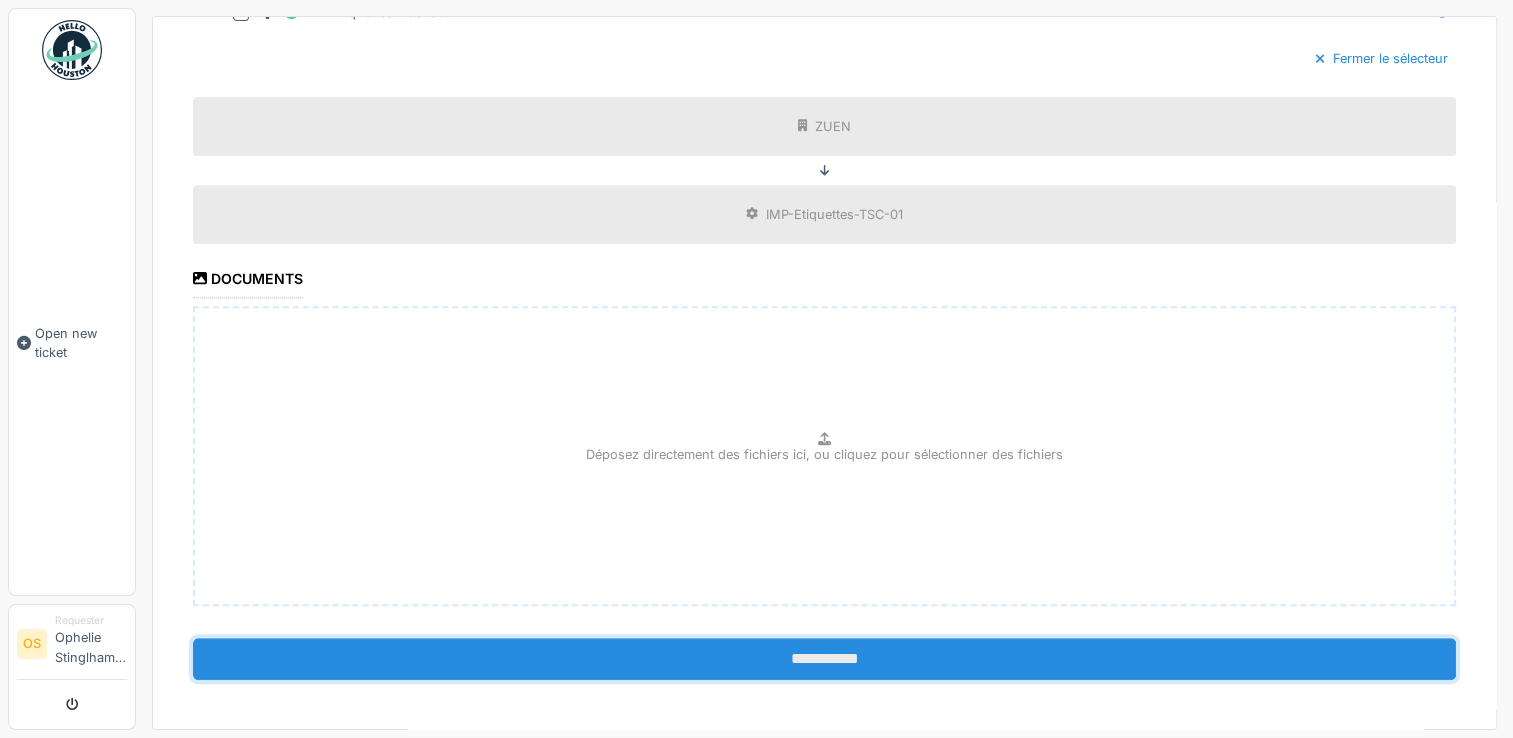 click on "**********" at bounding box center [824, 659] 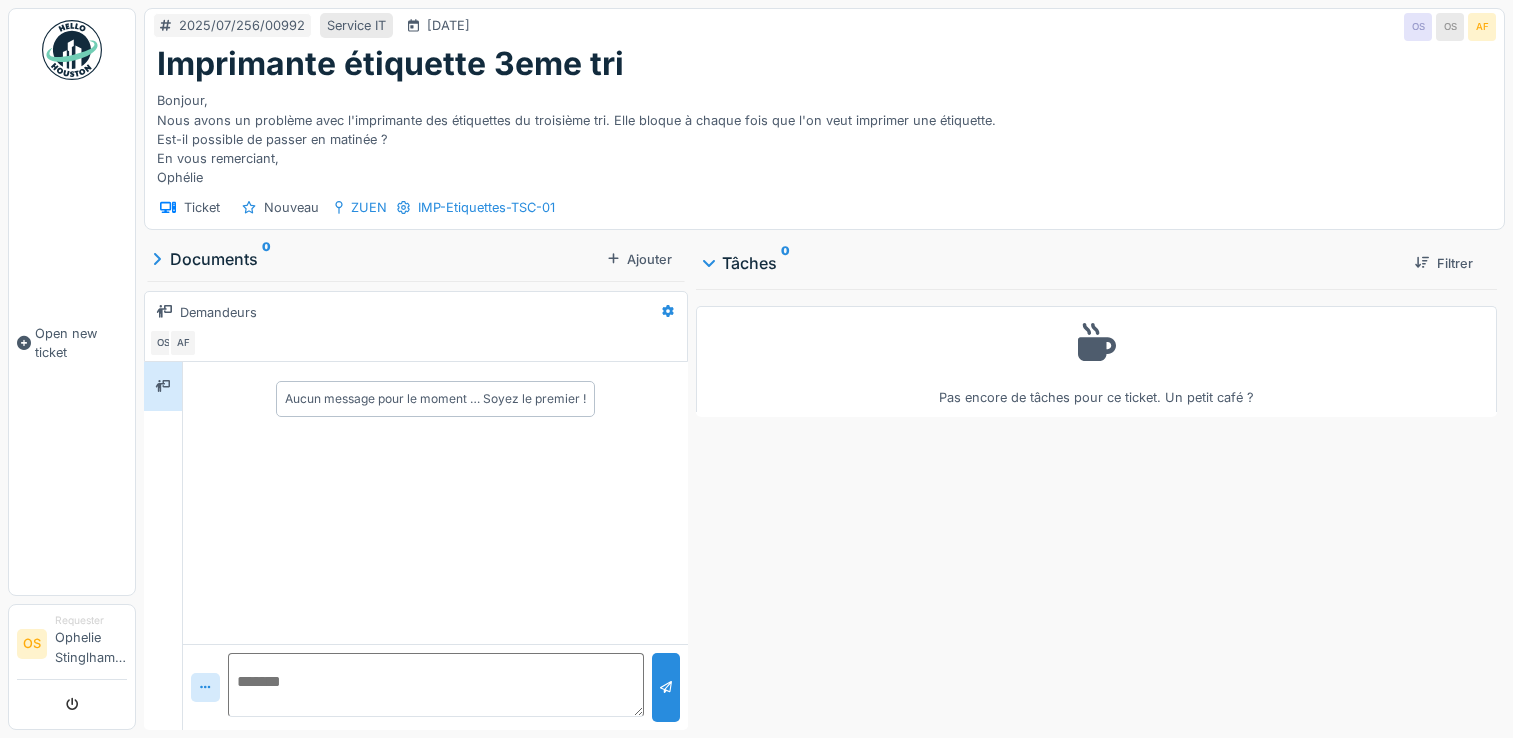 scroll, scrollTop: 0, scrollLeft: 0, axis: both 